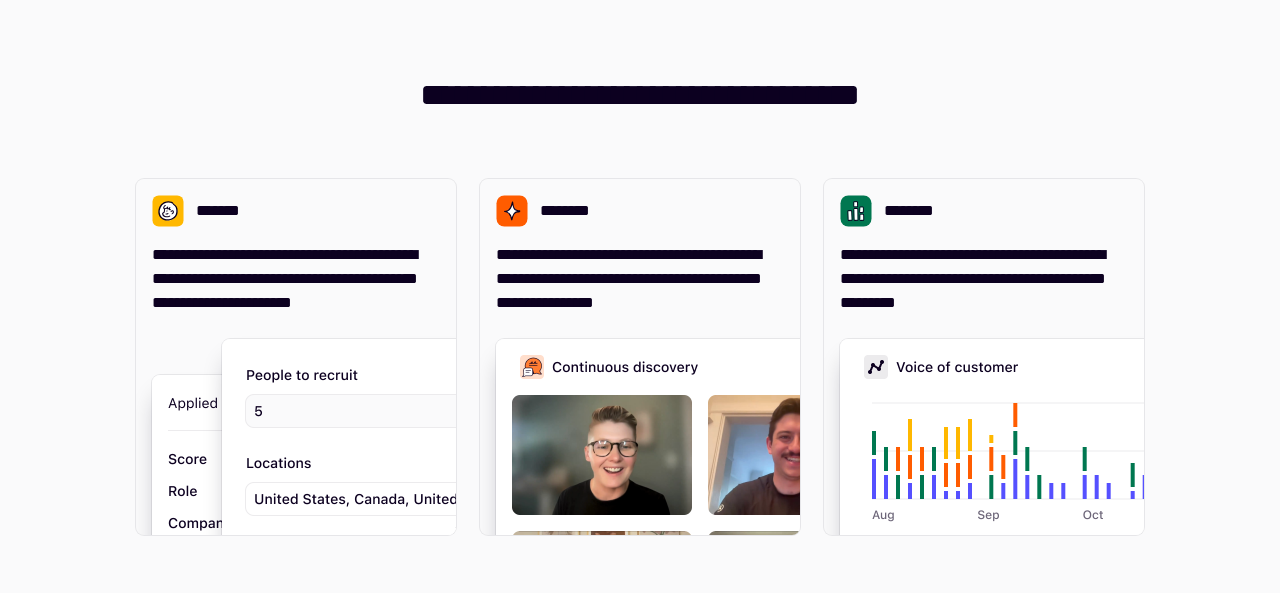 scroll, scrollTop: 0, scrollLeft: 0, axis: both 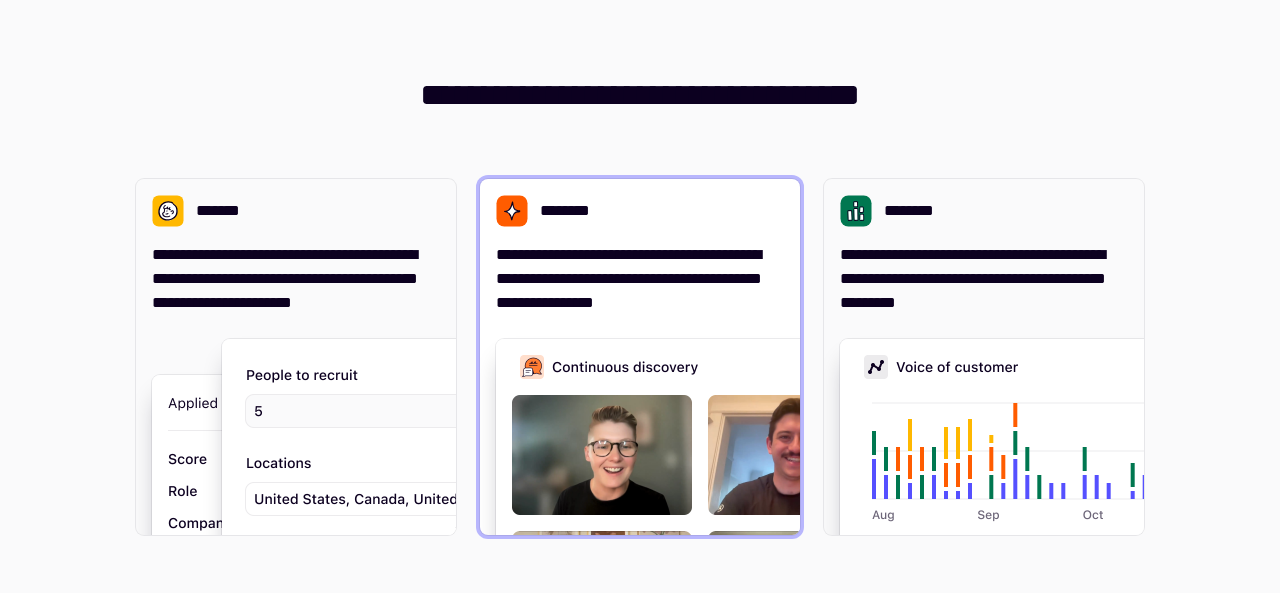 click on "********" at bounding box center (640, 211) 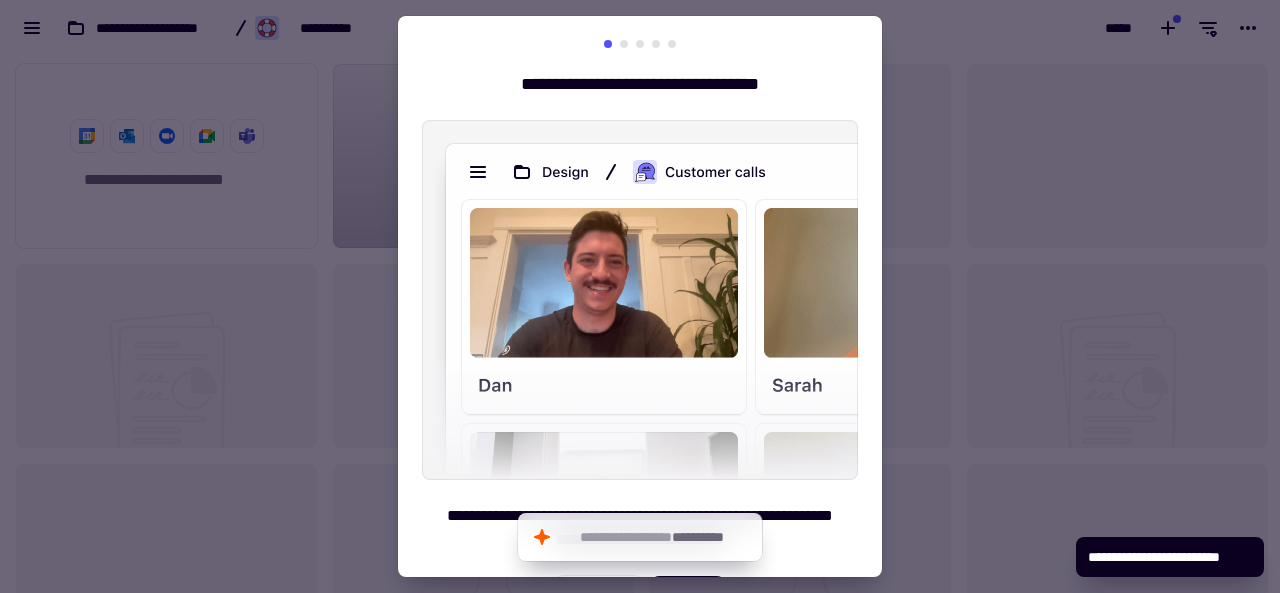 scroll, scrollTop: 16, scrollLeft: 16, axis: both 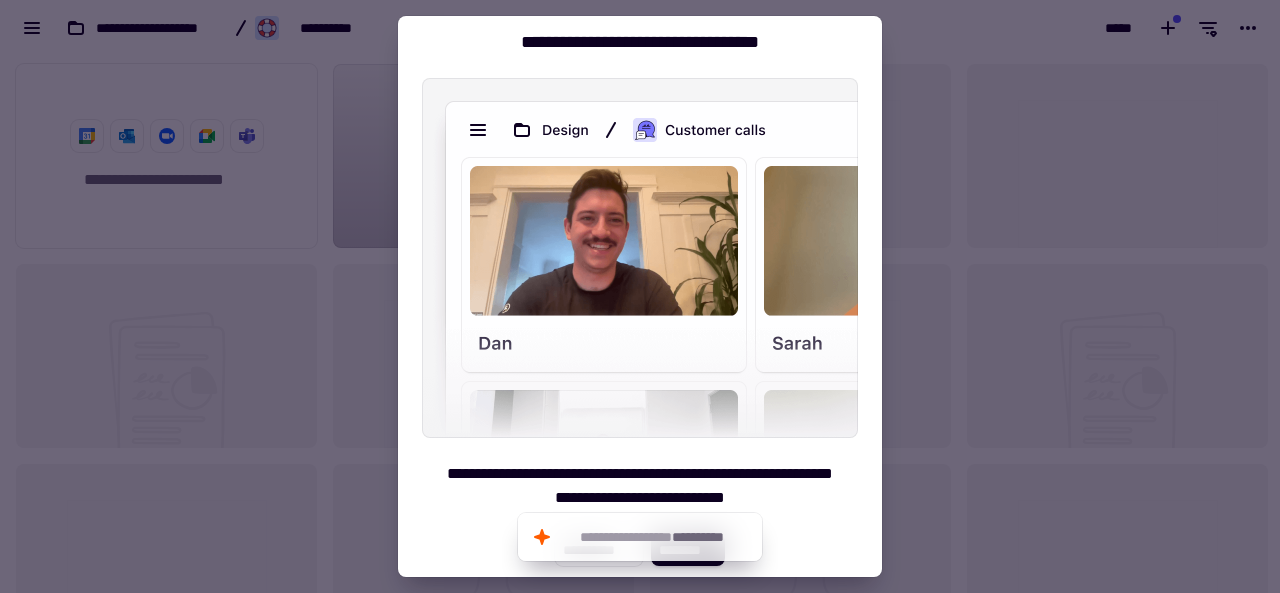 click on "**********" at bounding box center [640, 282] 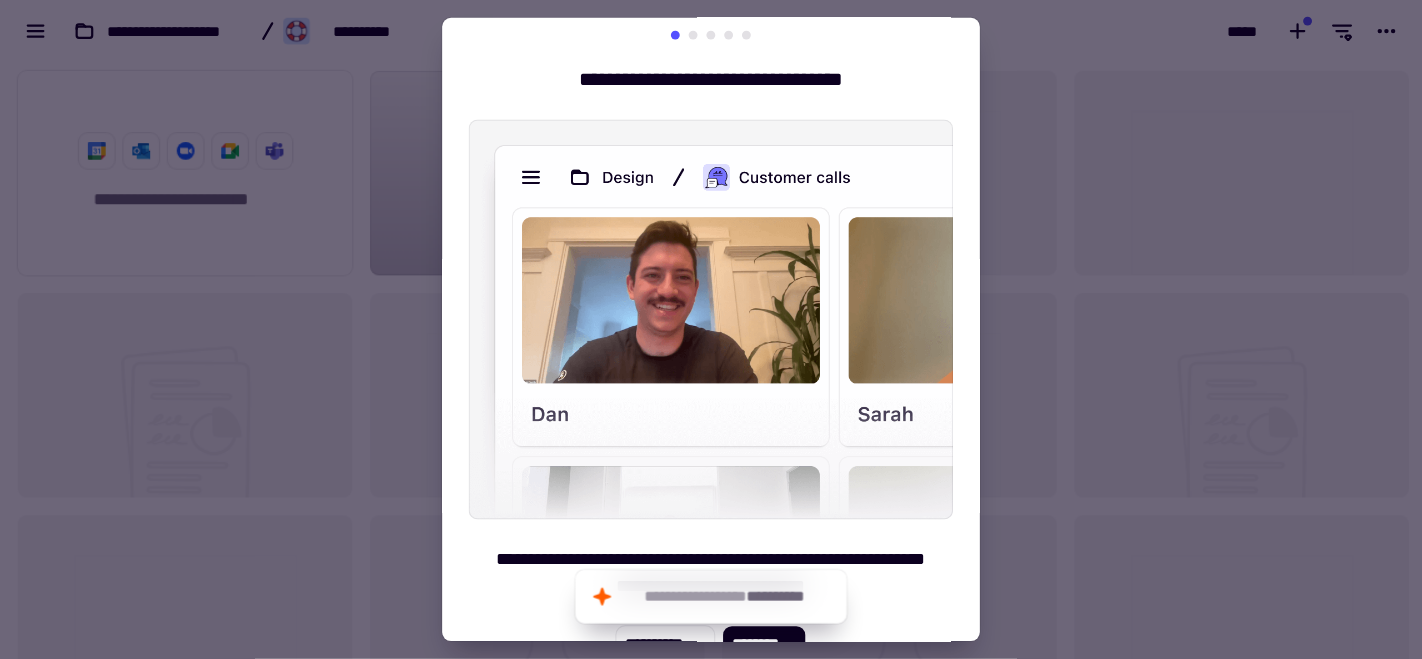 scroll, scrollTop: 14, scrollLeft: 0, axis: vertical 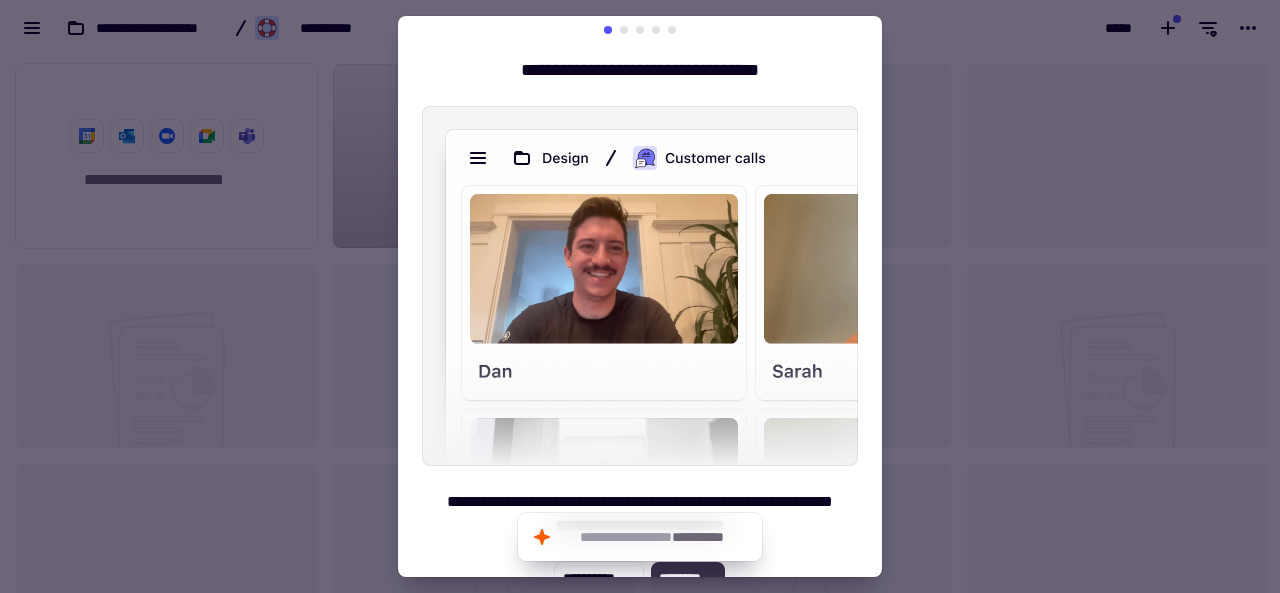click on "********" 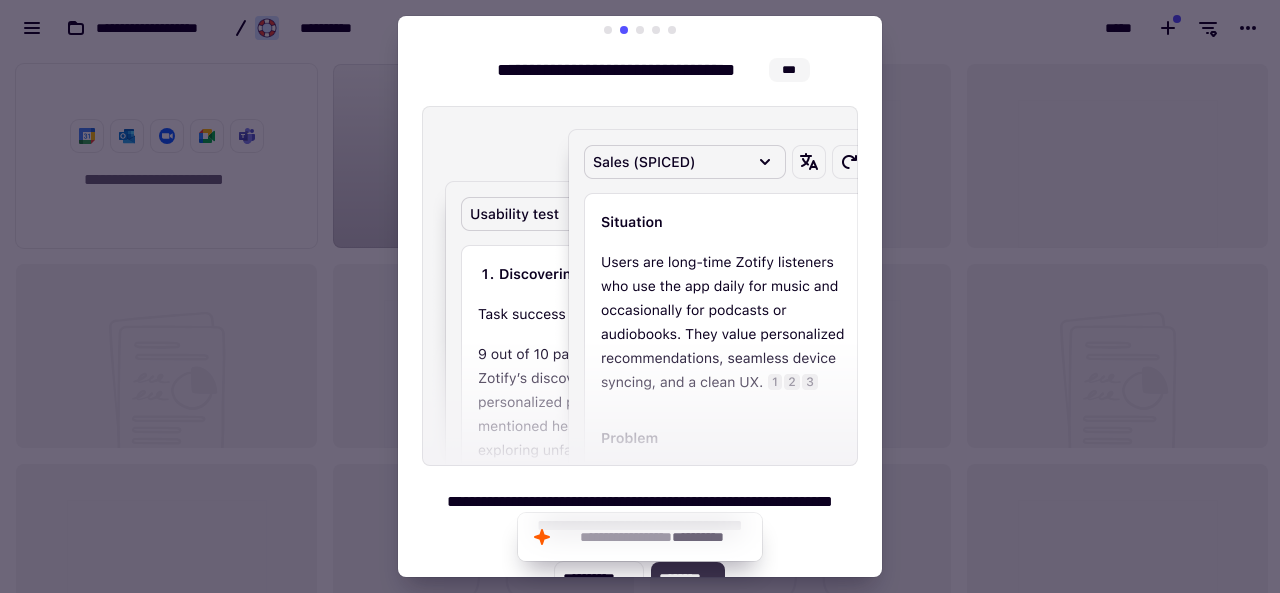 click on "********" 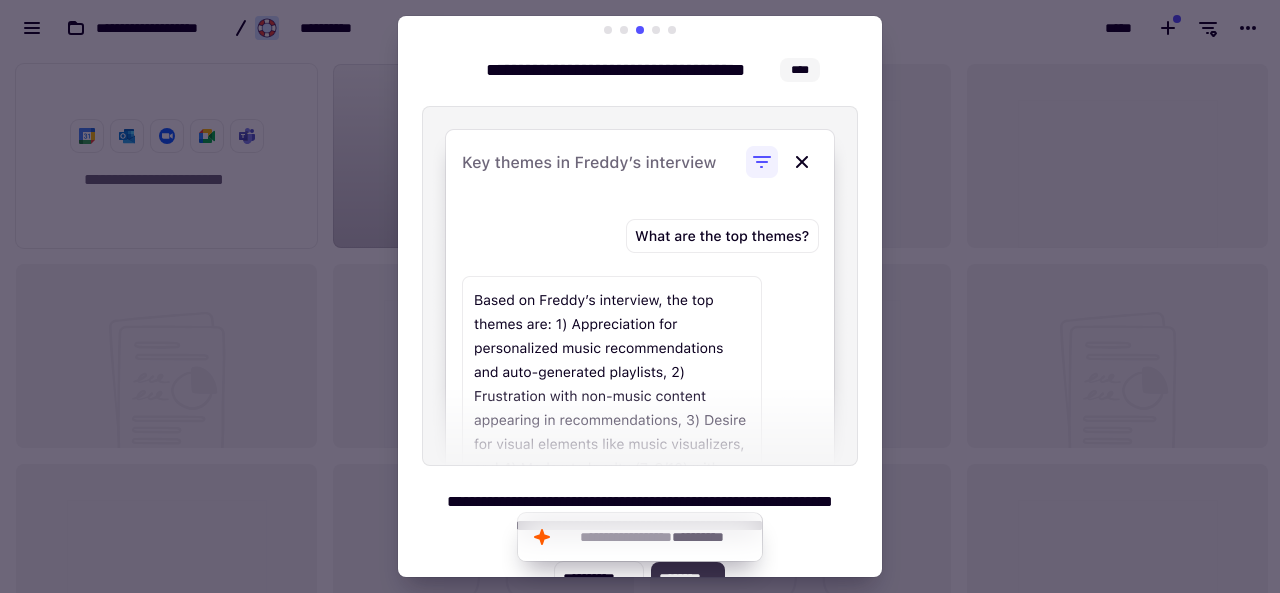 click on "********" 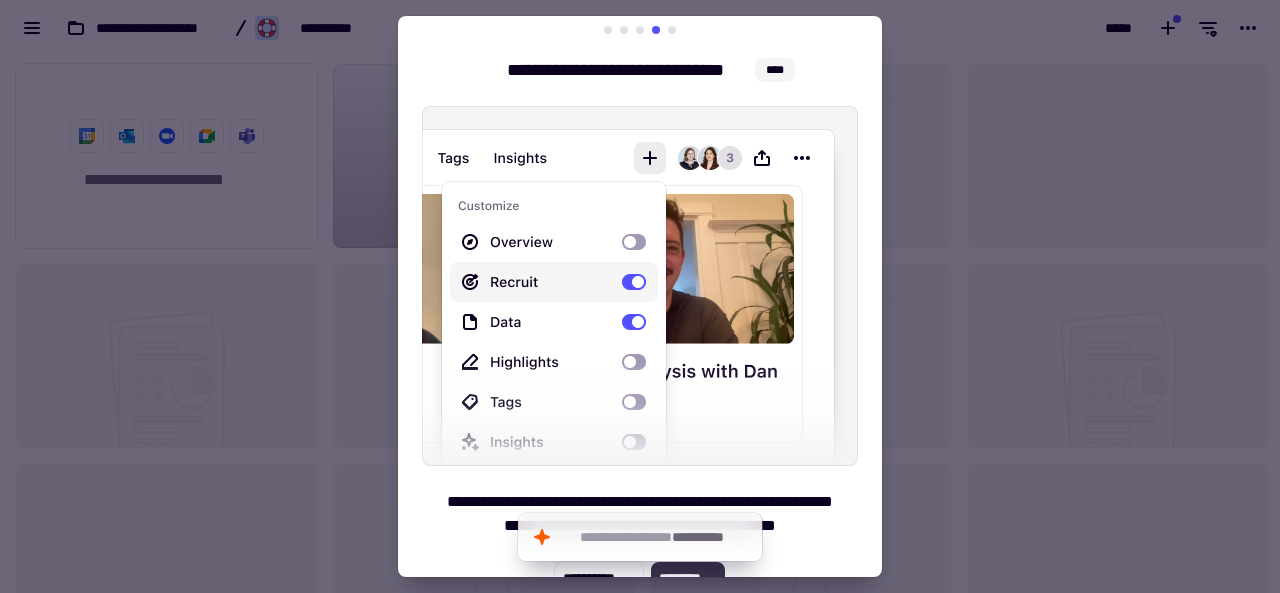 click on "********" 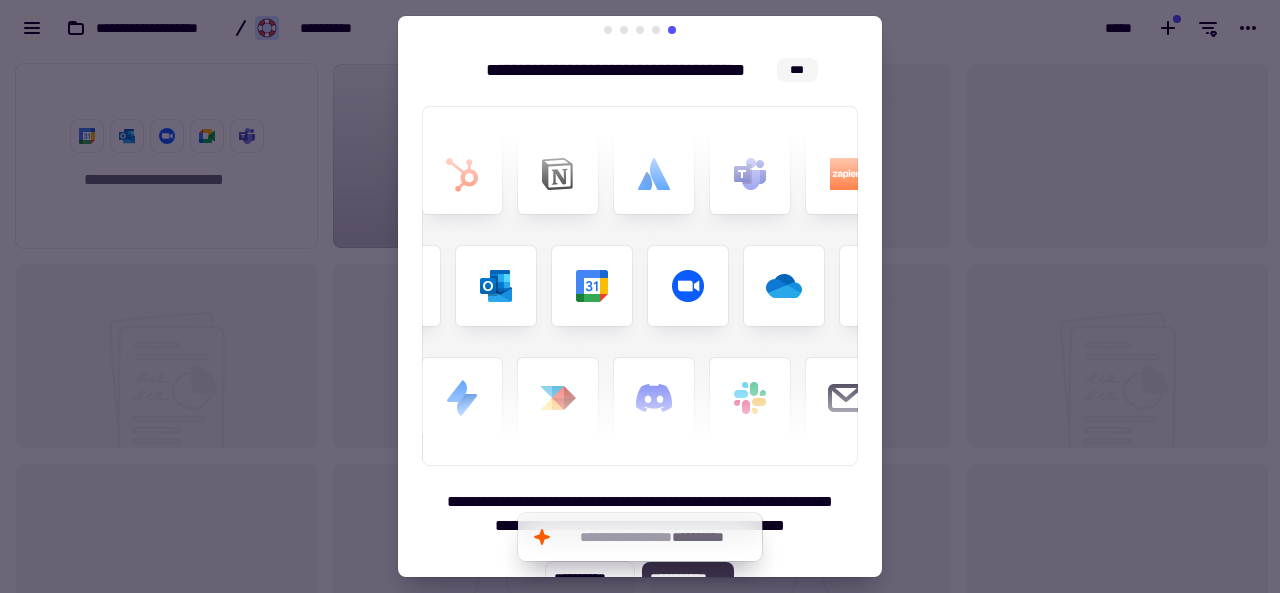 click on "**********" 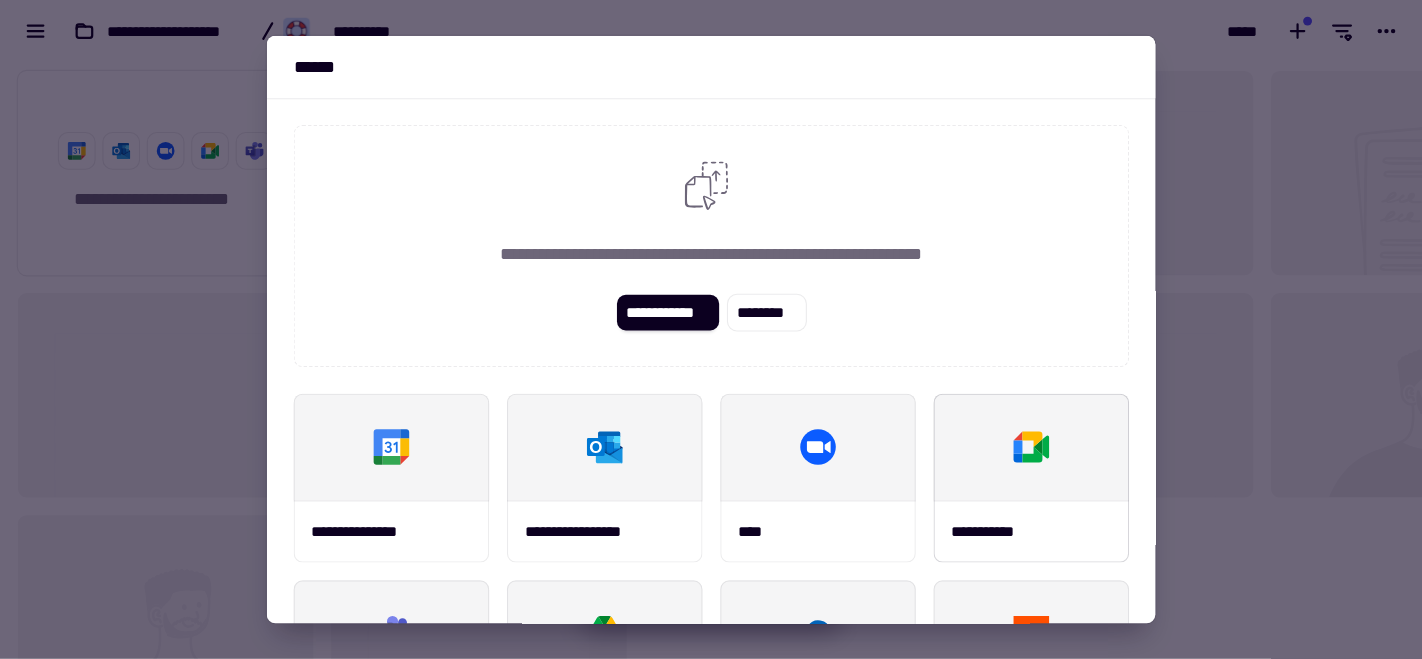 scroll, scrollTop: 17, scrollLeft: 17, axis: both 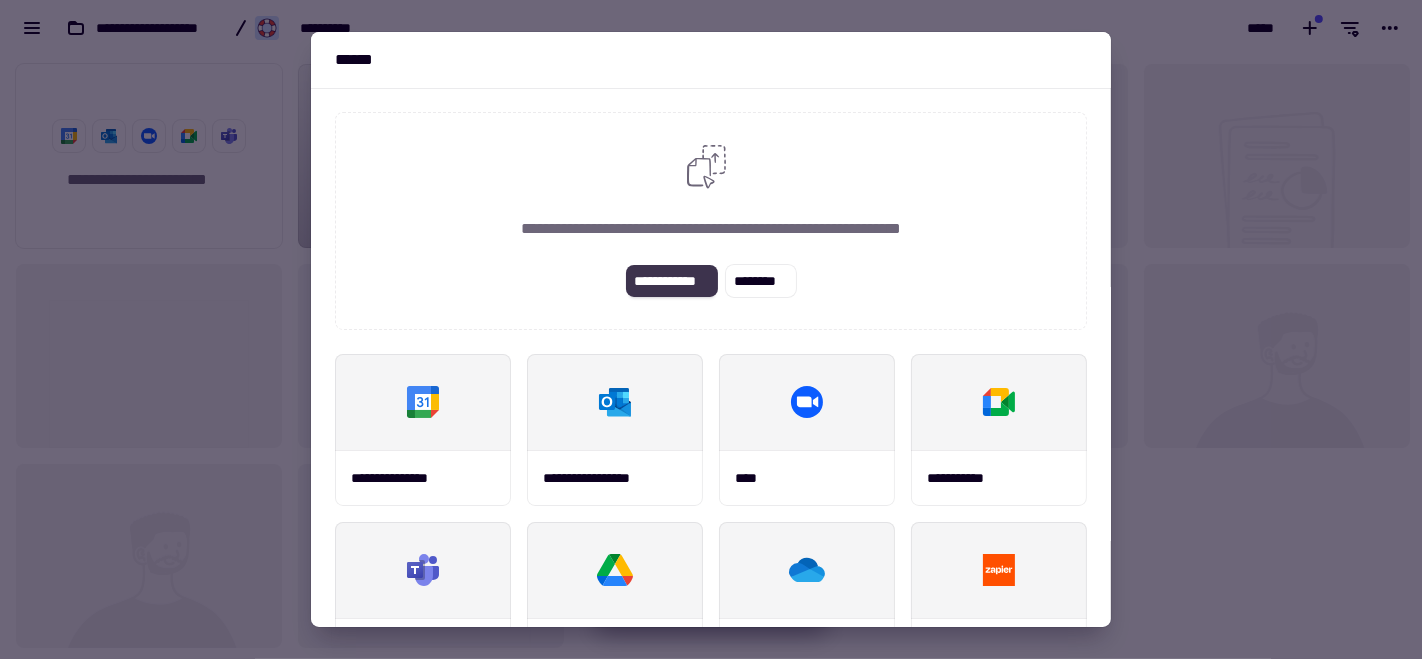 drag, startPoint x: 628, startPoint y: 262, endPoint x: 630, endPoint y: 277, distance: 15.132746 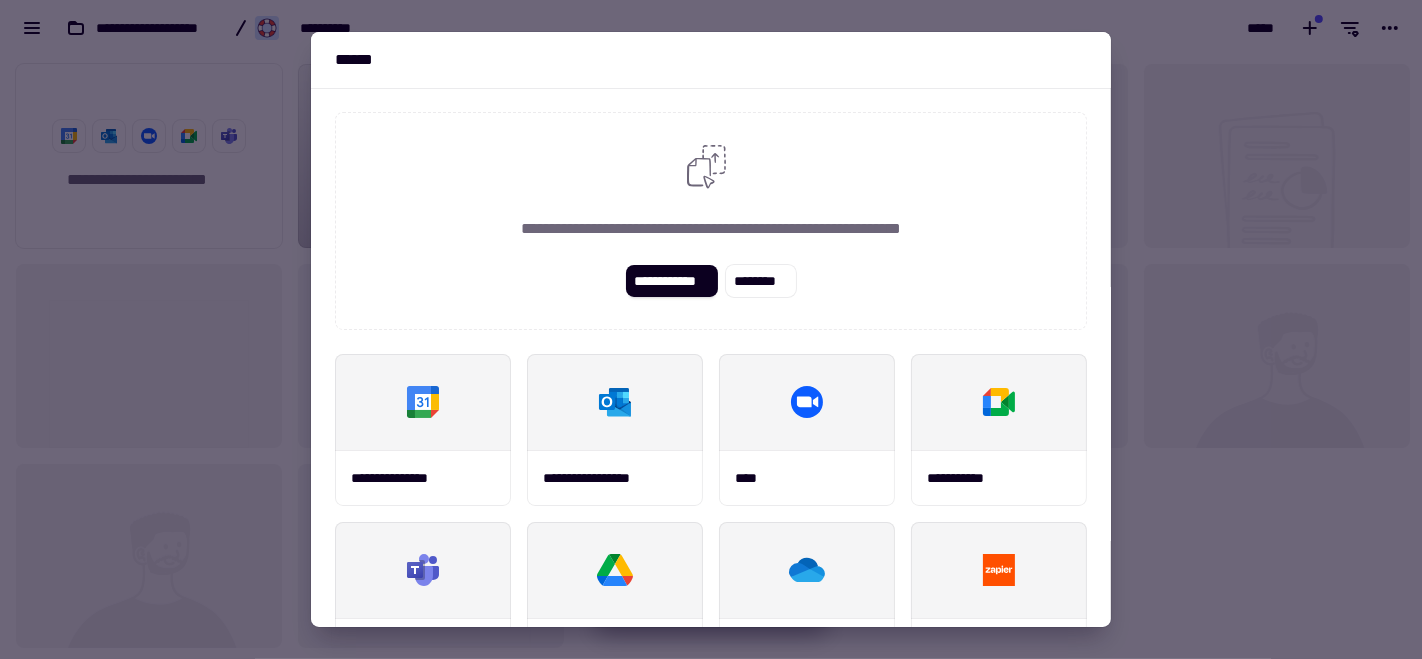 click at bounding box center (711, 329) 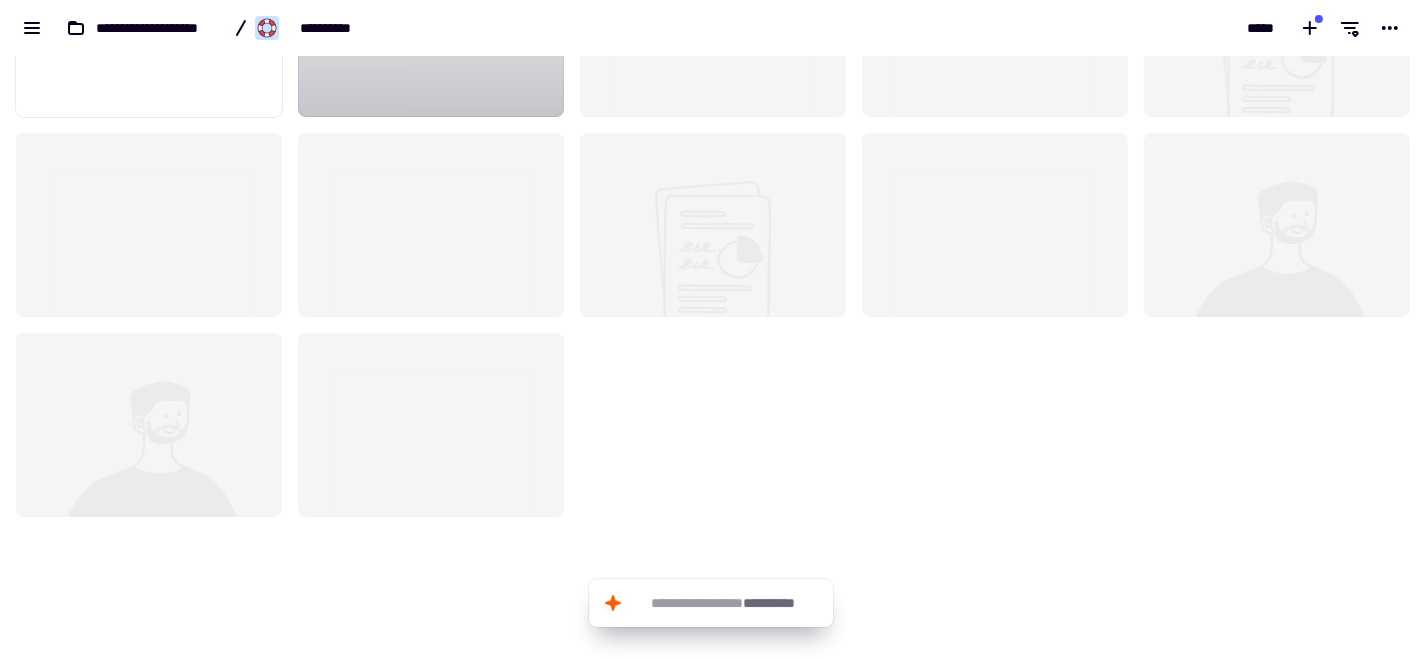 scroll, scrollTop: 0, scrollLeft: 0, axis: both 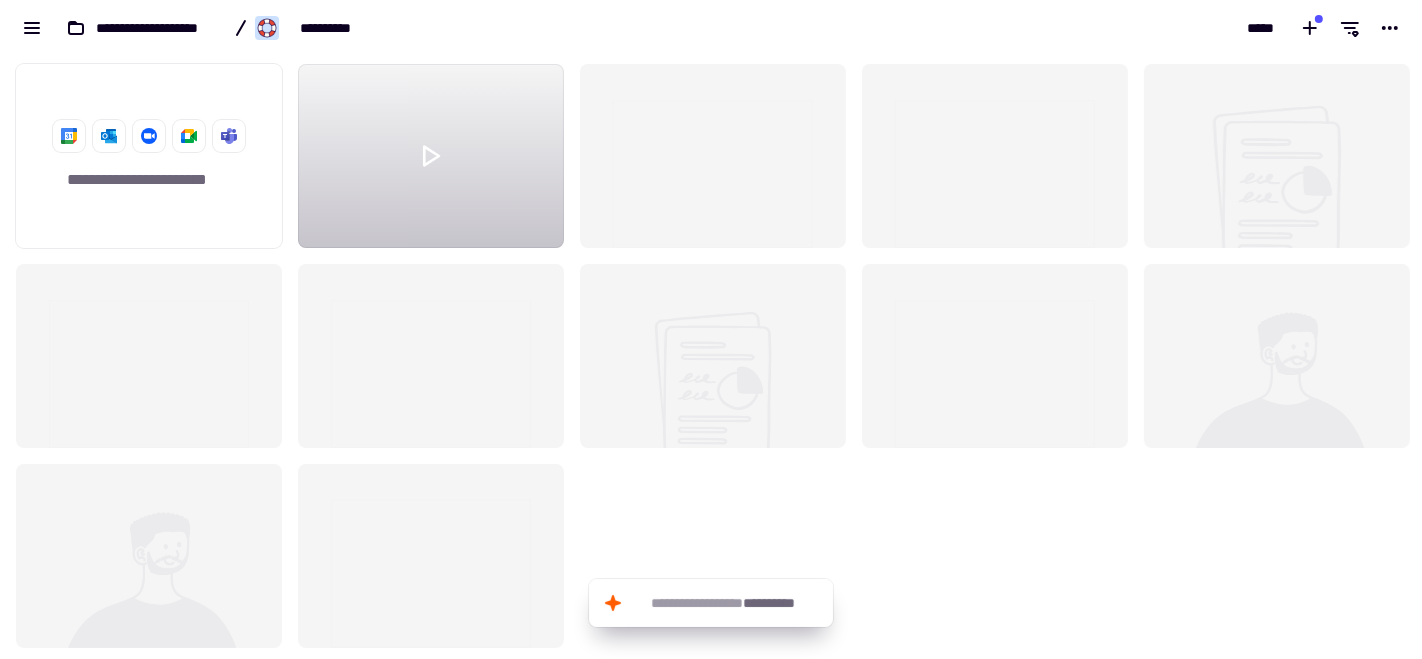 click 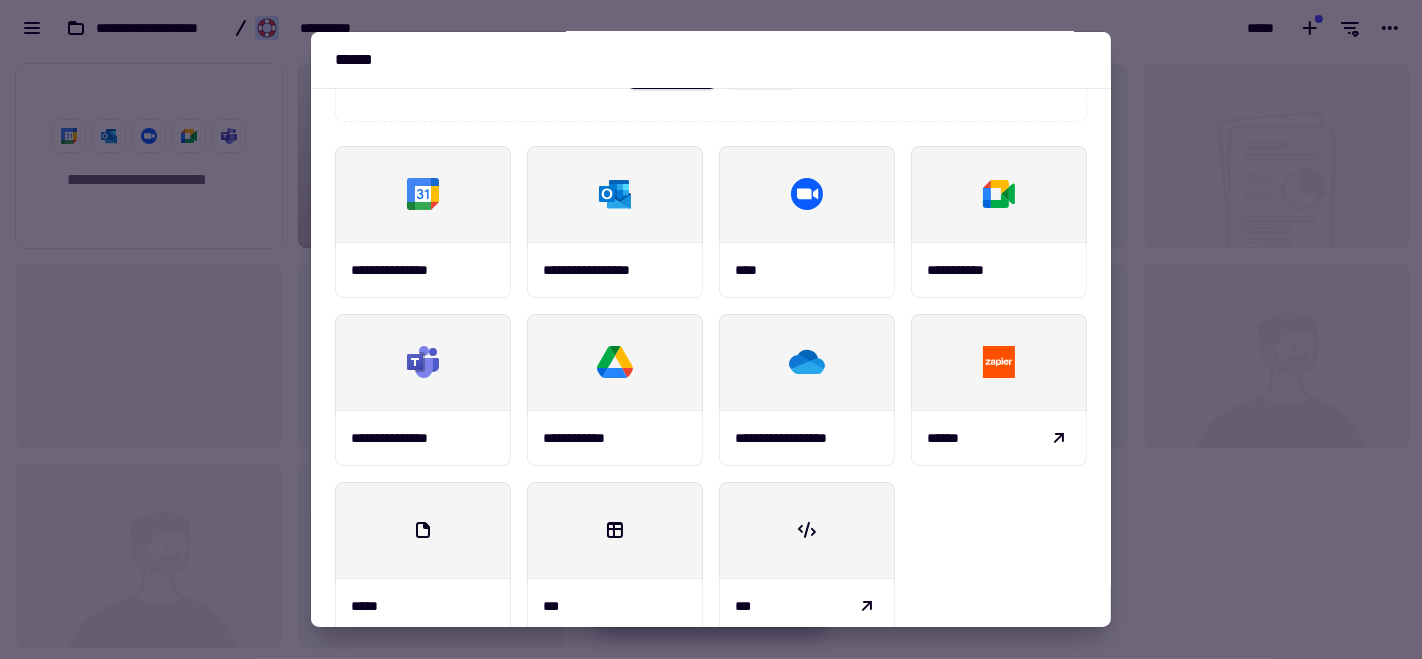 scroll, scrollTop: 237, scrollLeft: 0, axis: vertical 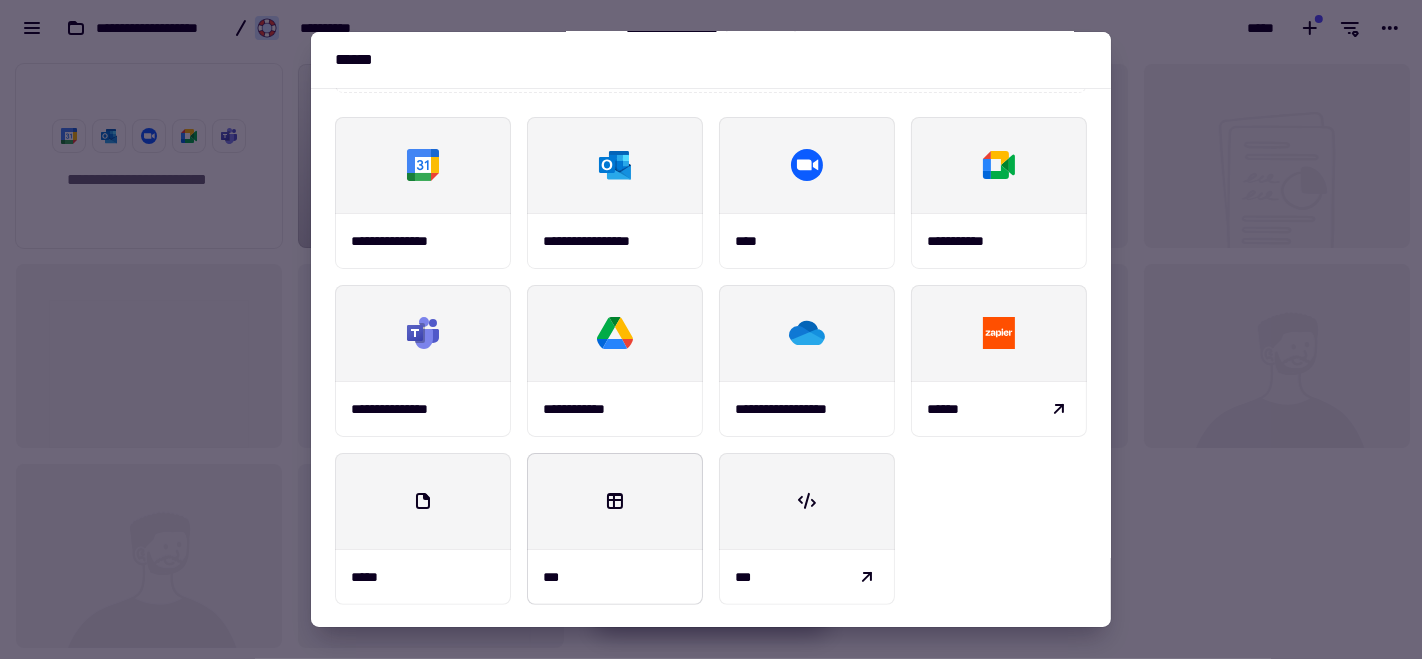 click at bounding box center (615, 501) 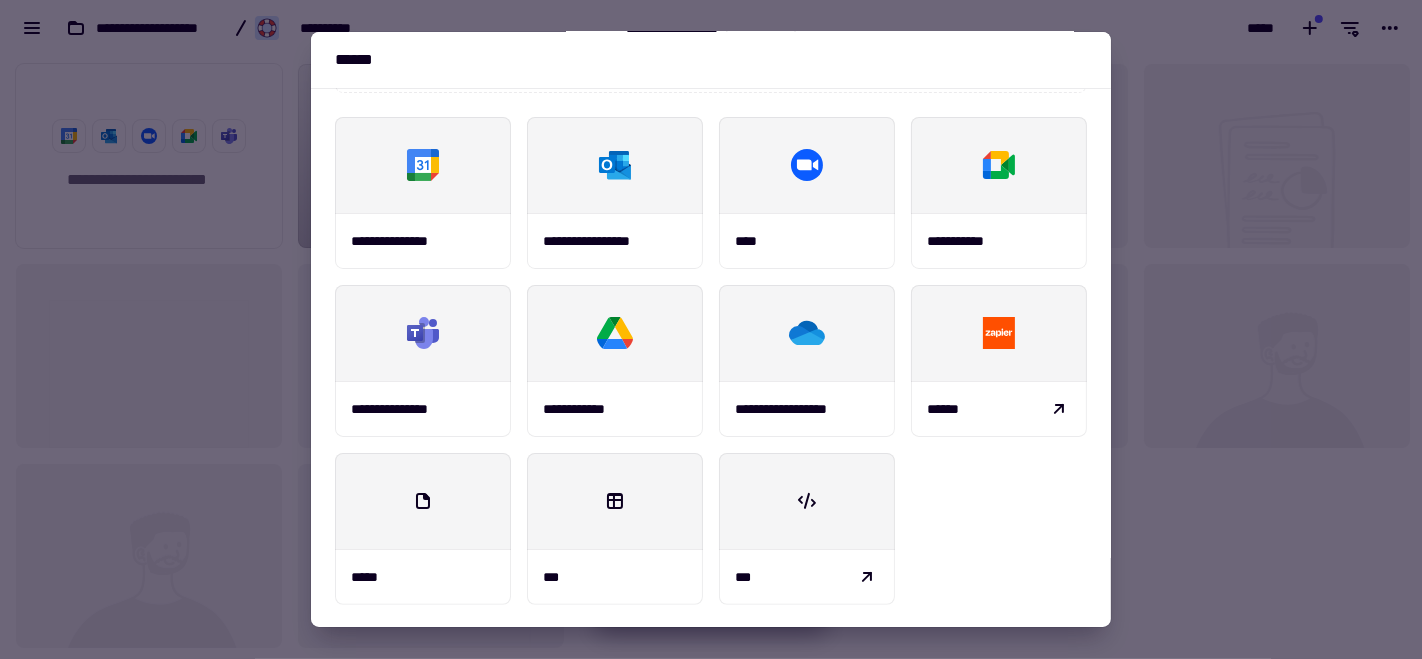 click at bounding box center [711, 329] 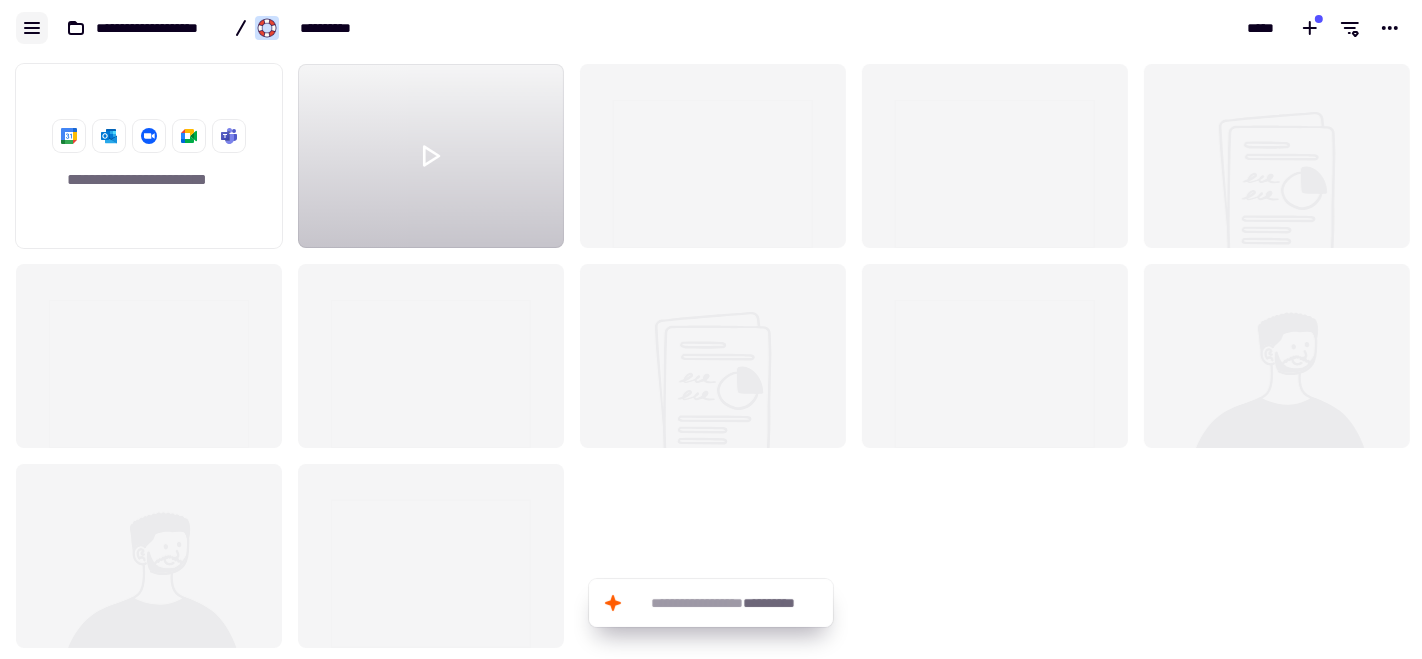 click 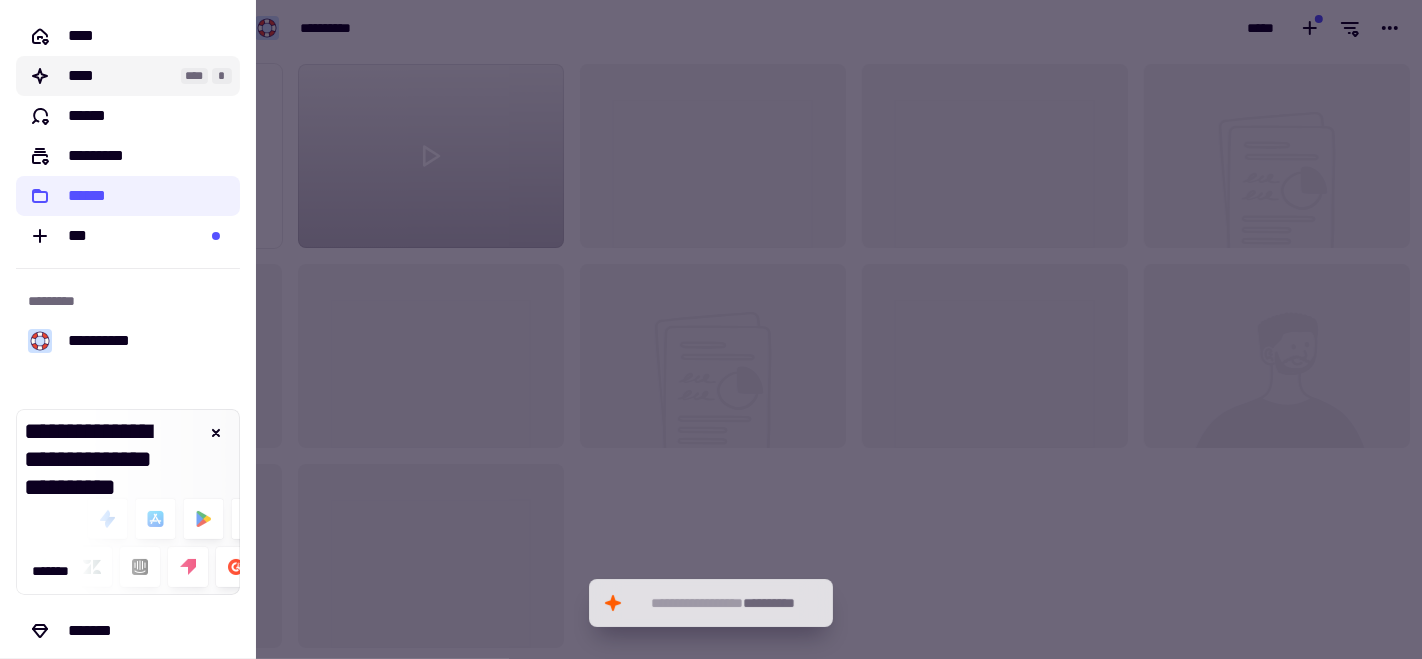 click on "****" 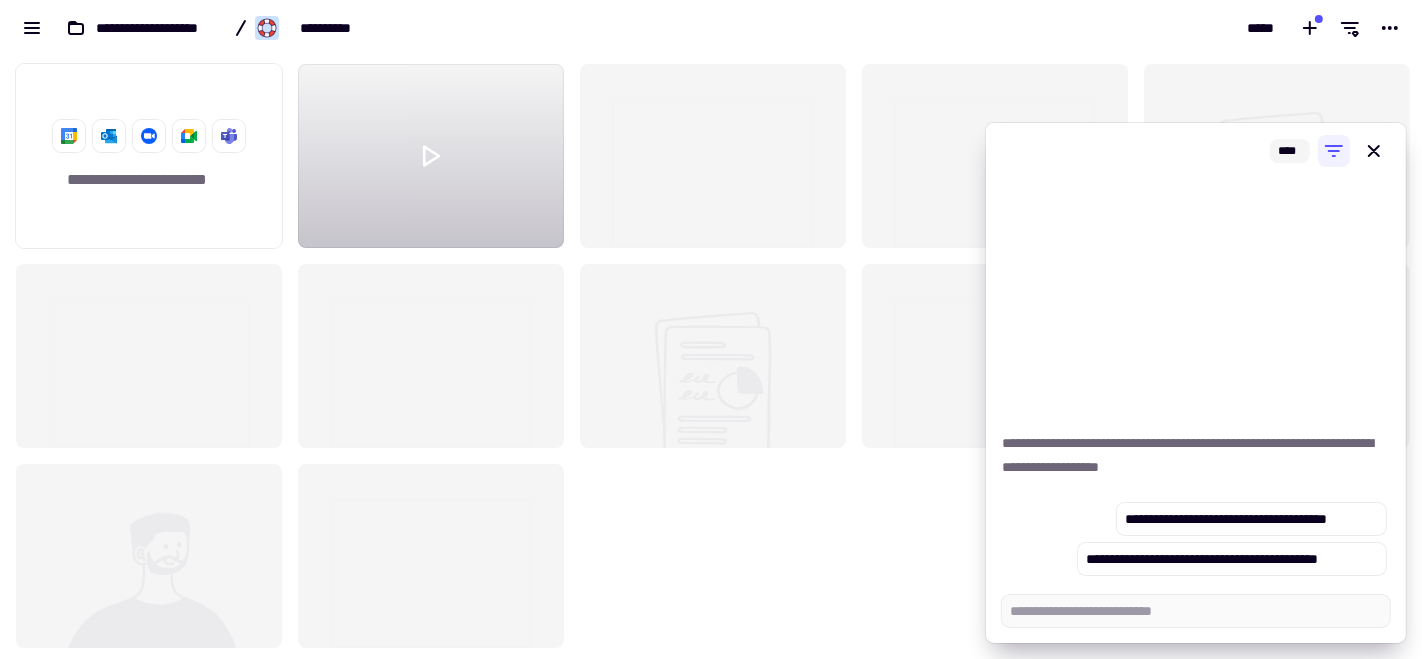 type on "*" 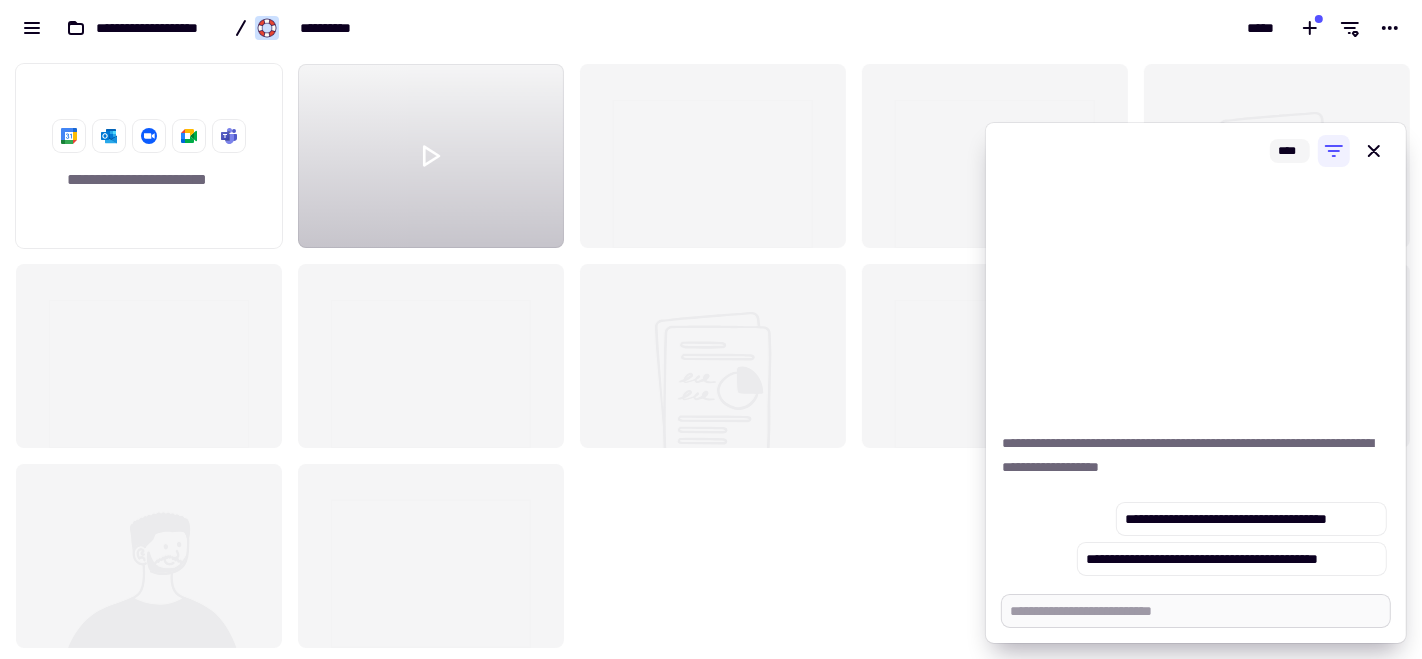 click at bounding box center [1196, 611] 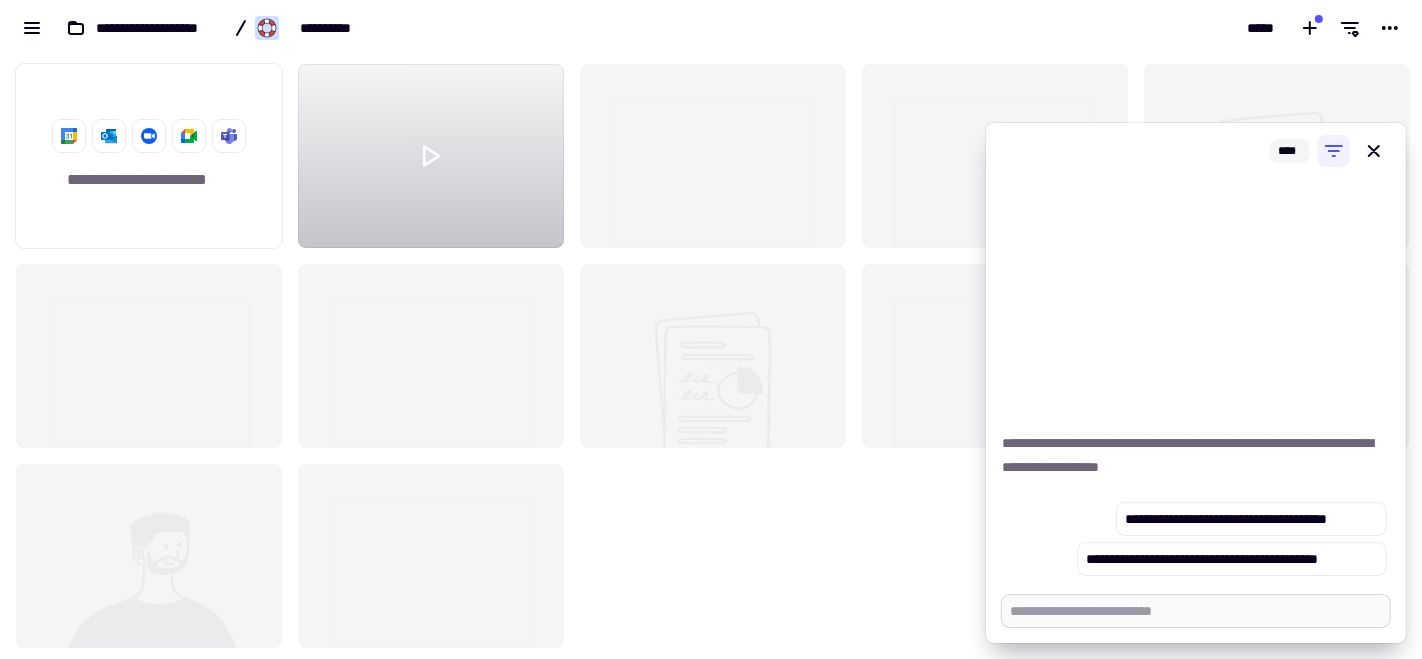 paste on "**********" 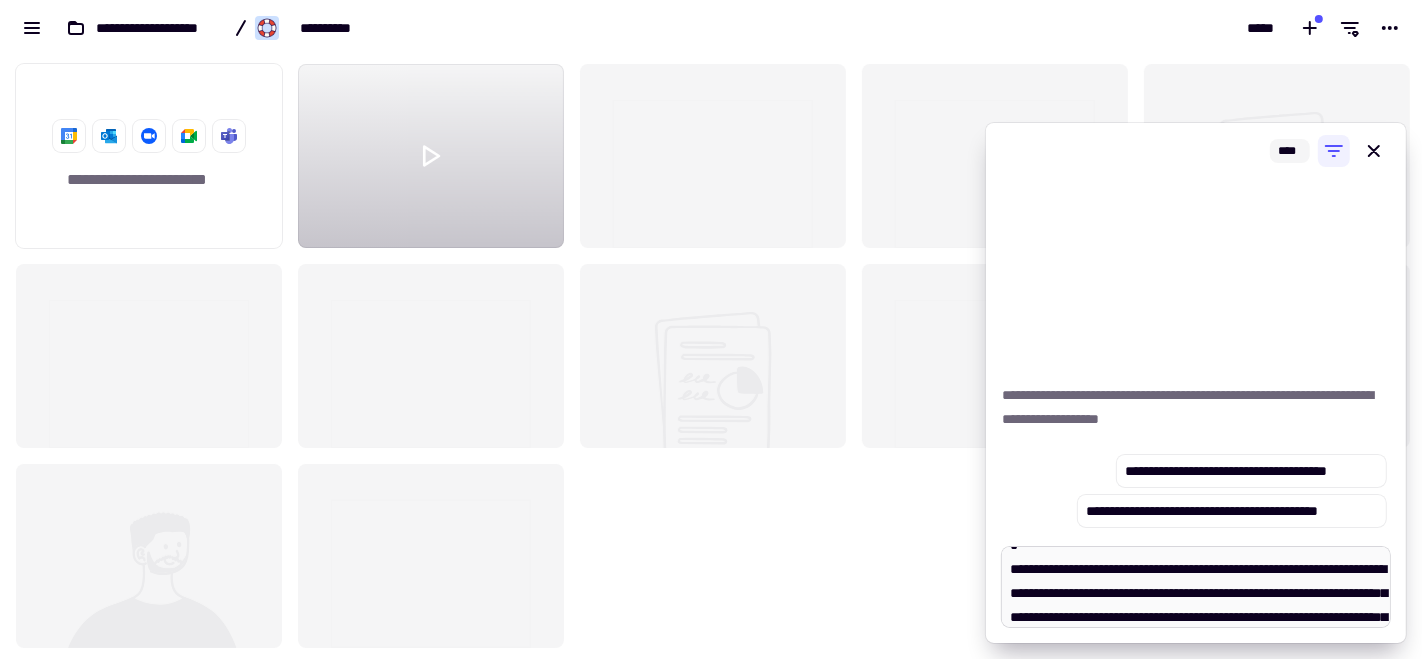 scroll, scrollTop: 0, scrollLeft: 0, axis: both 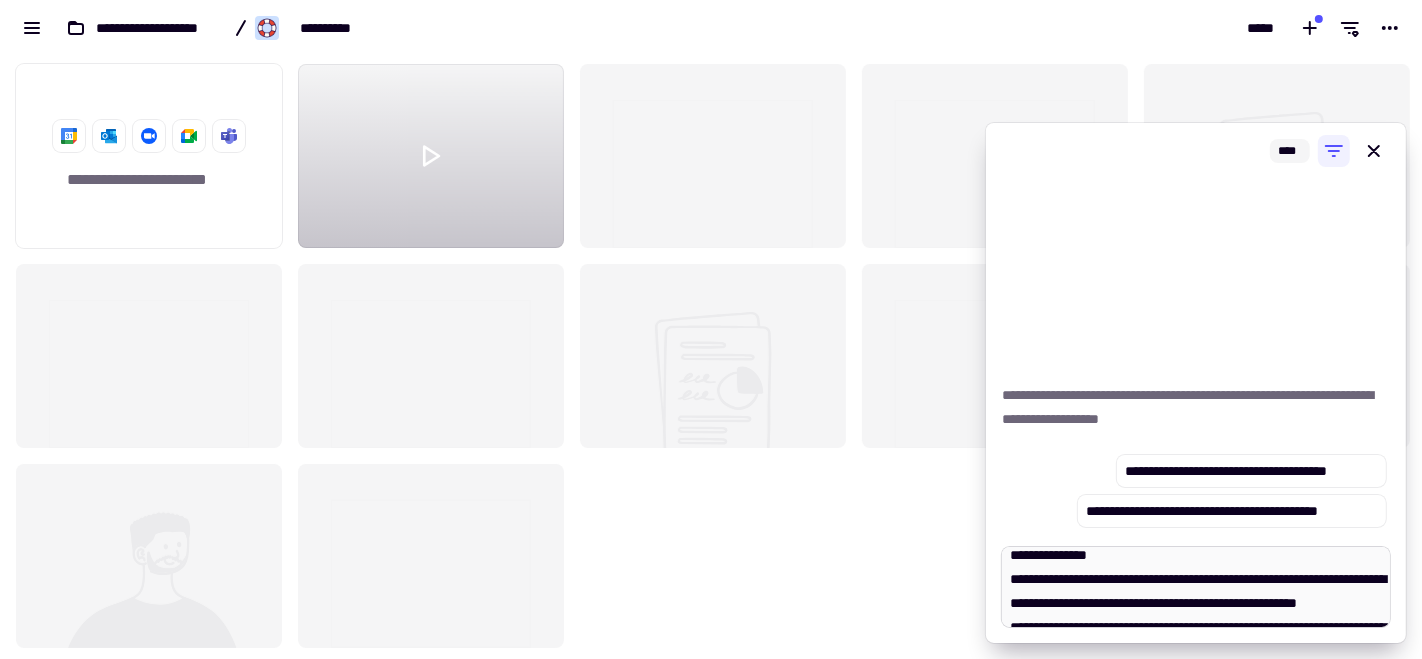 click at bounding box center (1196, 587) 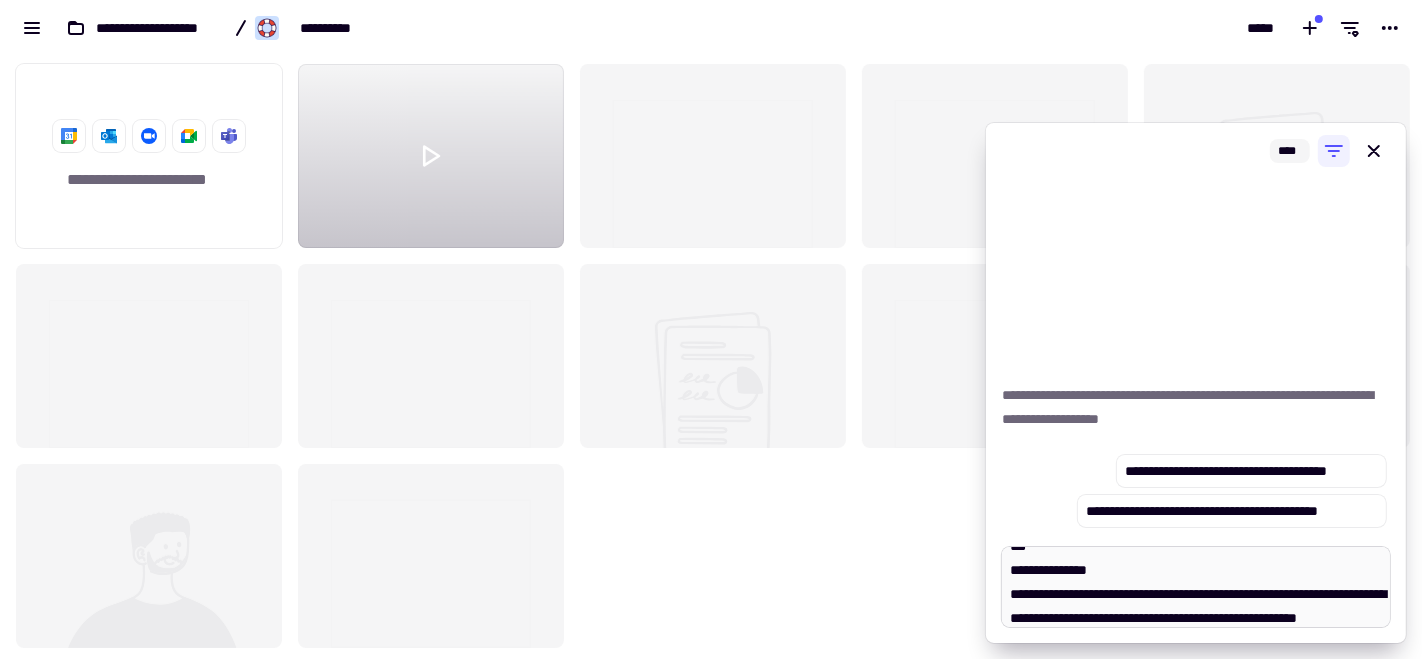 scroll, scrollTop: 44, scrollLeft: 0, axis: vertical 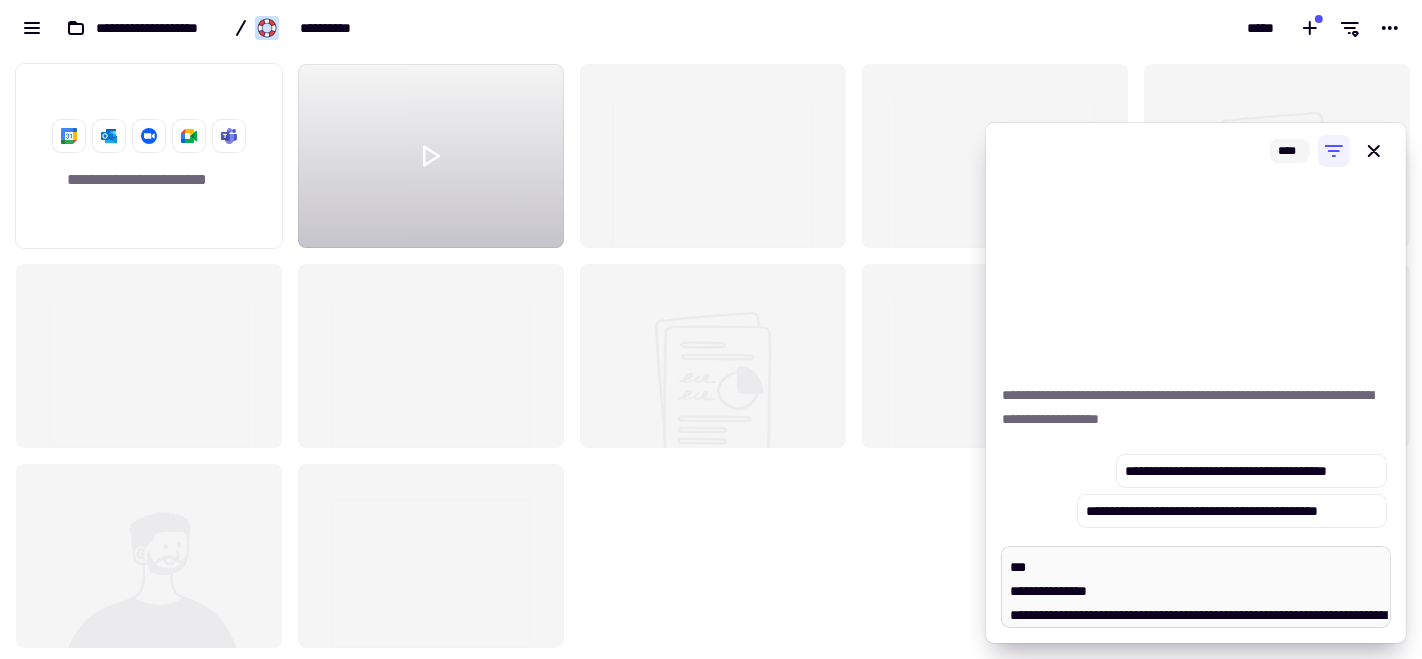 click at bounding box center (1196, 587) 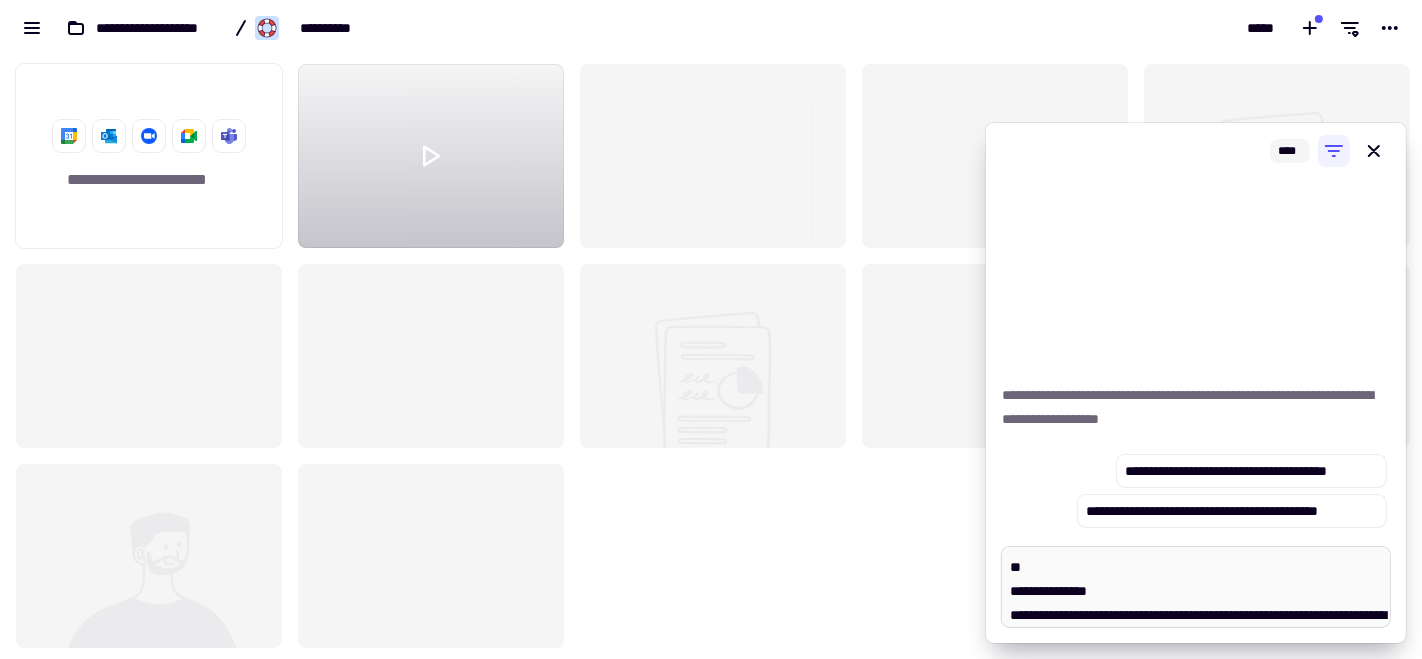 type on "*" 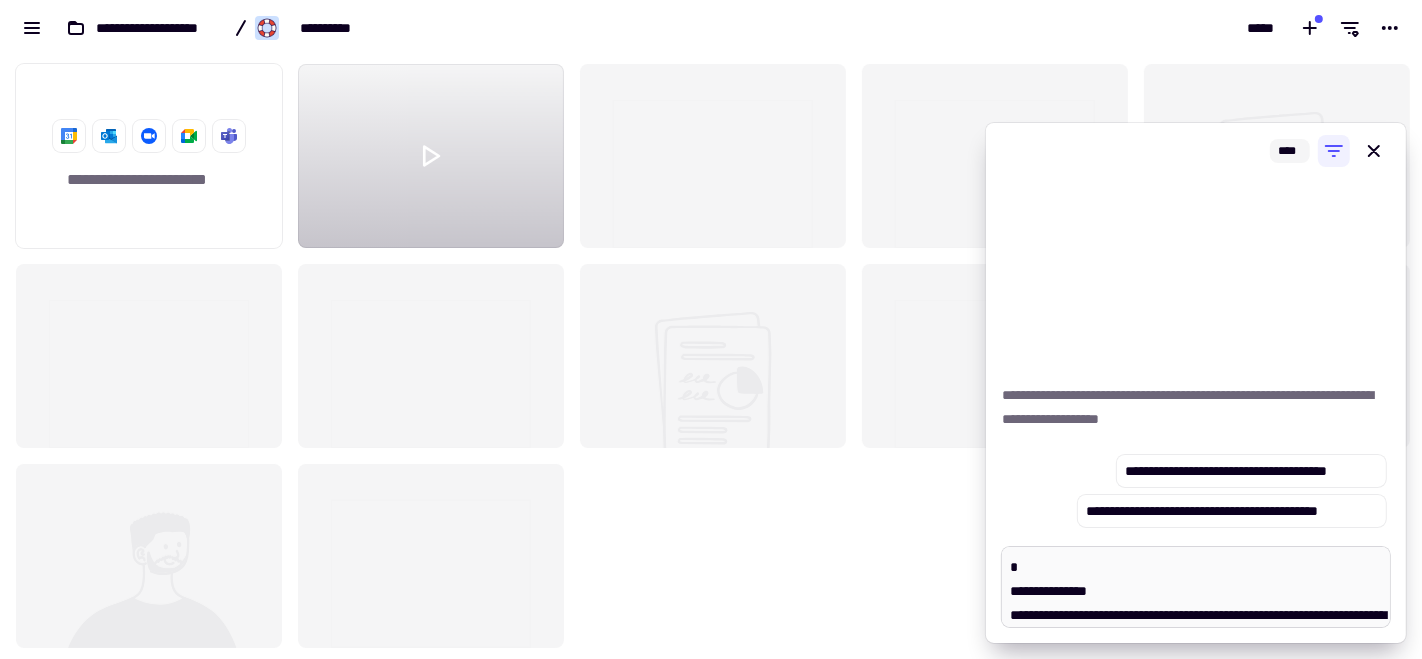 type on "*" 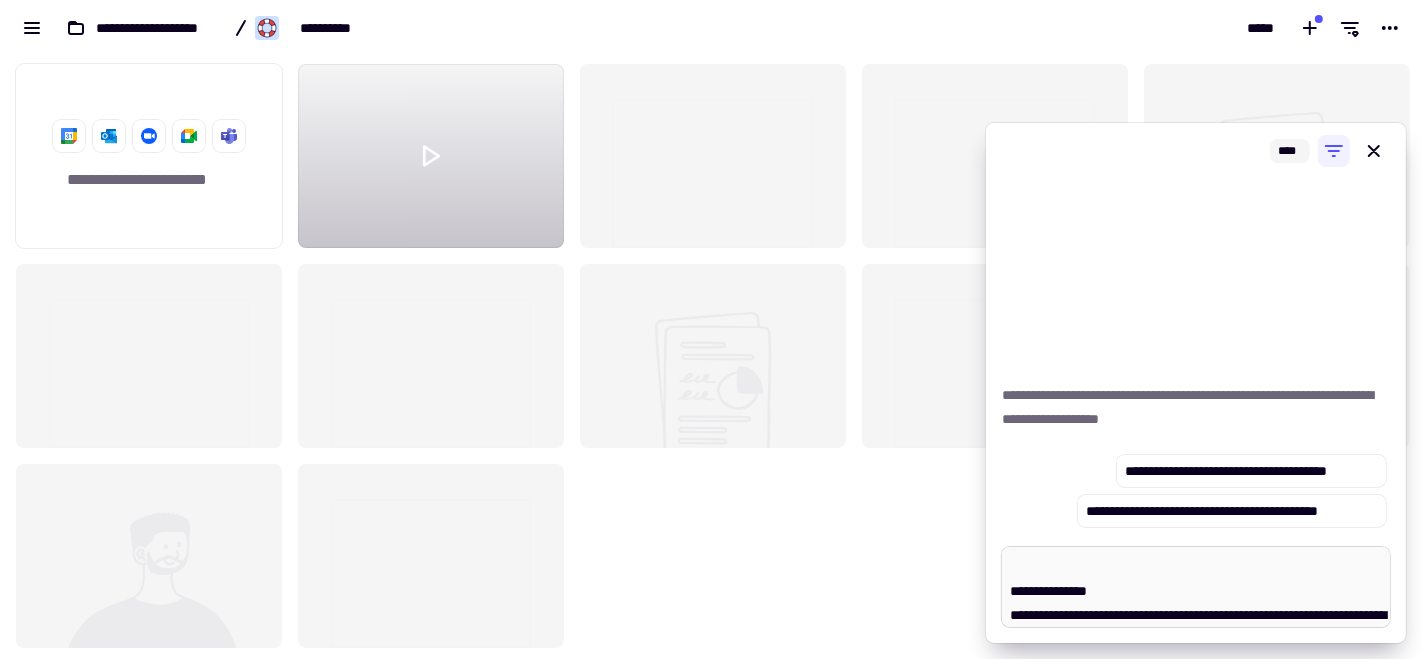 type on "*" 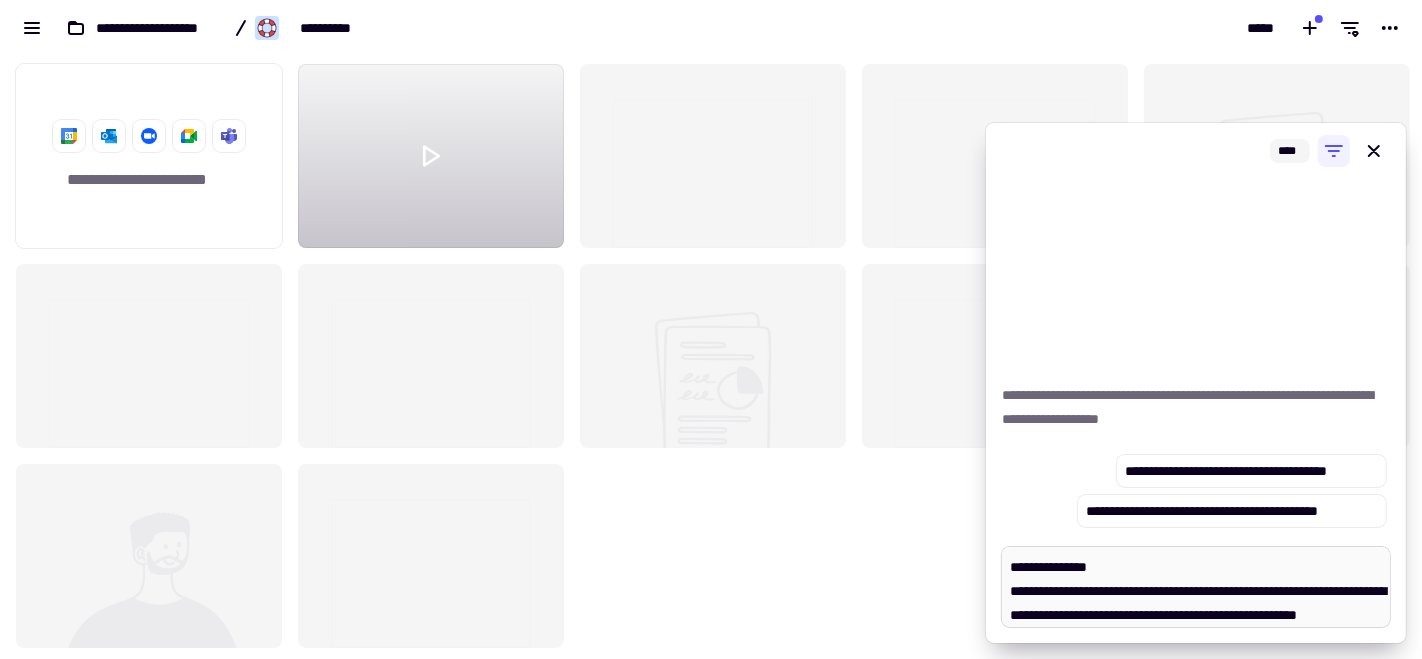 scroll, scrollTop: 29, scrollLeft: 0, axis: vertical 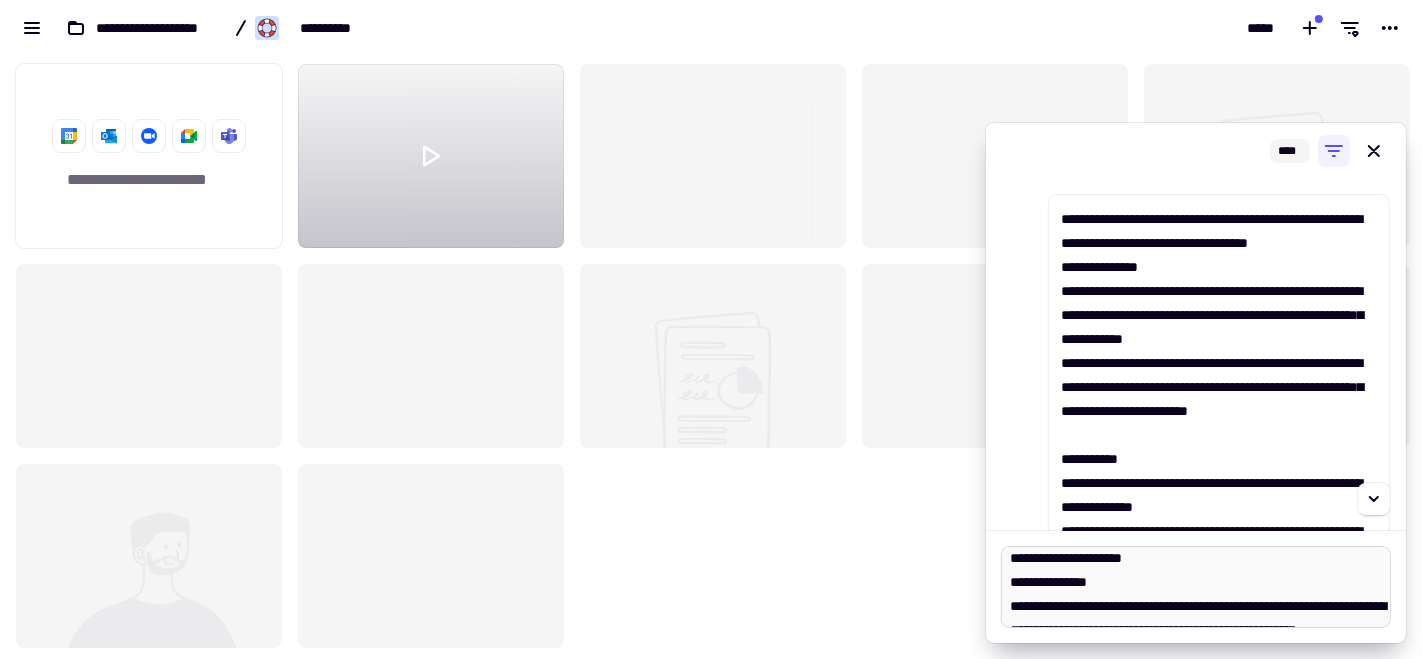 type on "*" 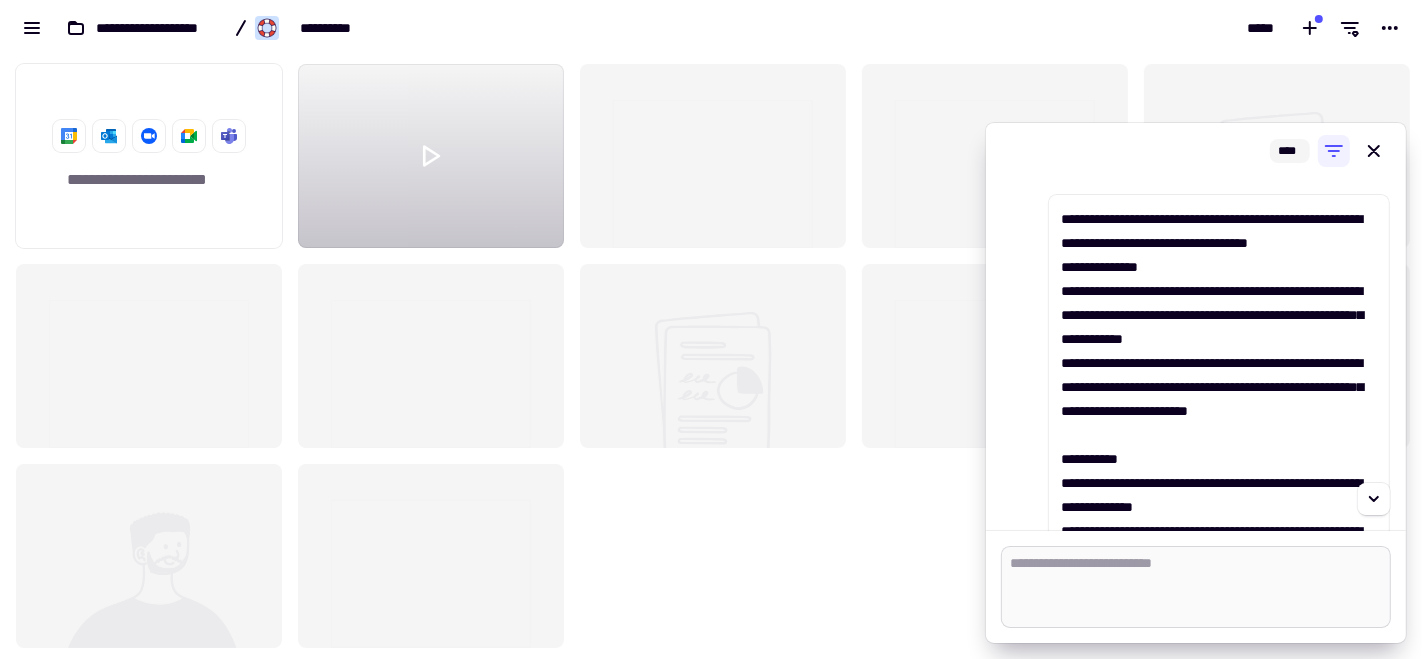 scroll, scrollTop: 0, scrollLeft: 0, axis: both 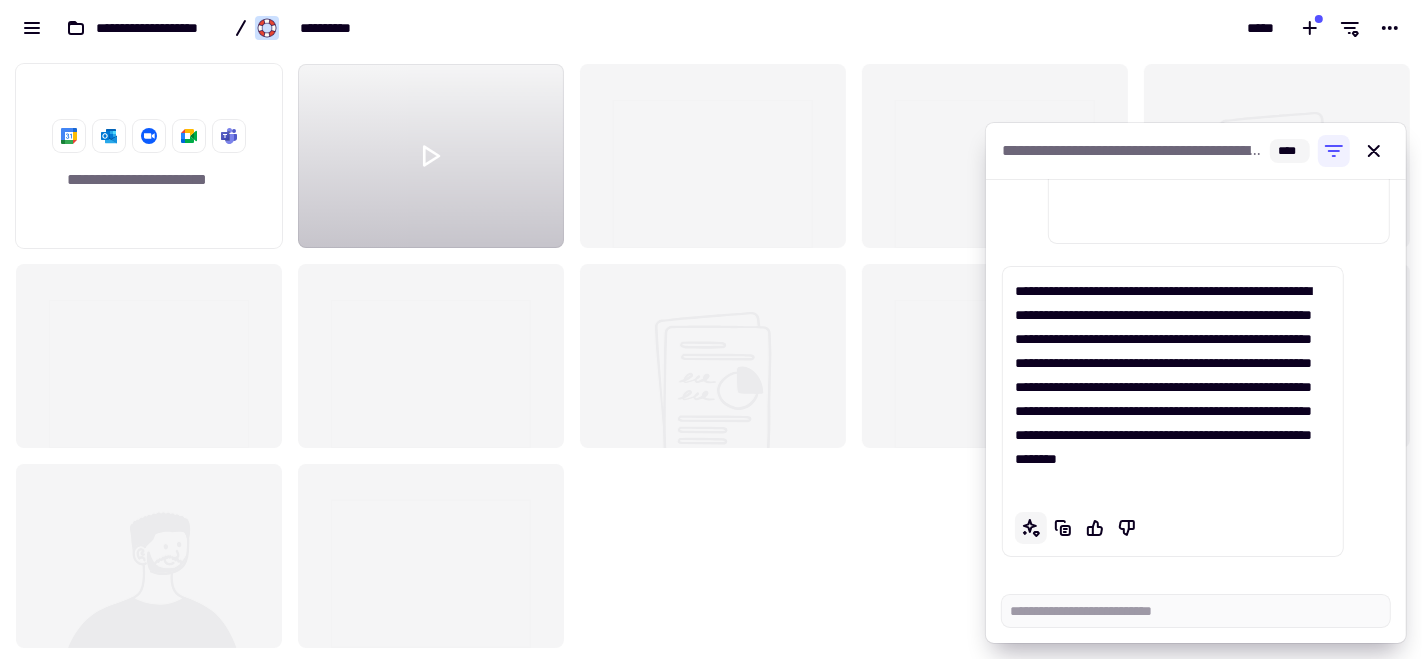 click 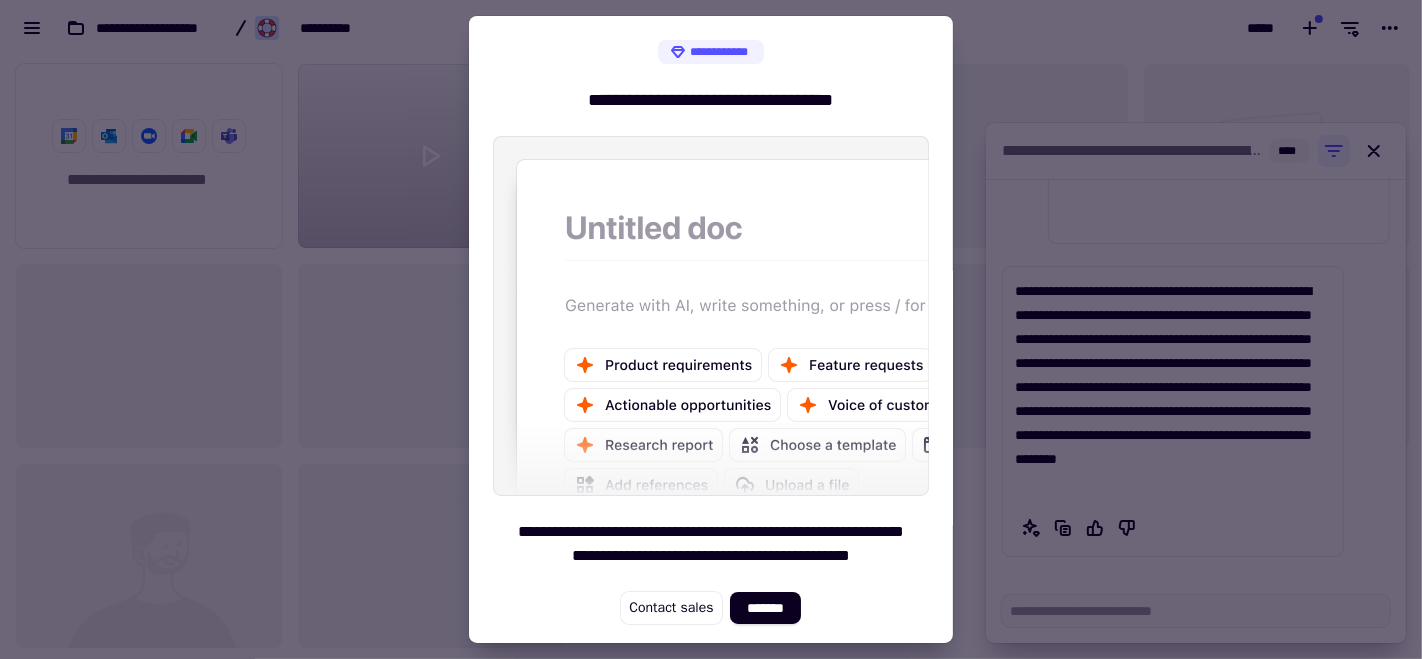 click at bounding box center (711, 329) 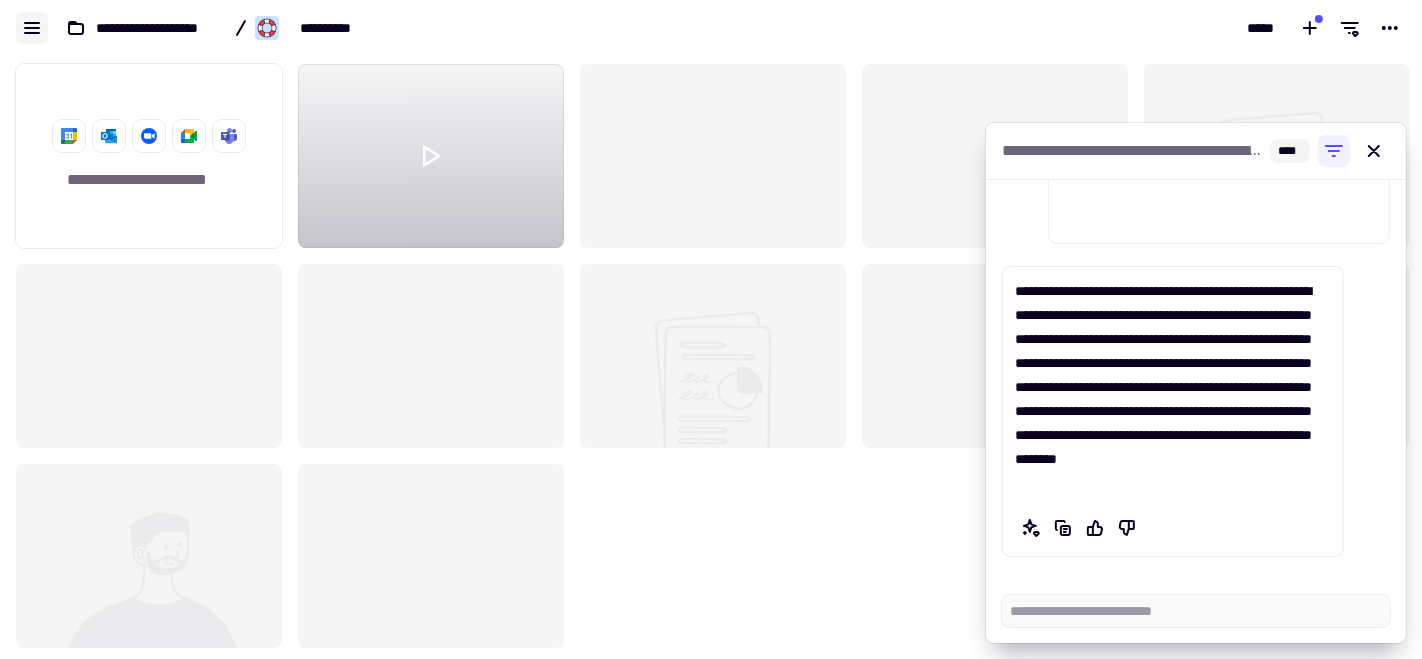 click 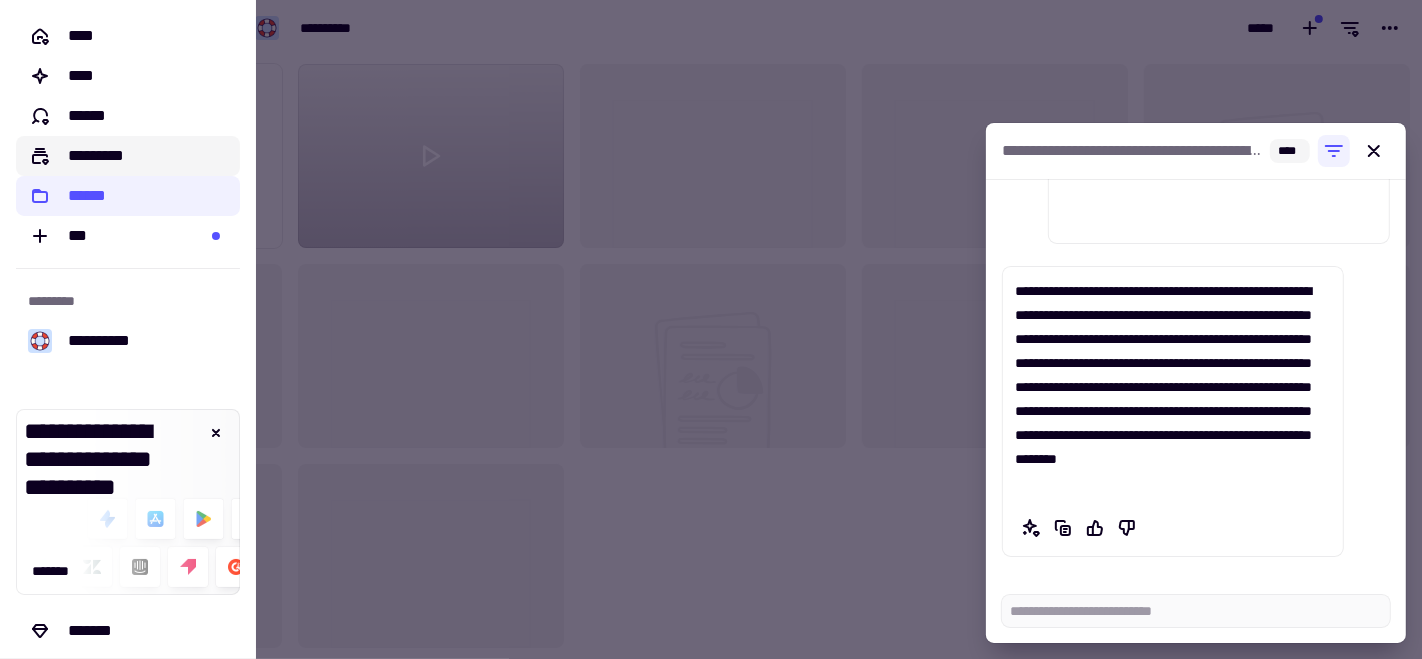 click on "*********" 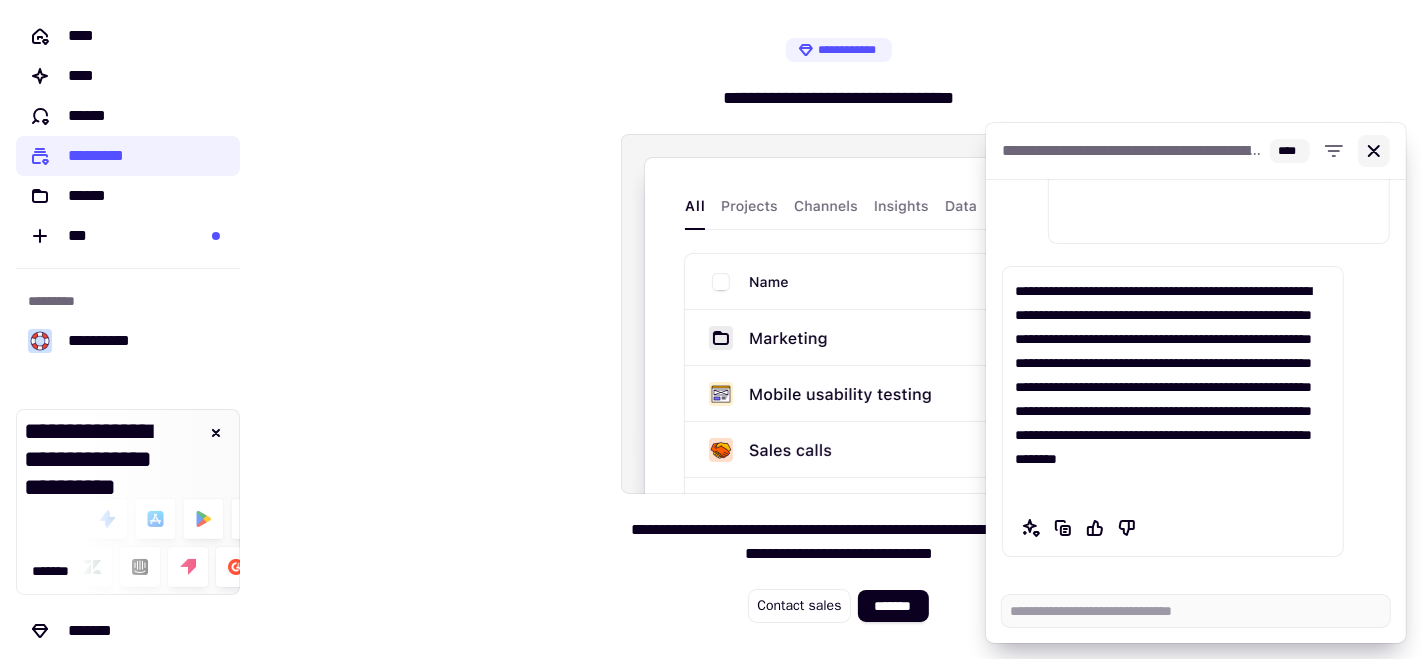 click 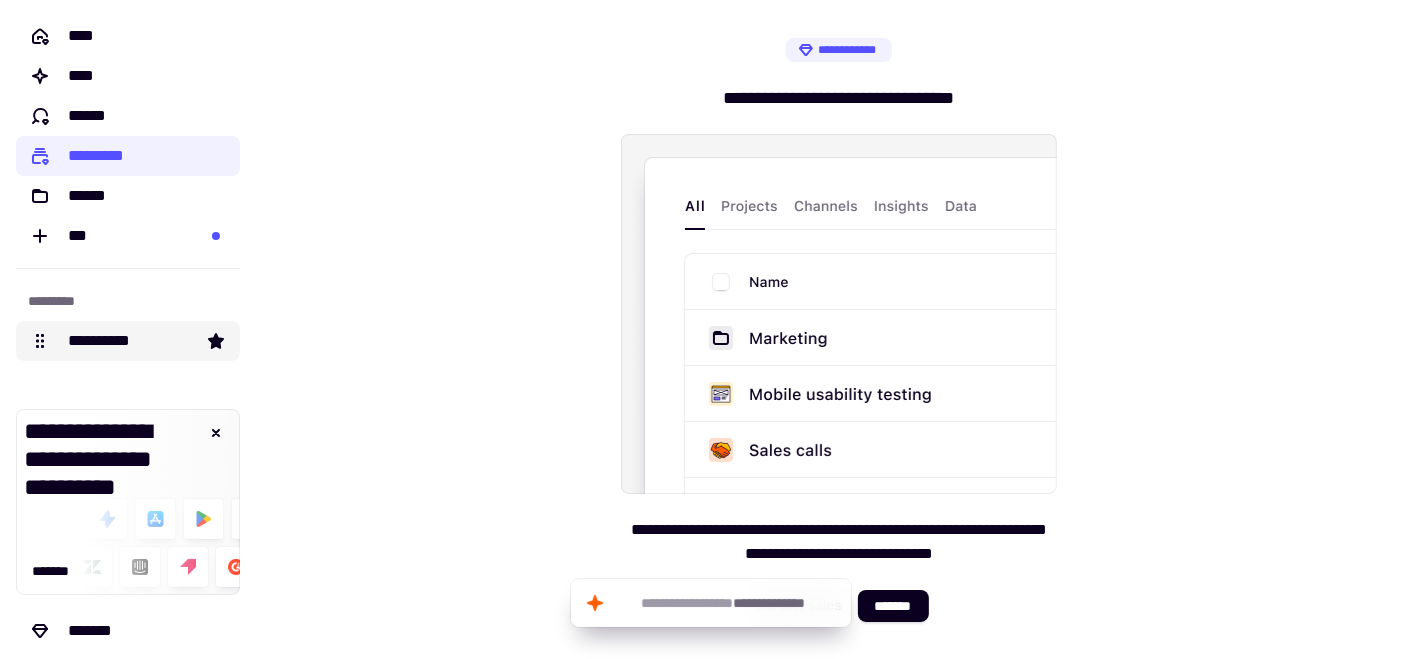 click on "**********" 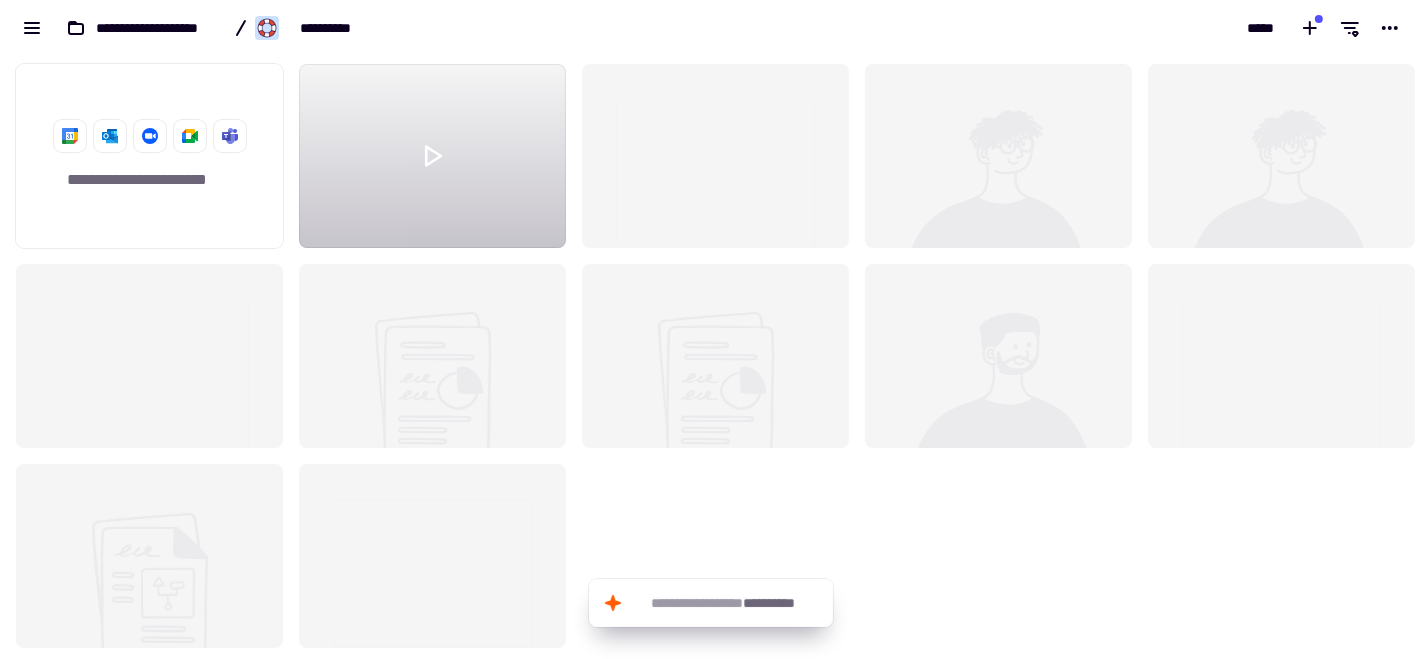 scroll, scrollTop: 17, scrollLeft: 17, axis: both 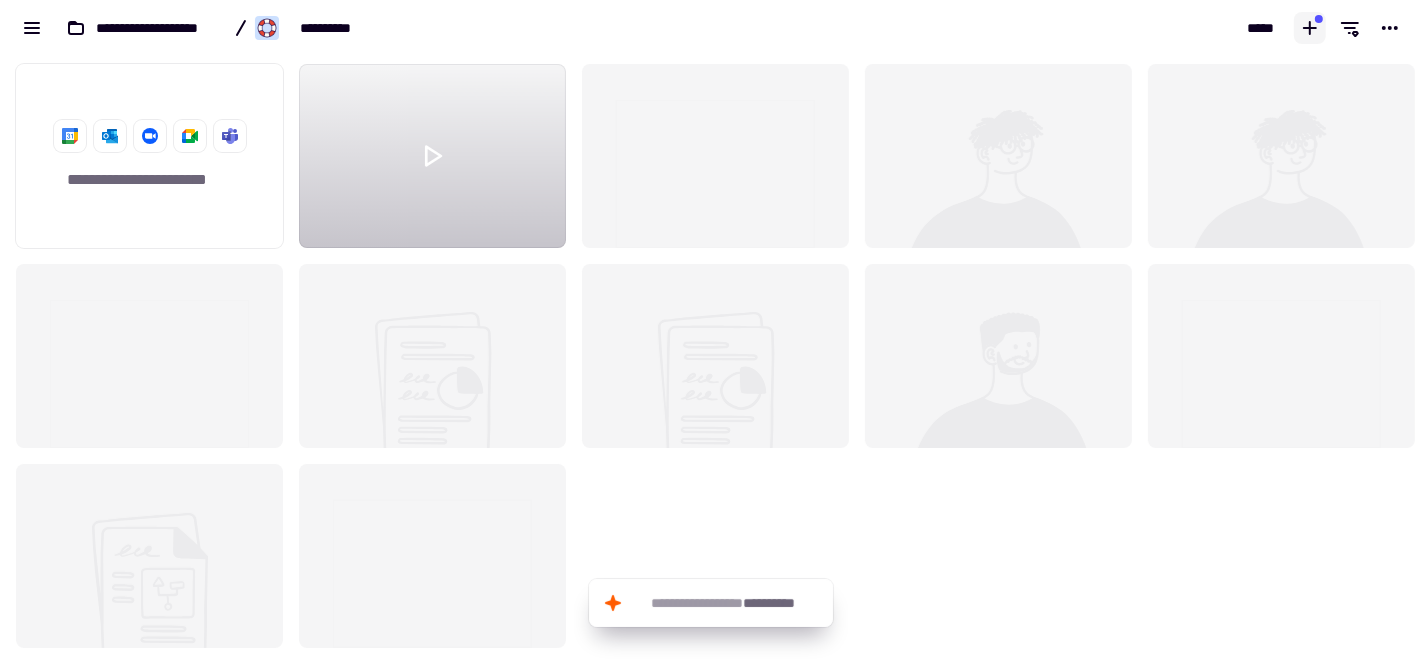 click 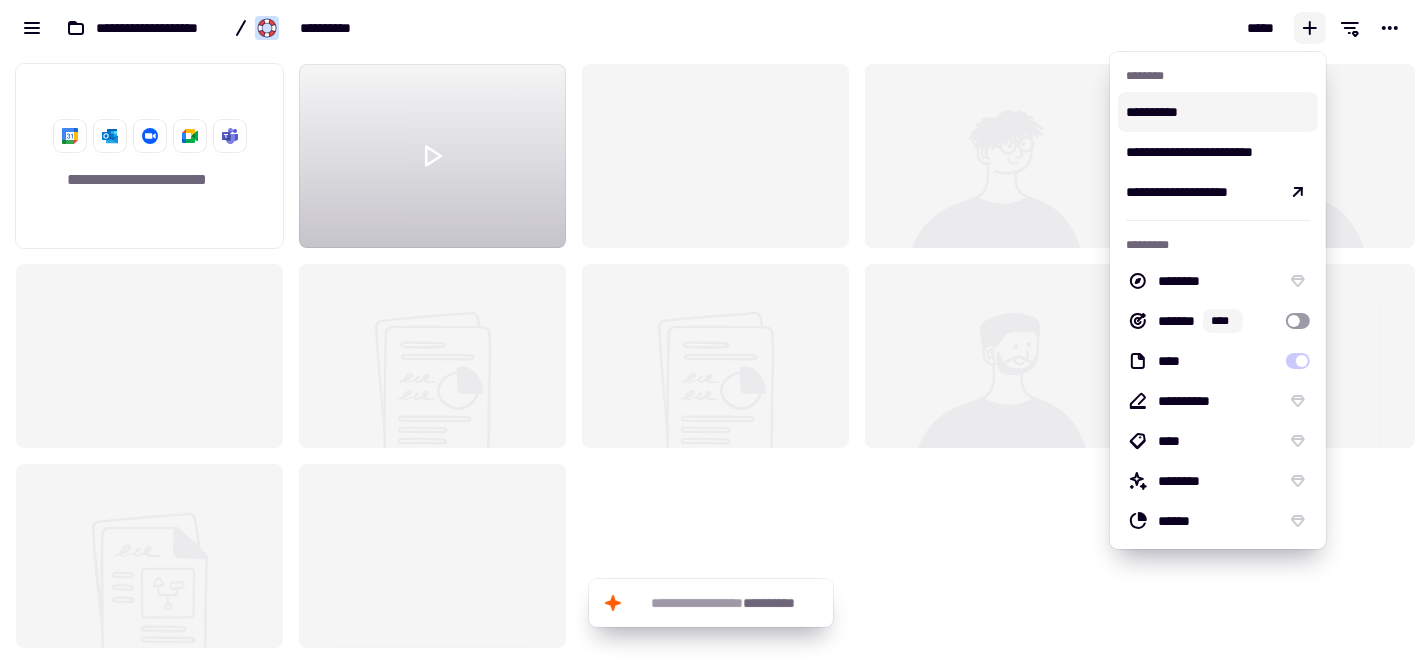 click on "**********" at bounding box center (1218, 112) 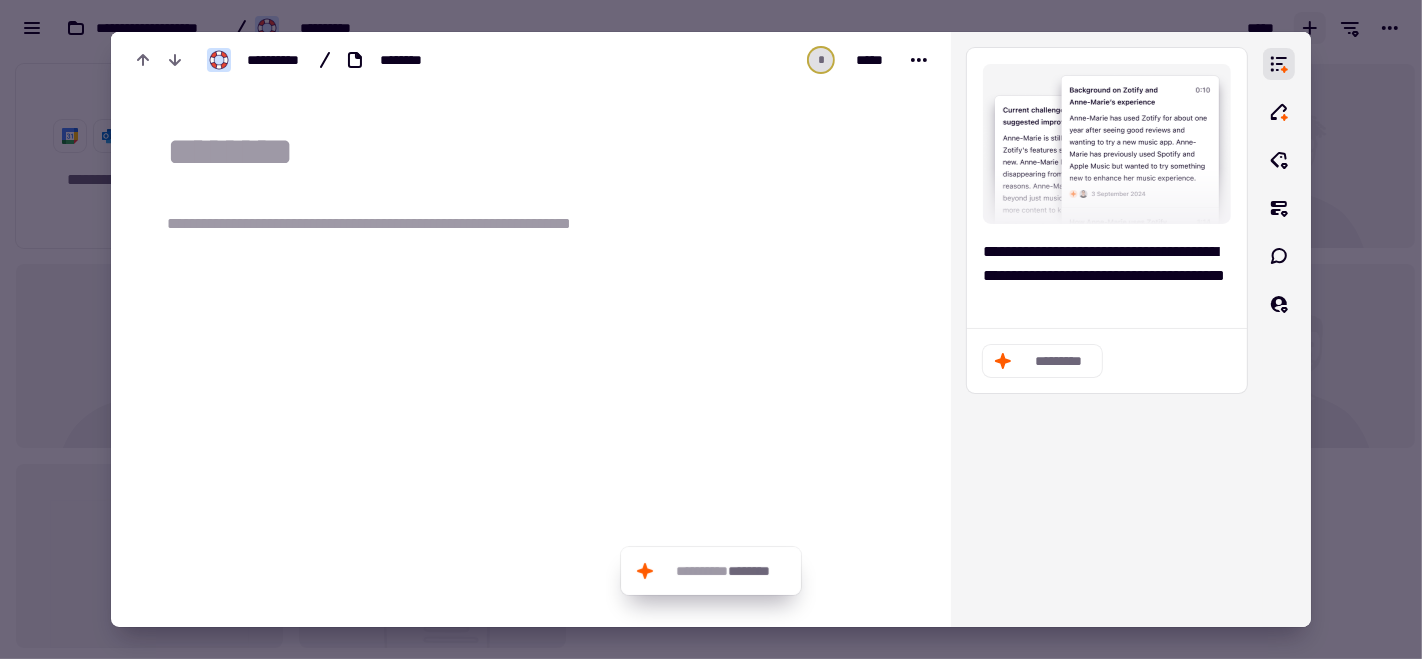 click on "**********" at bounding box center [403, 224] 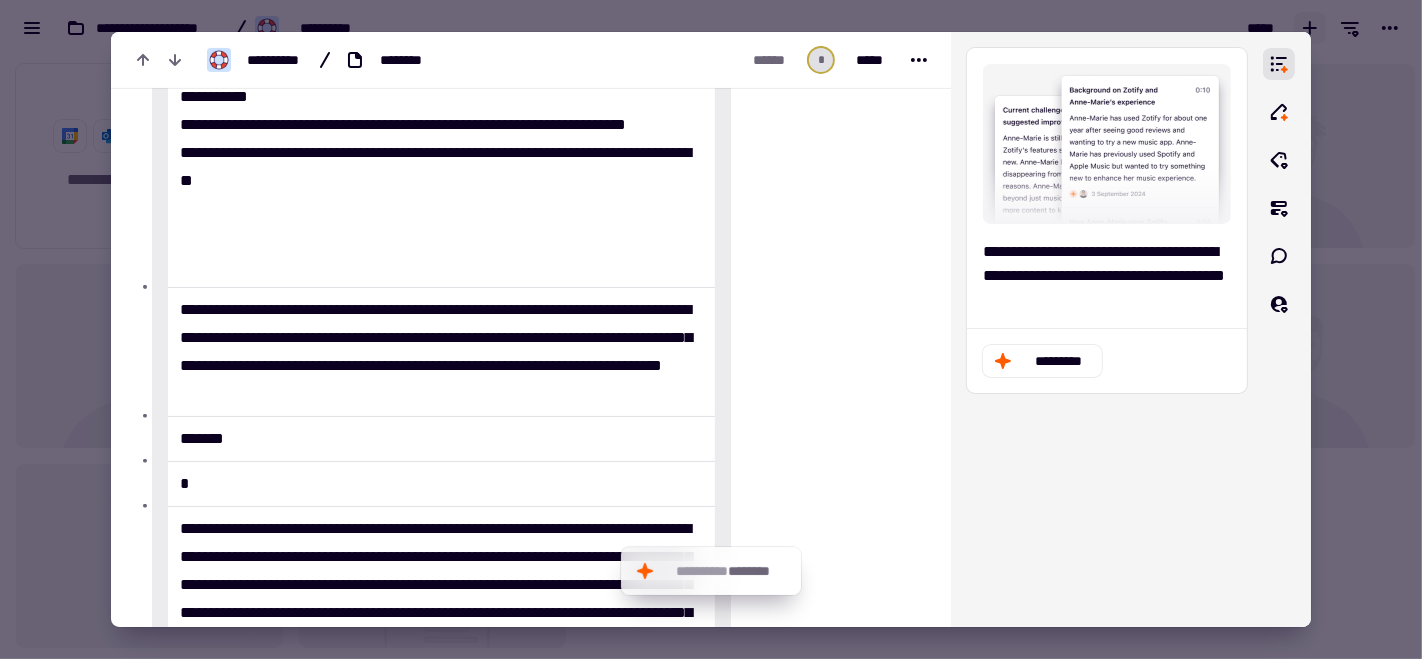 scroll, scrollTop: 0, scrollLeft: 0, axis: both 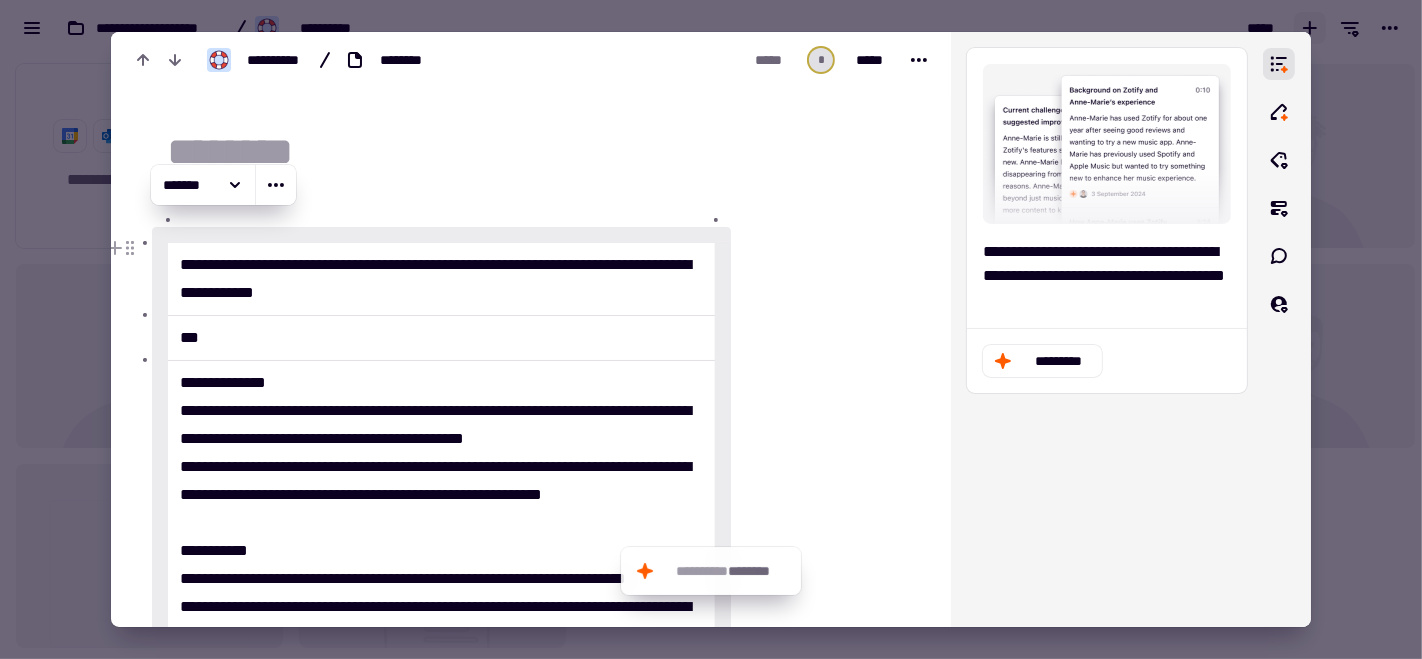 click on "***" at bounding box center (441, 338) 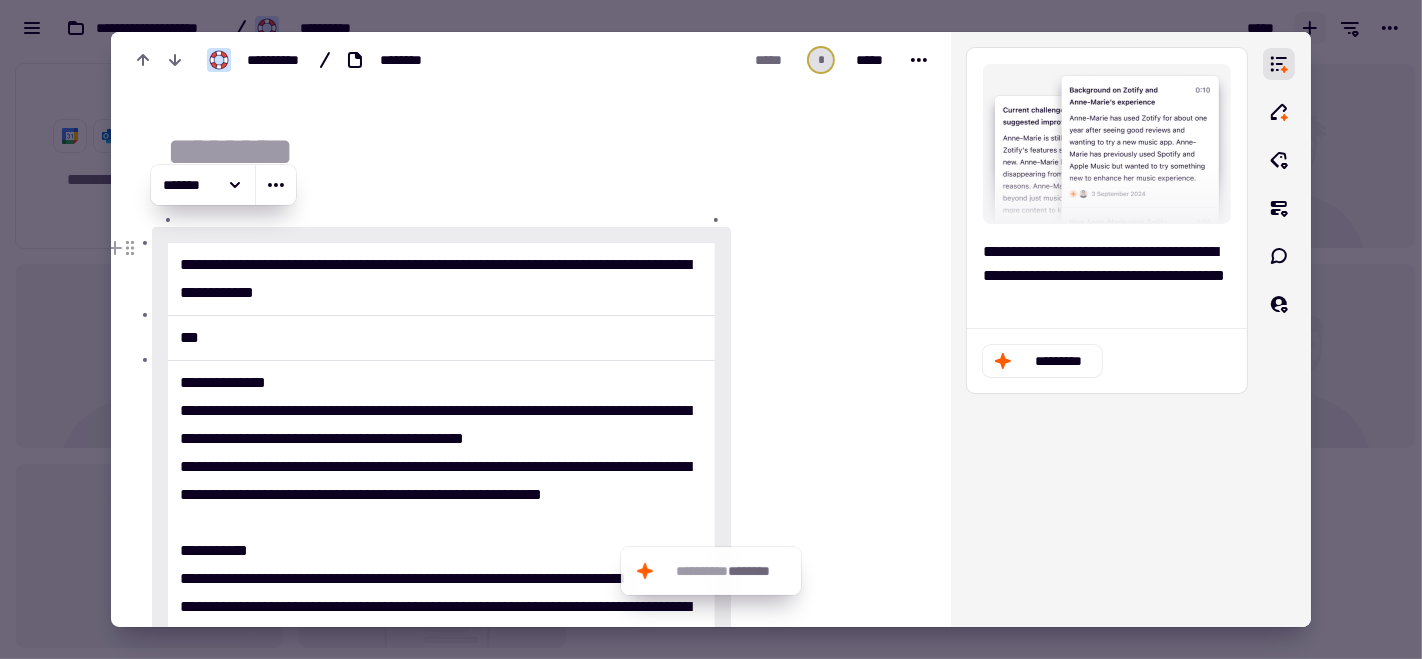 type 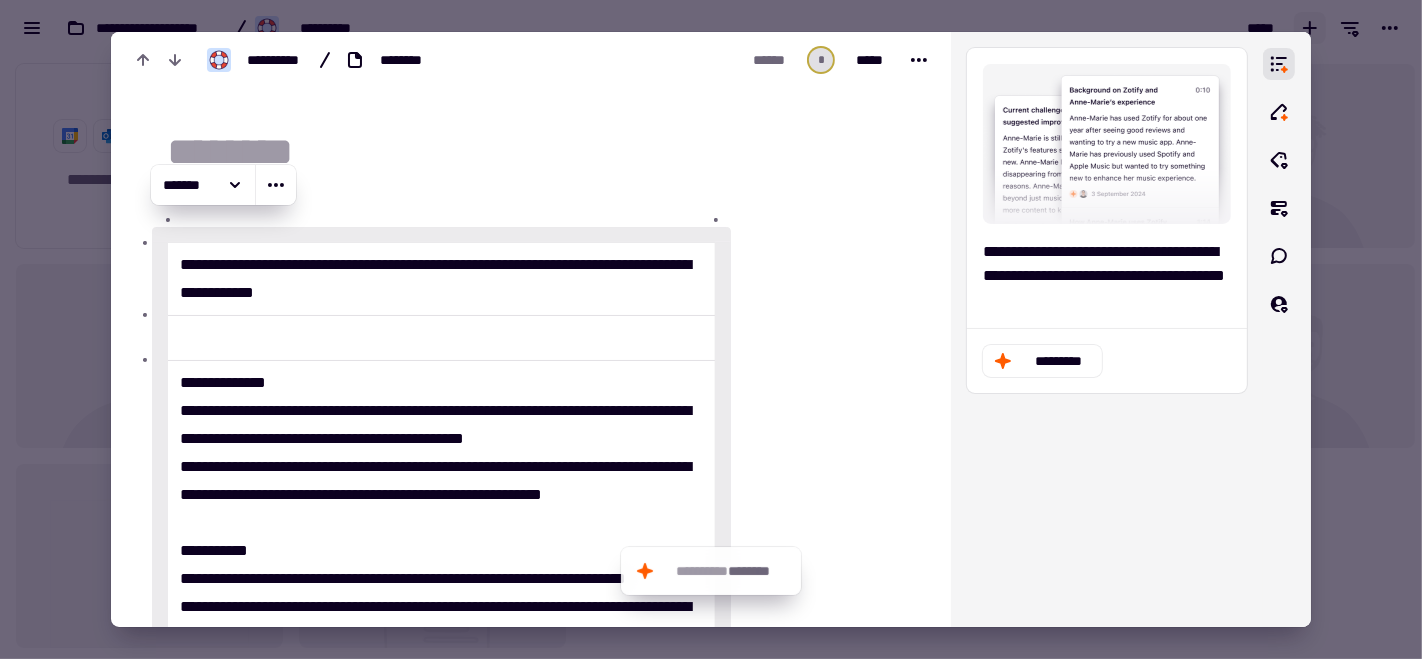 click at bounding box center (543, 153) 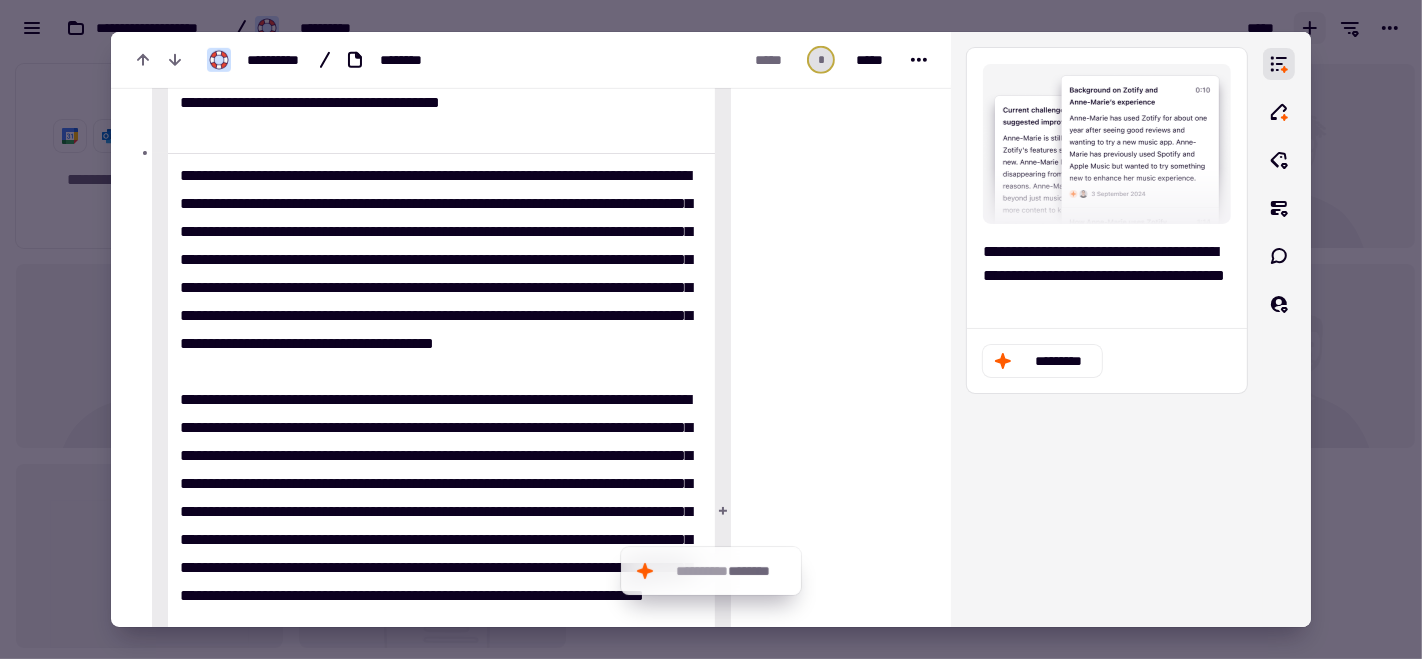 scroll, scrollTop: 0, scrollLeft: 0, axis: both 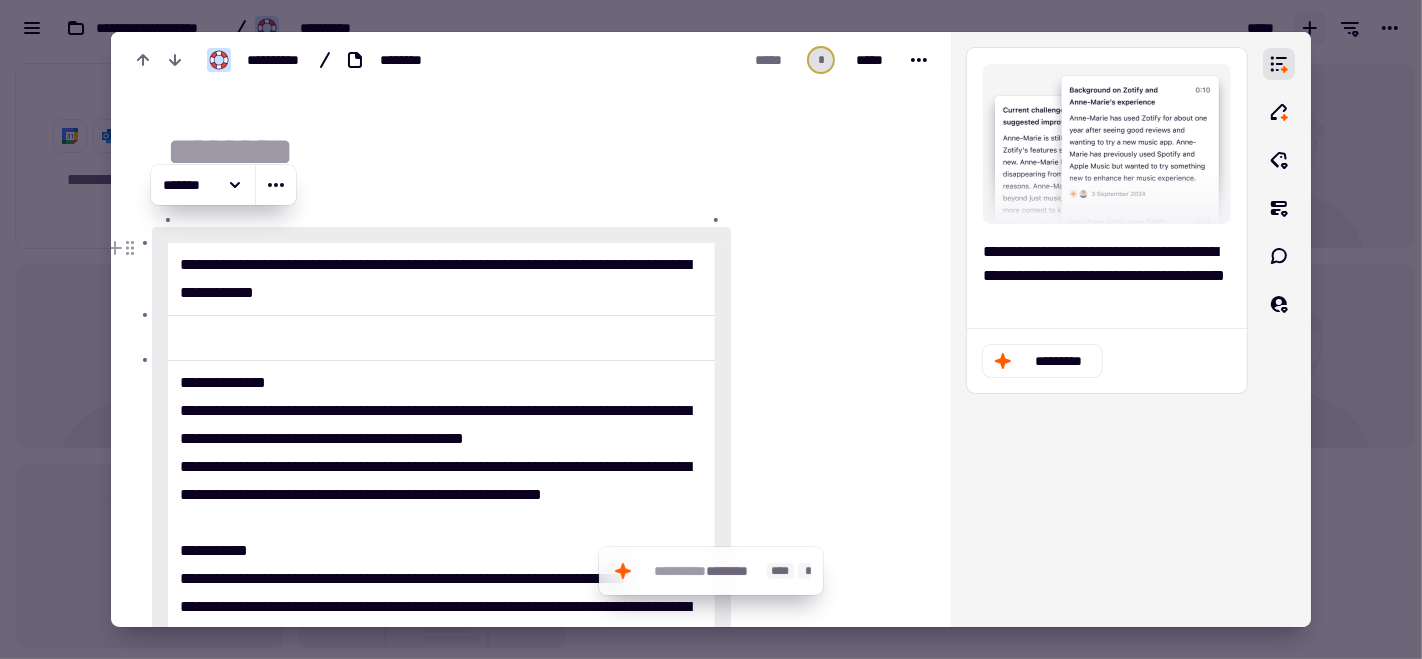 click on "*********   ******** **** *" 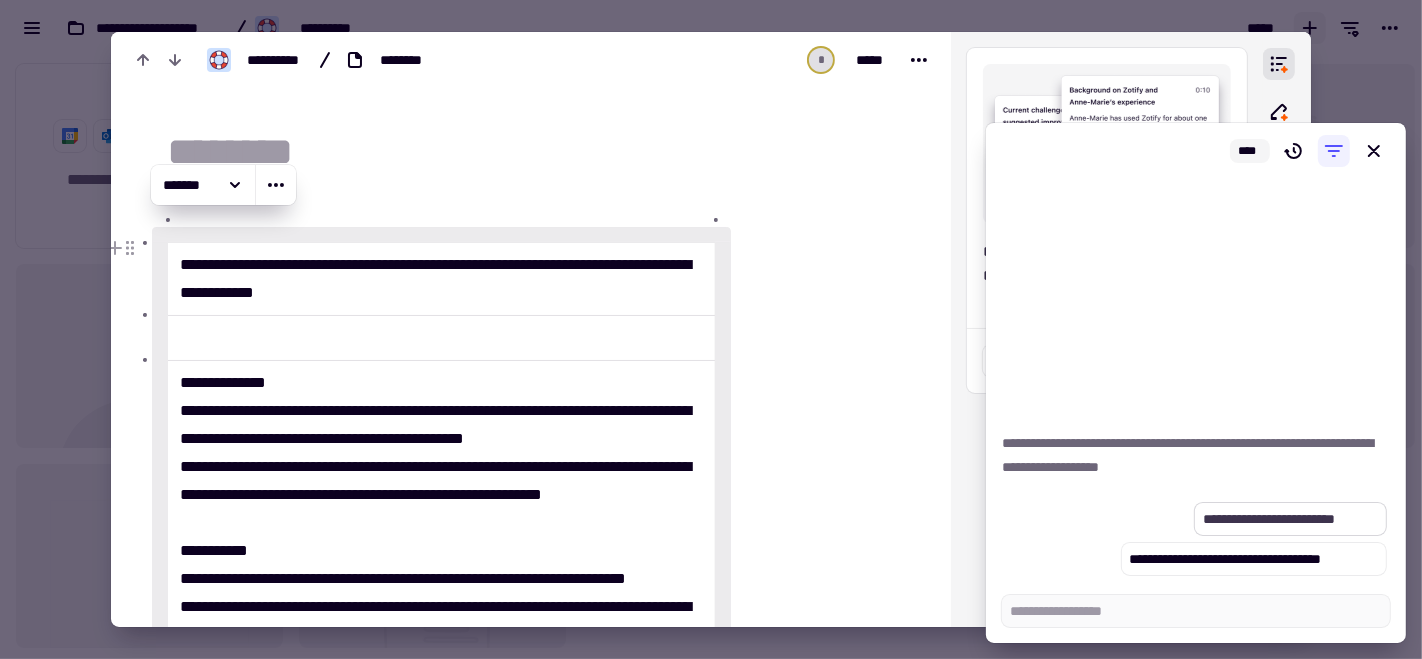 click on "**********" at bounding box center (1290, 519) 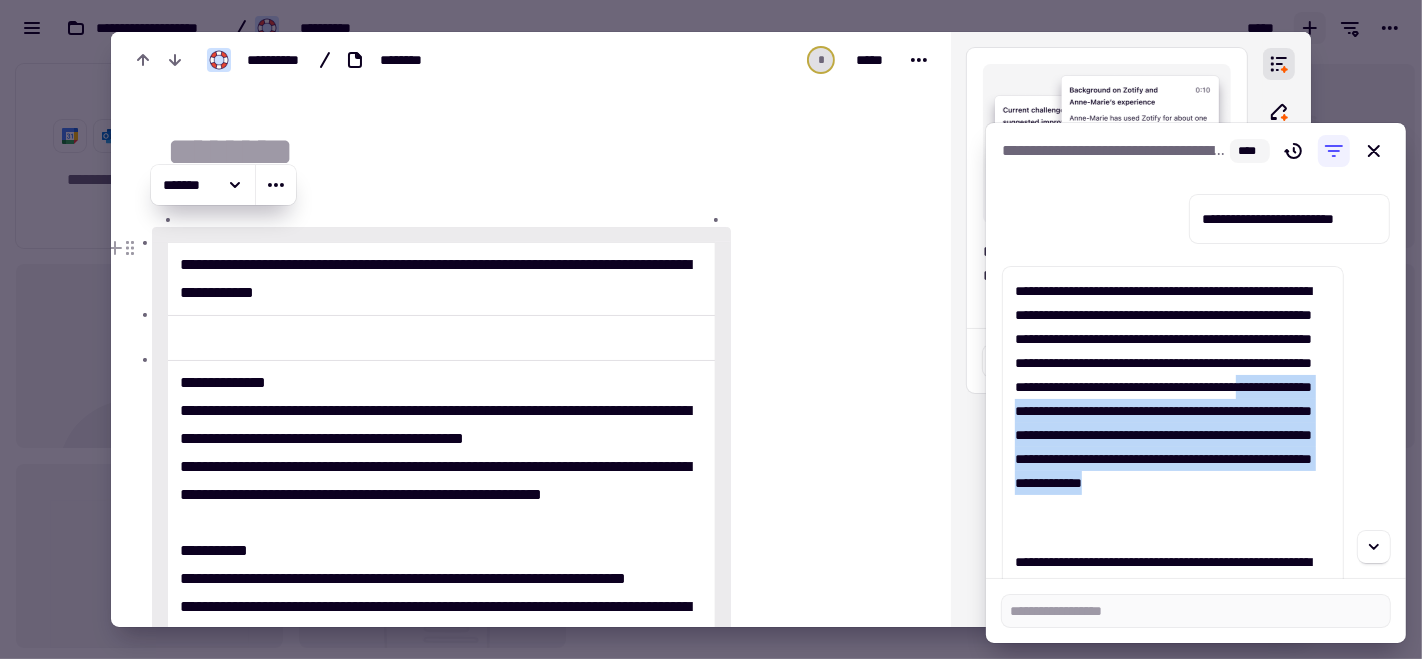 drag, startPoint x: 1342, startPoint y: 522, endPoint x: 1291, endPoint y: 415, distance: 118.5327 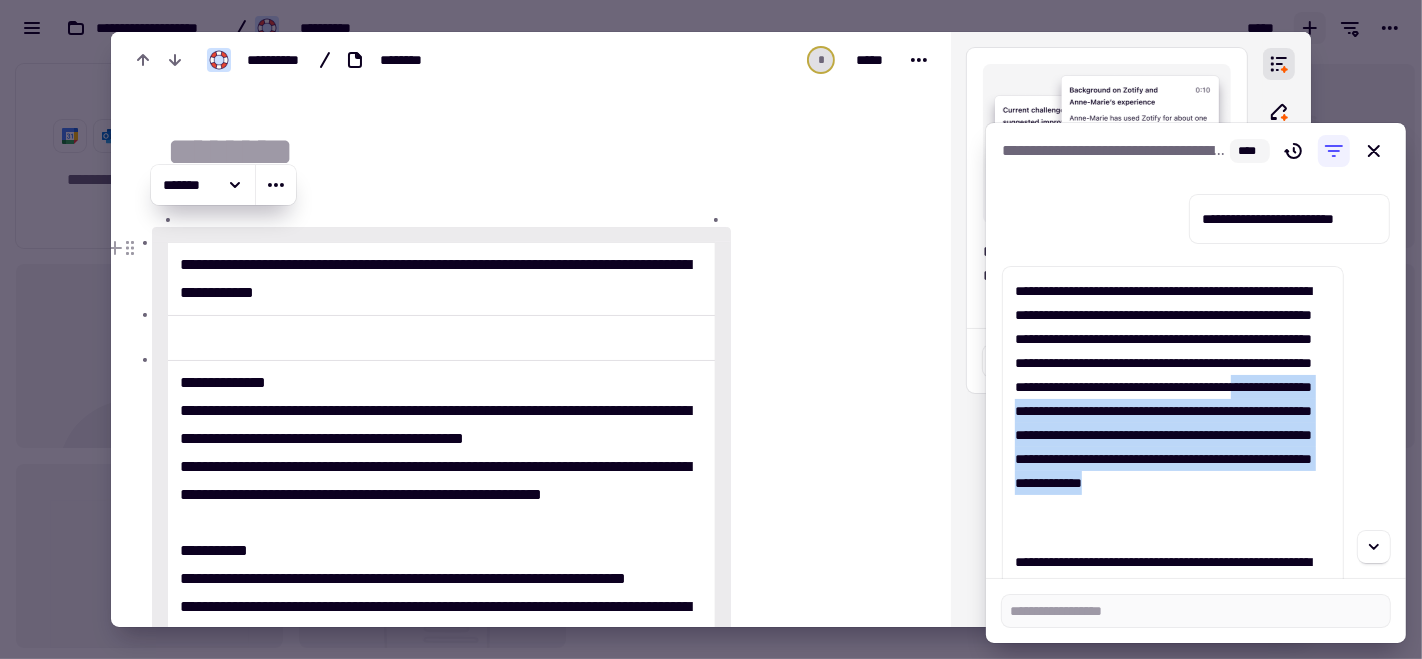 click on "**********" at bounding box center (1196, 454) 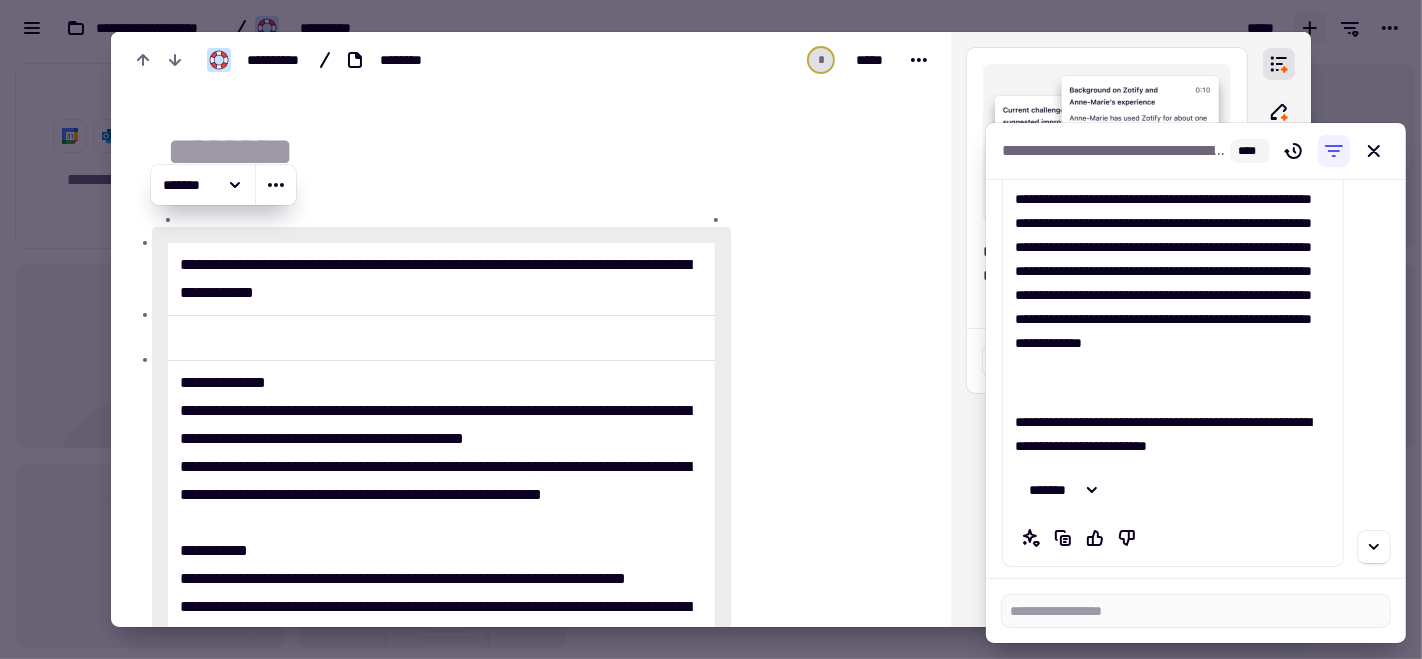 scroll, scrollTop: 151, scrollLeft: 0, axis: vertical 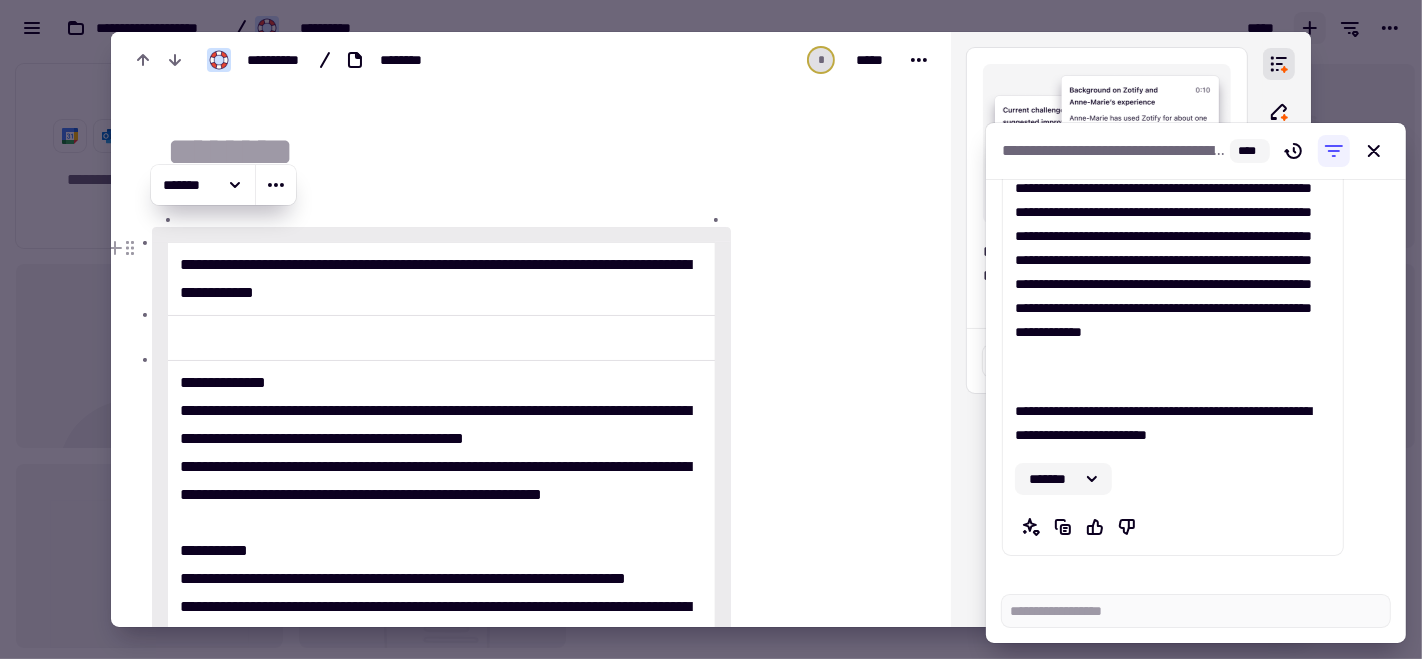 click 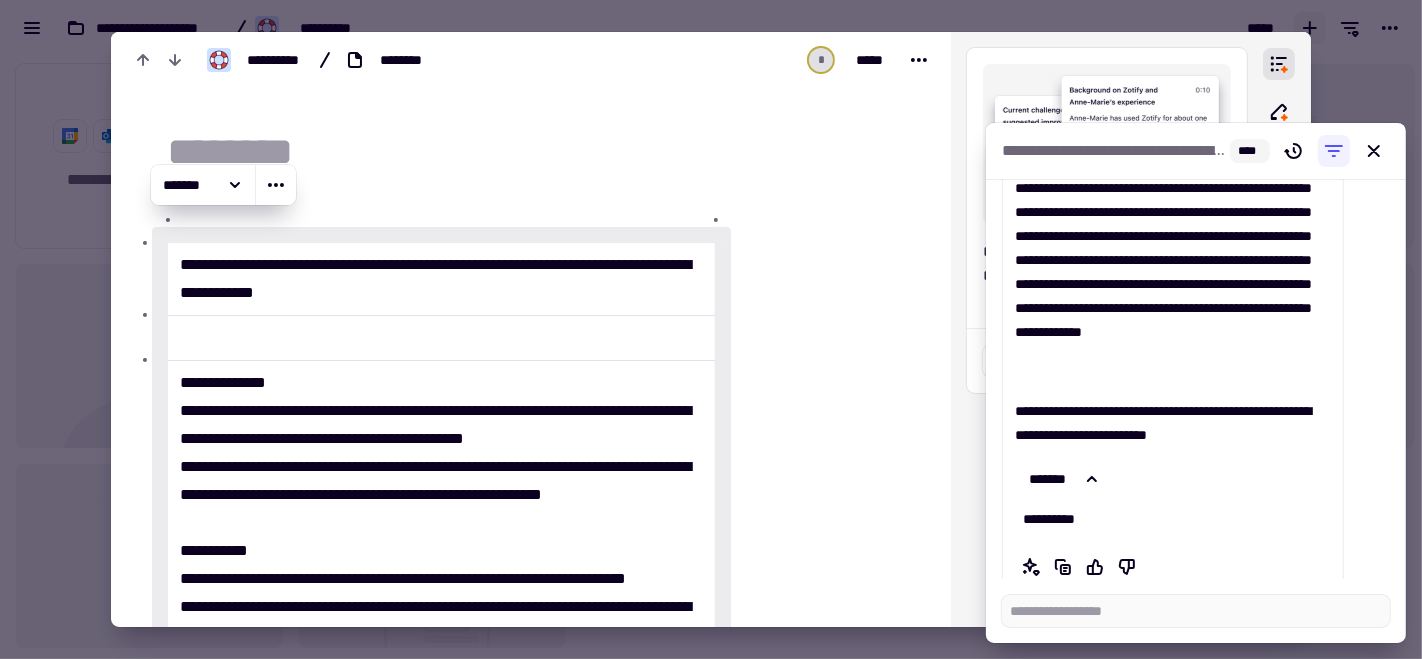 scroll, scrollTop: 191, scrollLeft: 0, axis: vertical 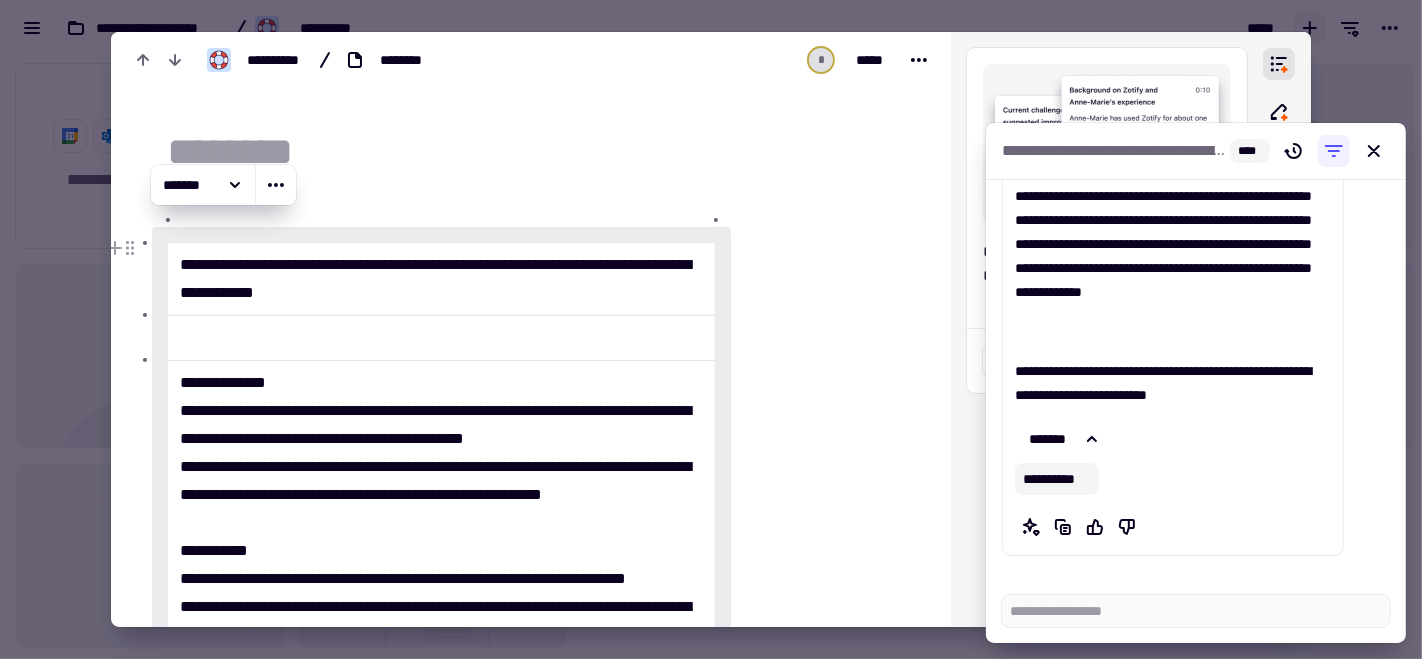 click on "**********" 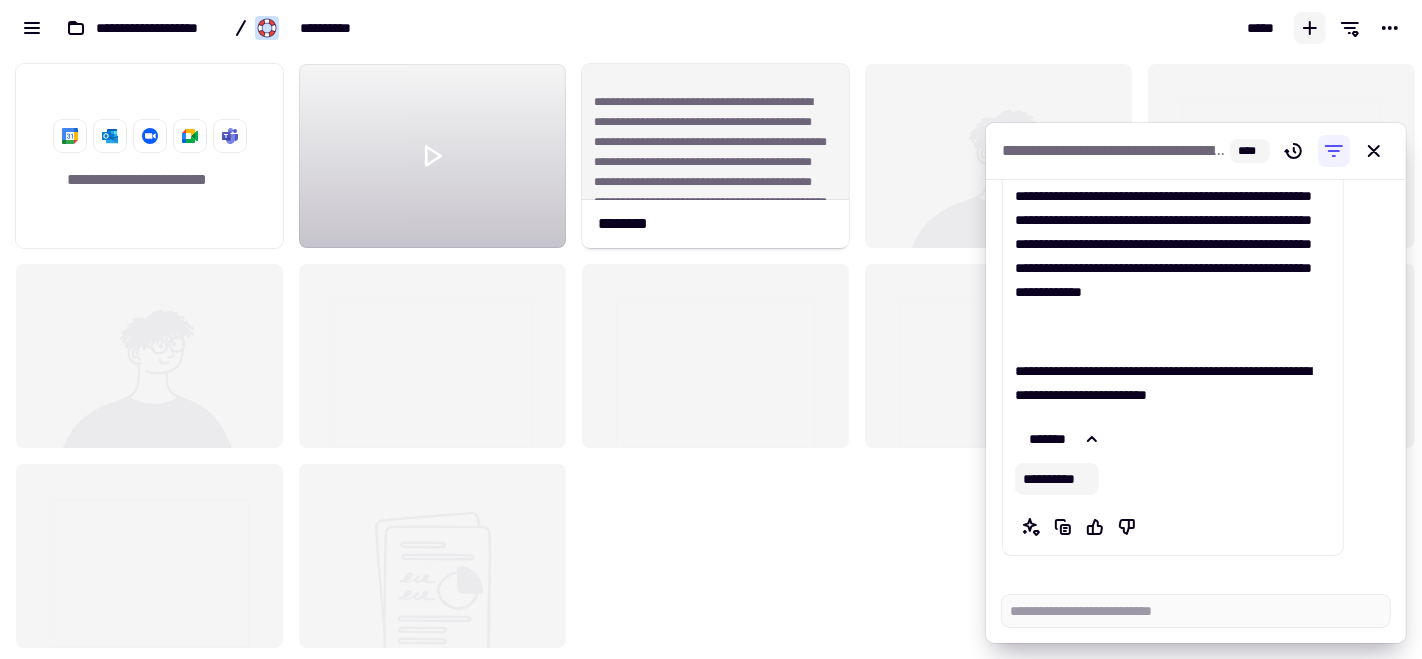 scroll, scrollTop: 17, scrollLeft: 17, axis: both 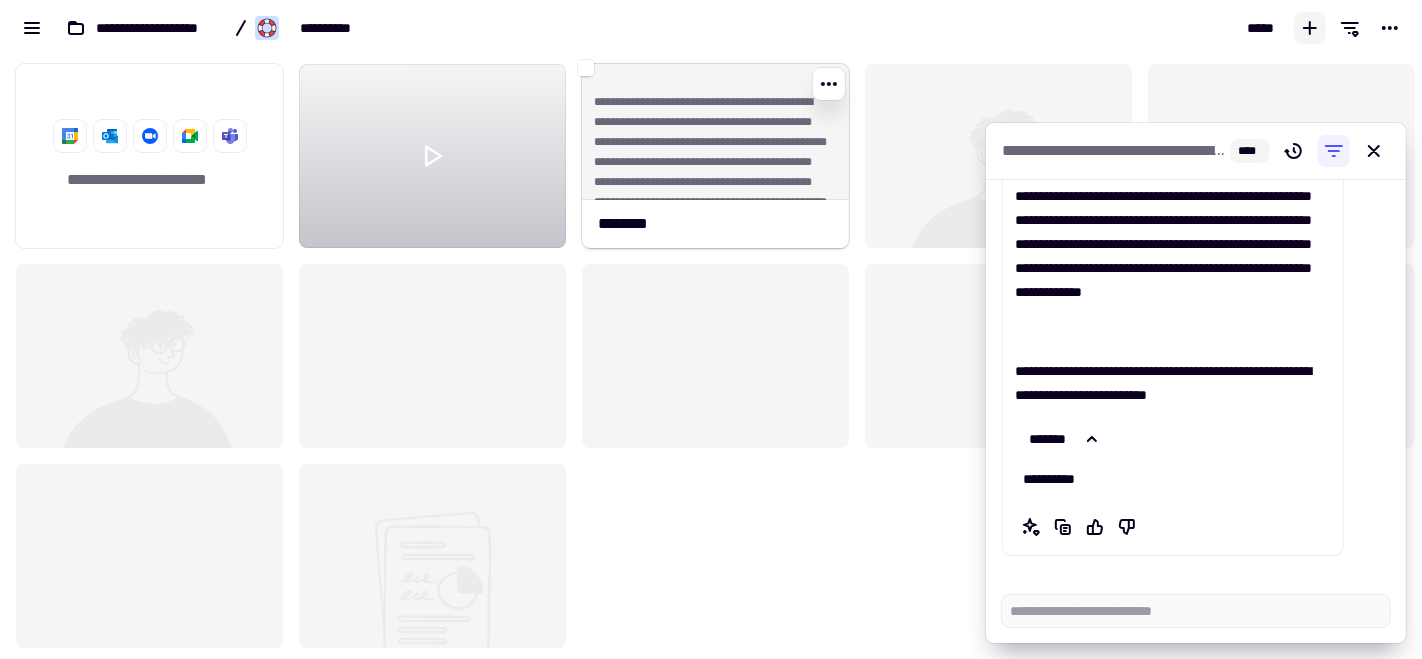 click on "**********" 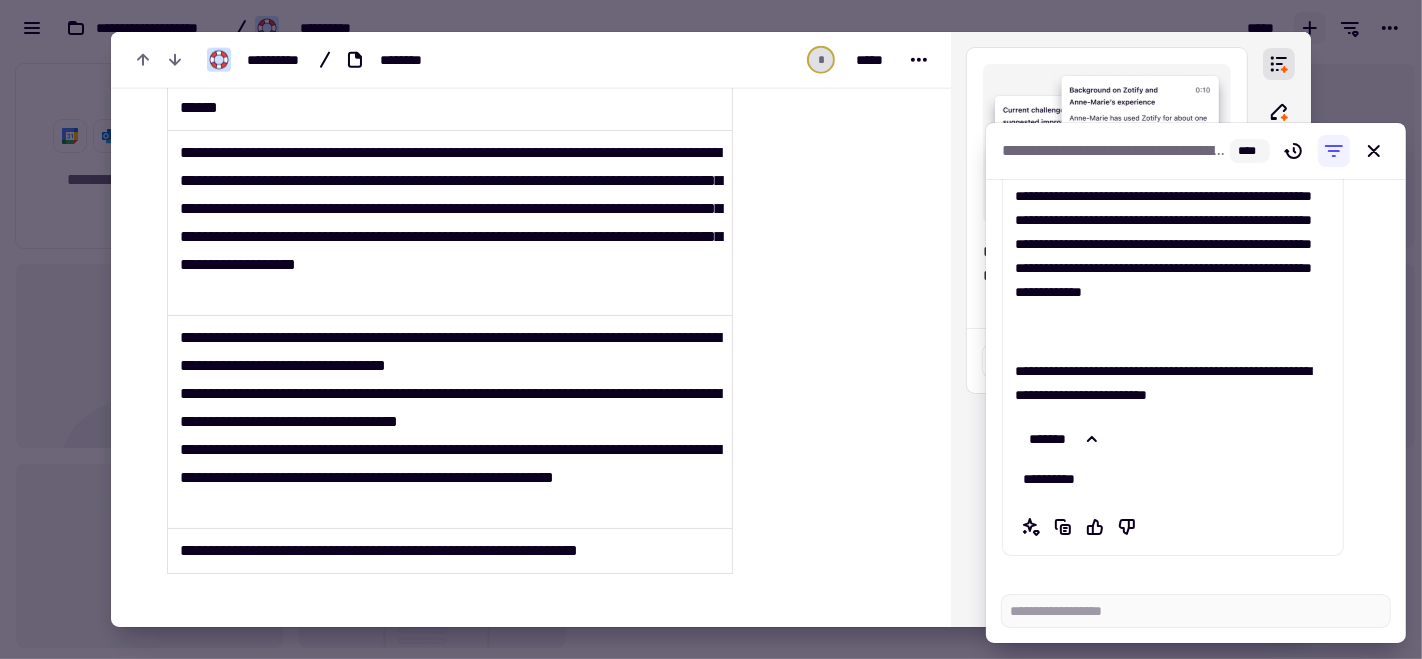 scroll, scrollTop: 2405, scrollLeft: 0, axis: vertical 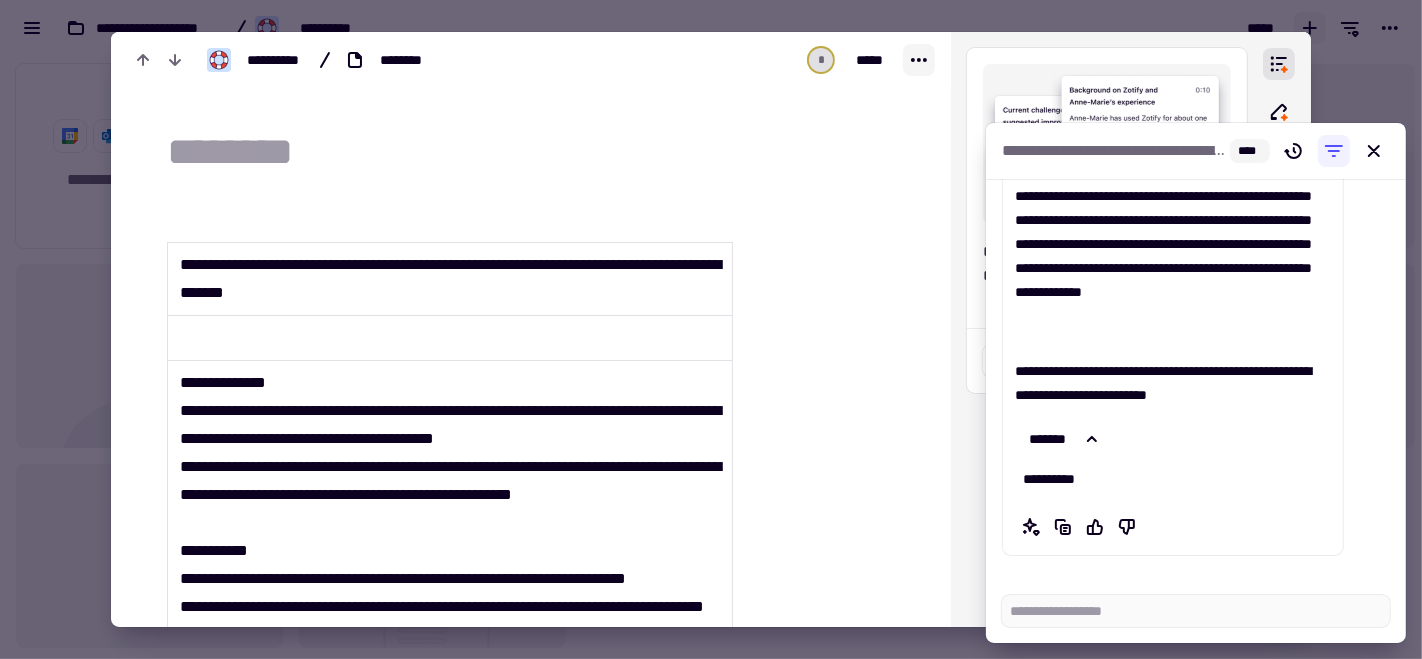 click 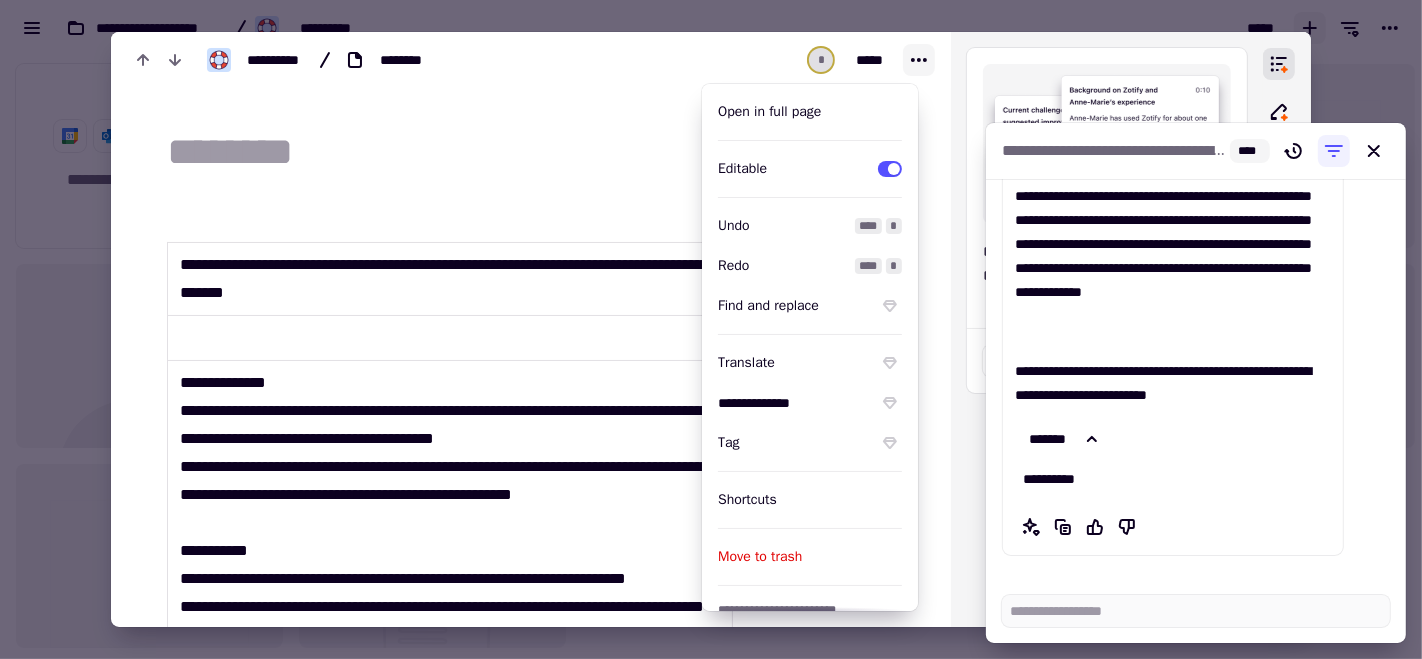 click 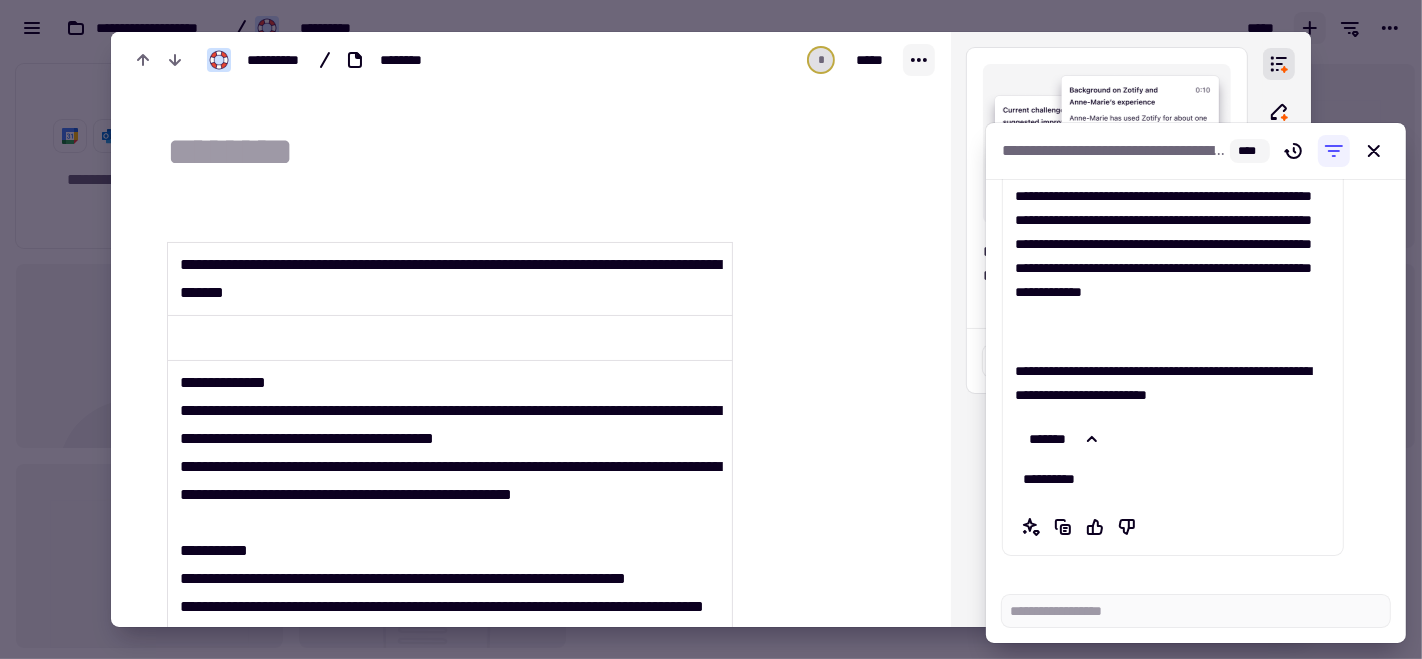click 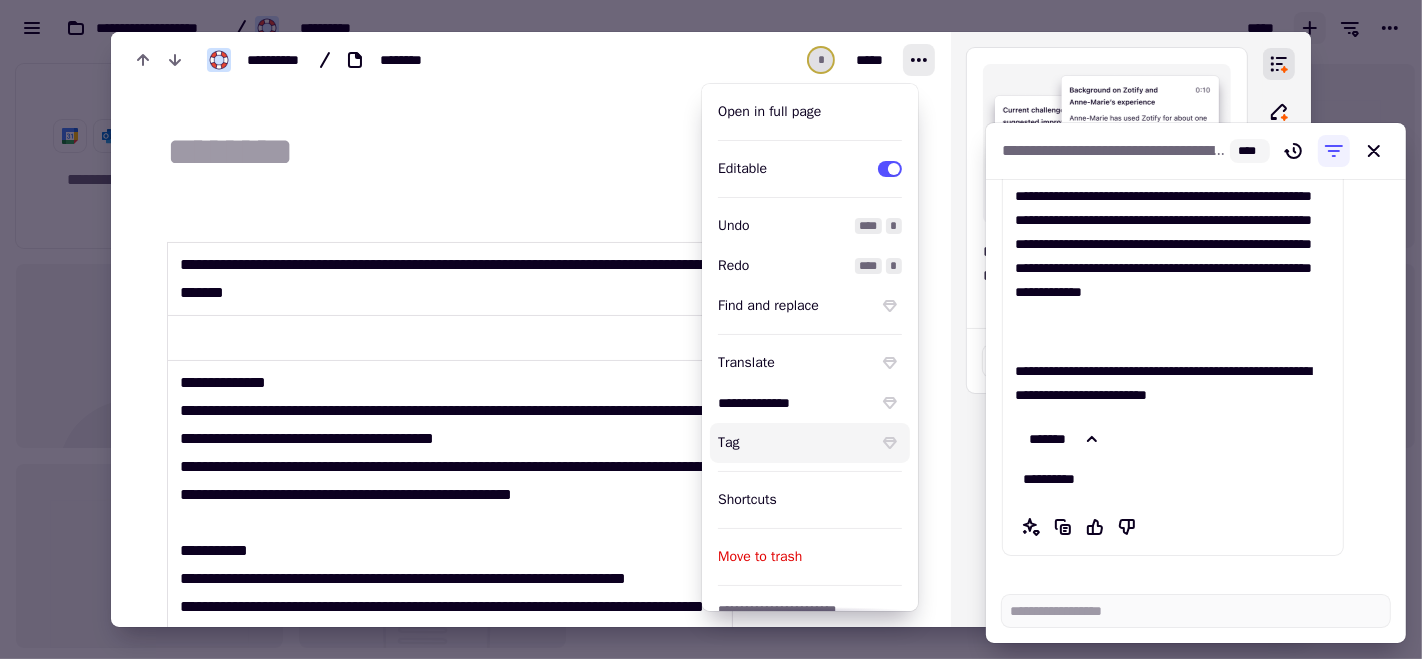click at bounding box center [543, 153] 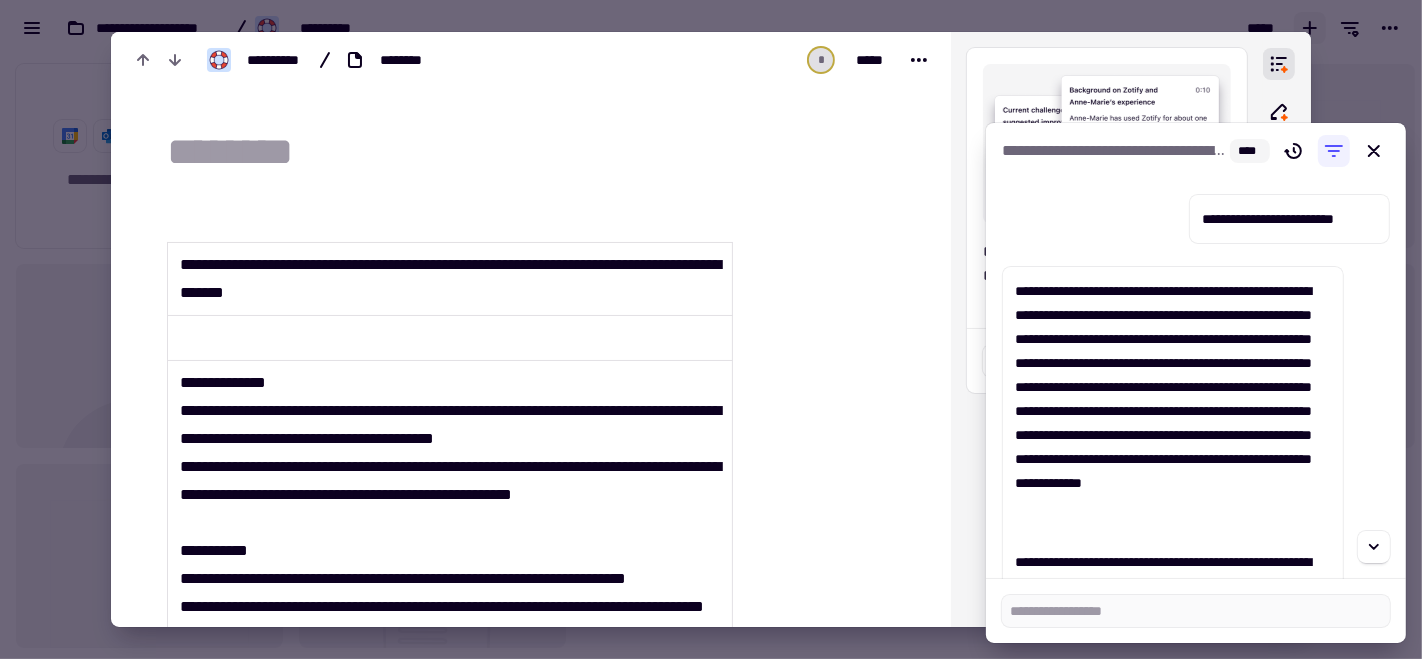 scroll, scrollTop: 191, scrollLeft: 0, axis: vertical 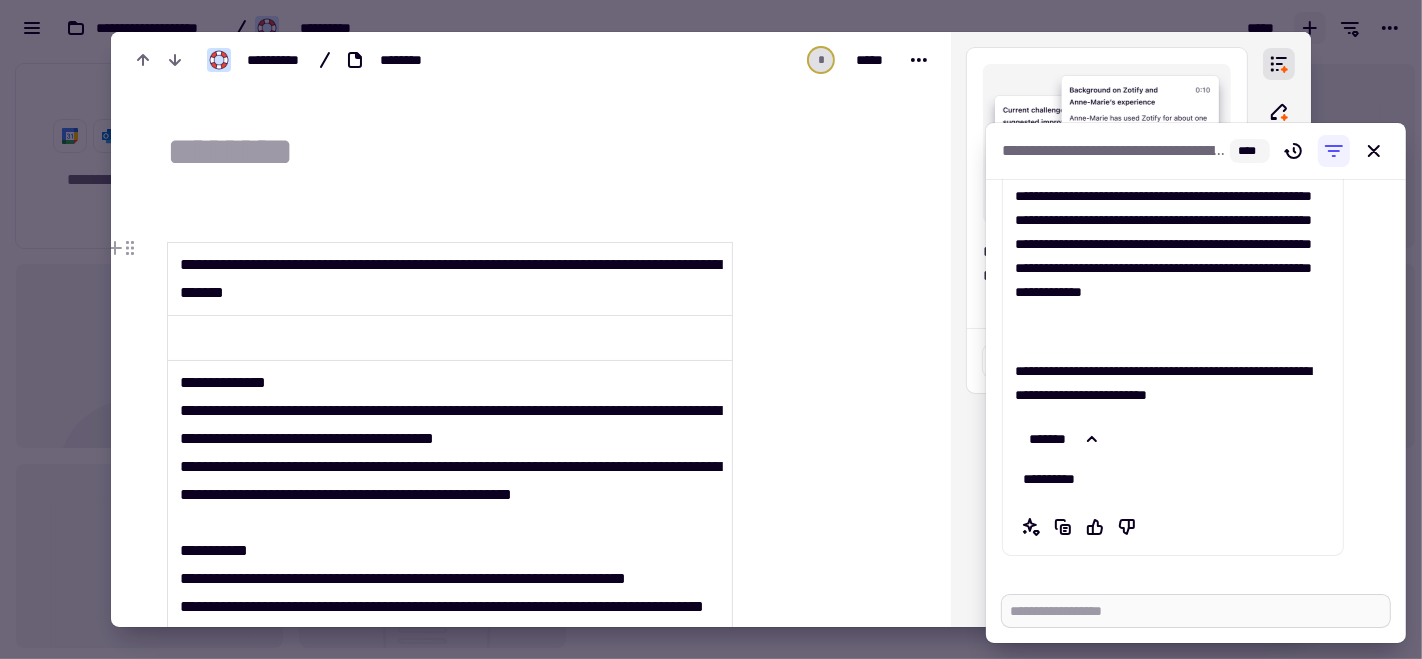 click at bounding box center (1196, 611) 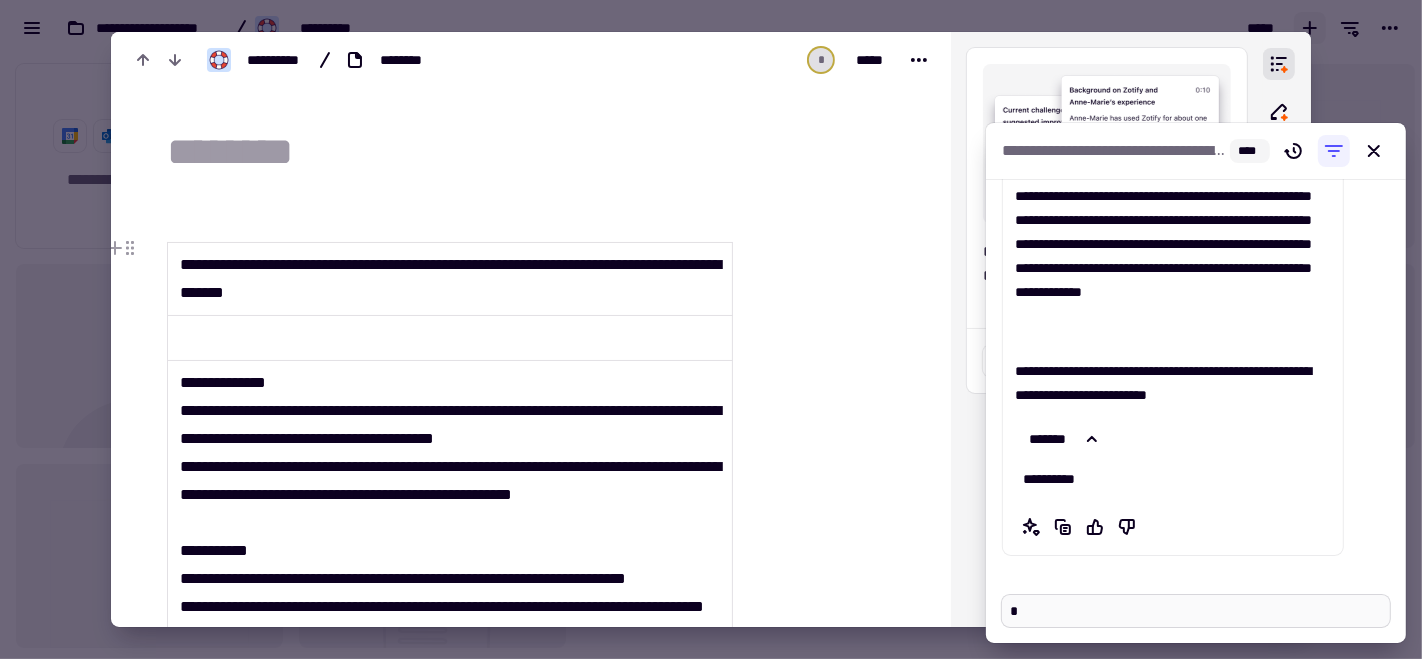 type on "*" 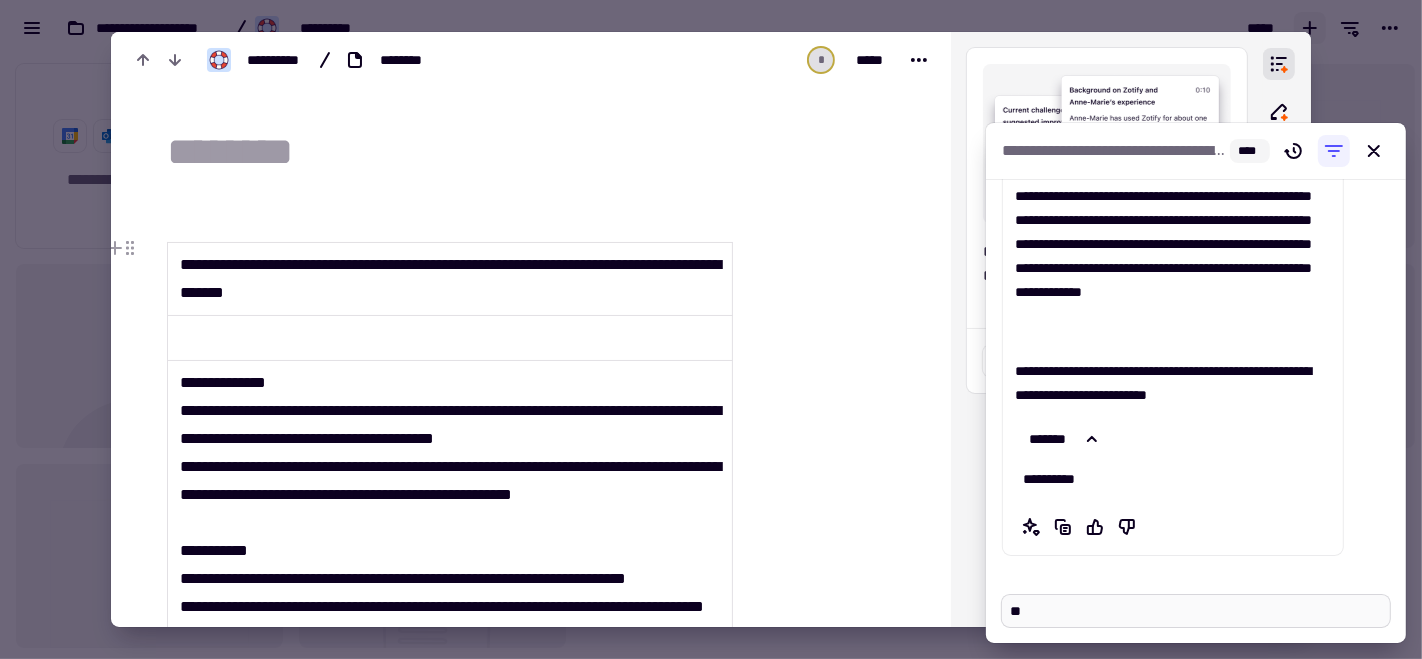 type on "*" 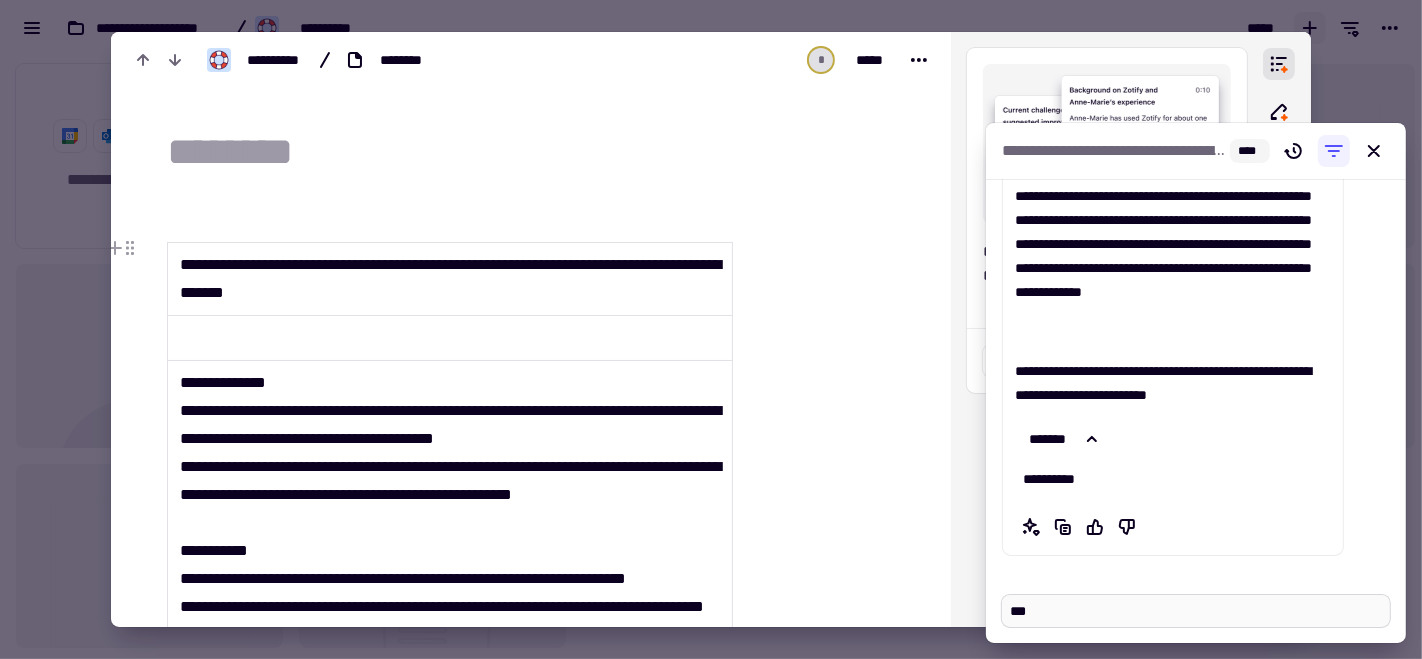 type on "*" 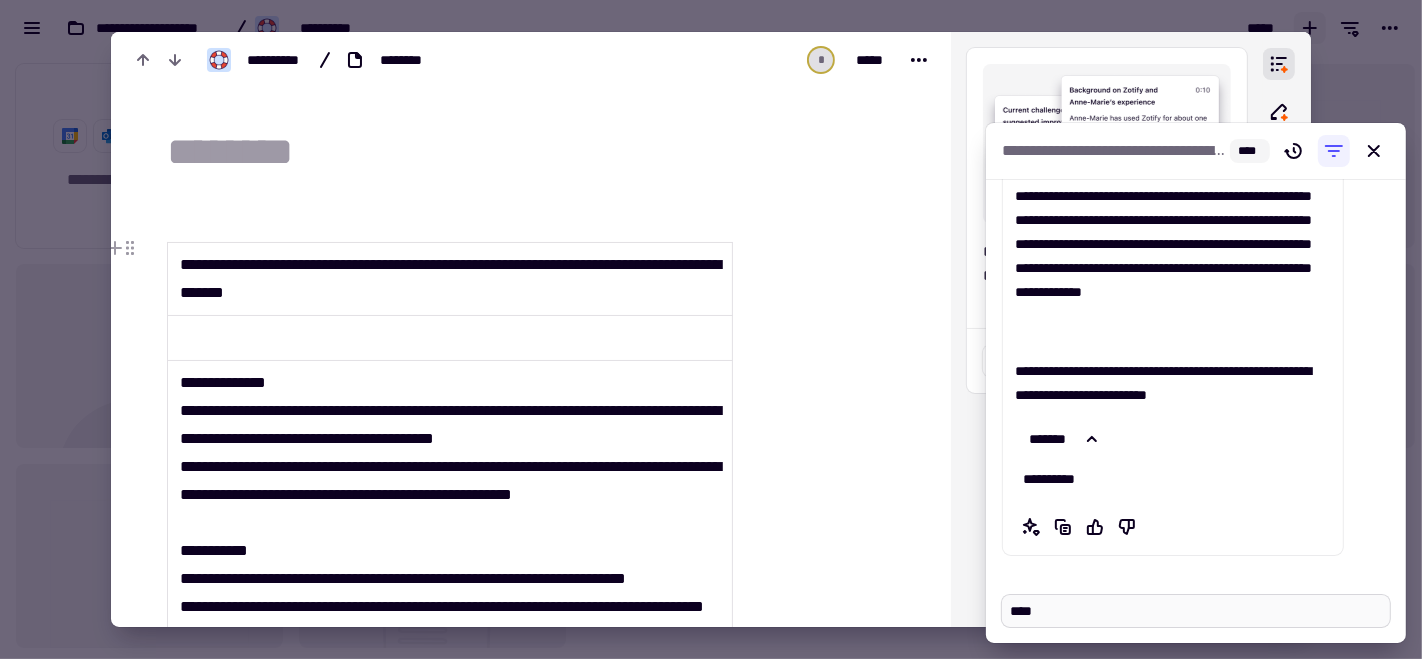 type on "*" 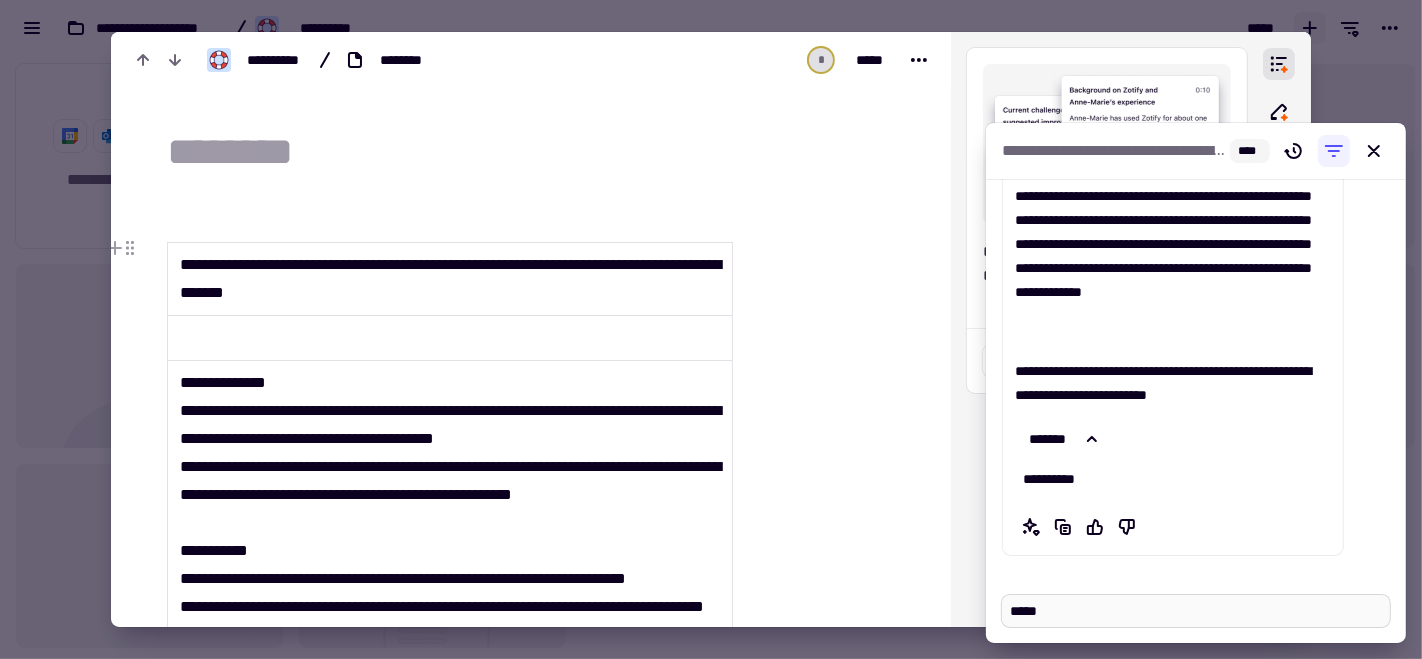 type on "*" 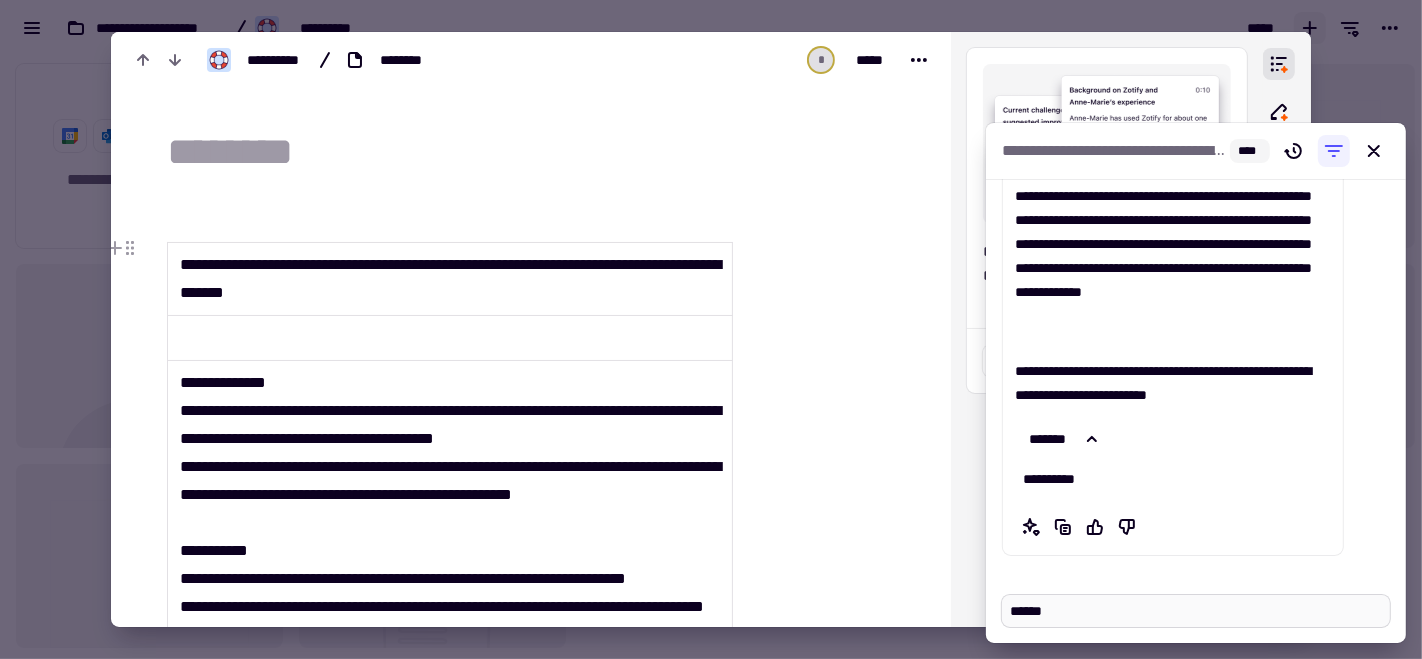type on "*" 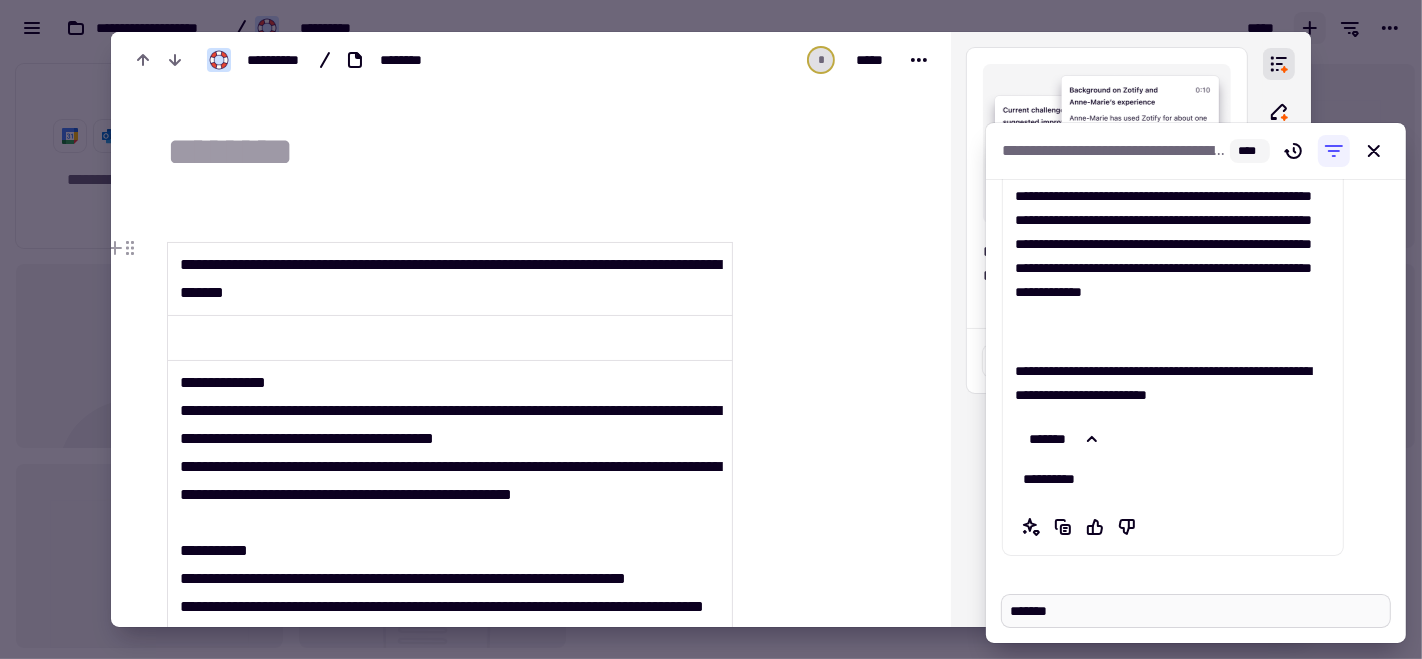 type on "*" 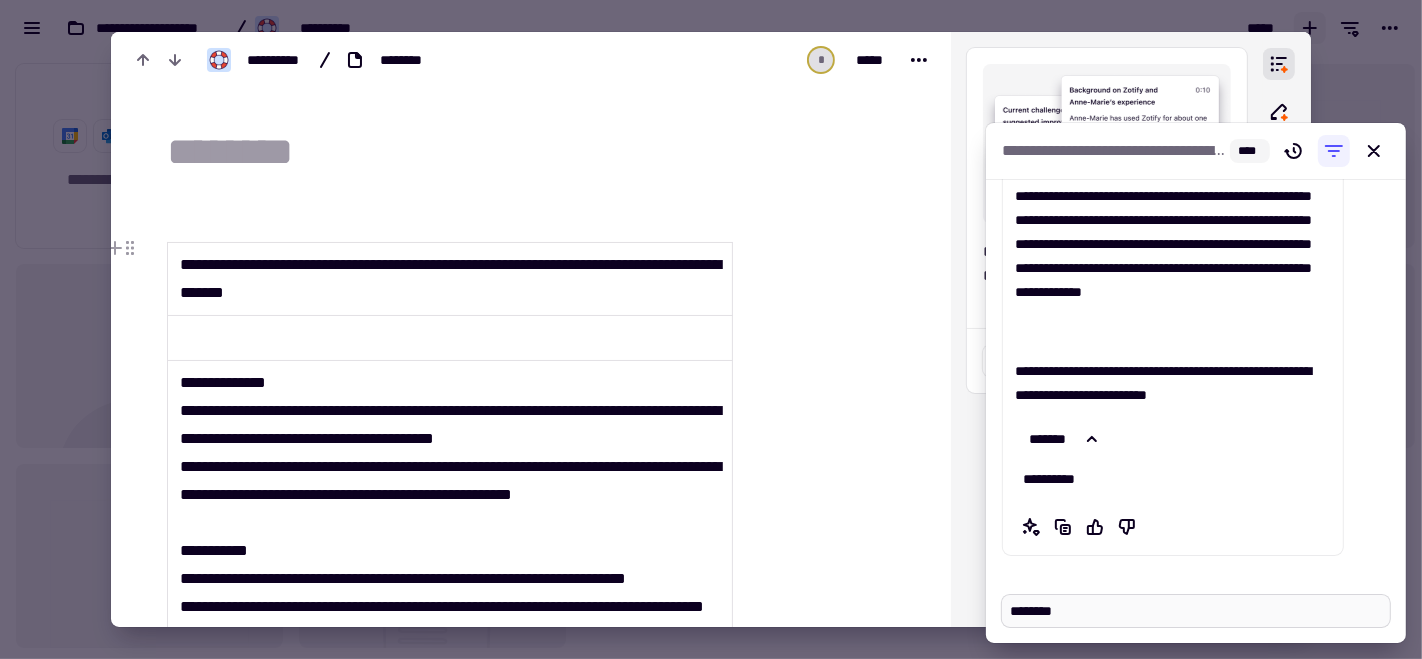 type on "*" 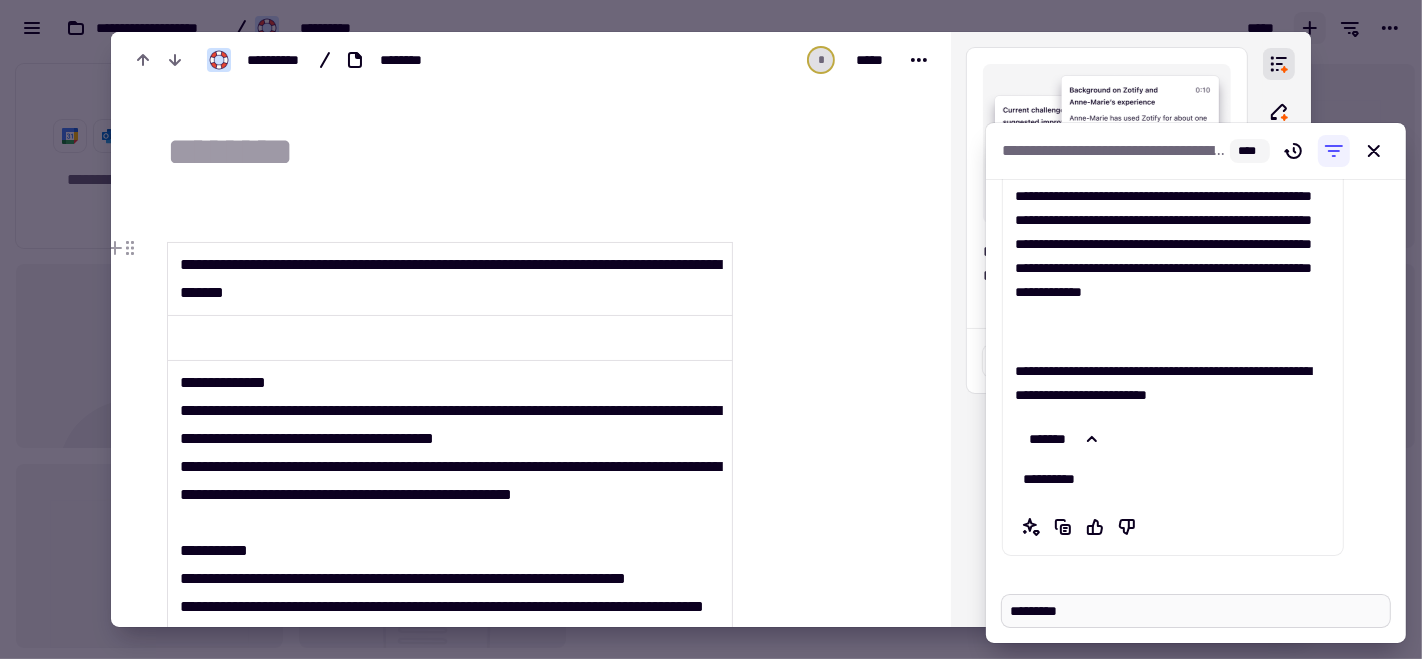 type on "*" 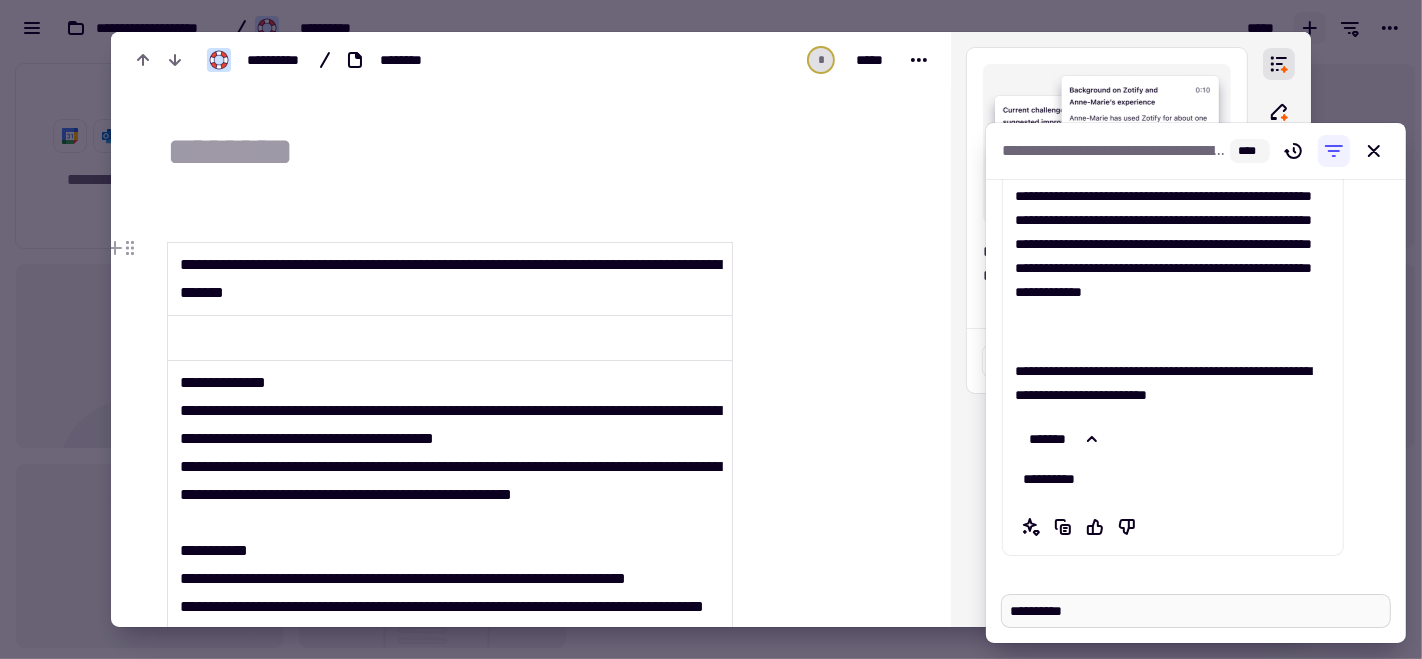 type on "*" 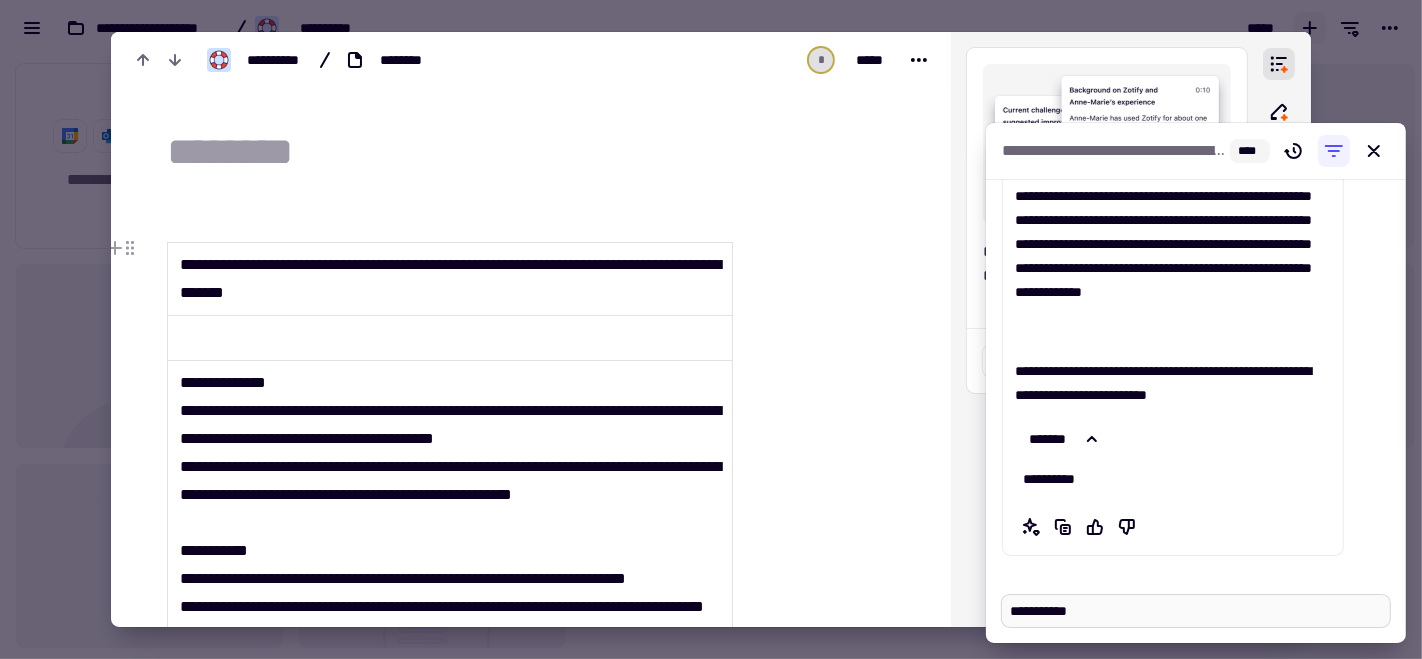 type on "**********" 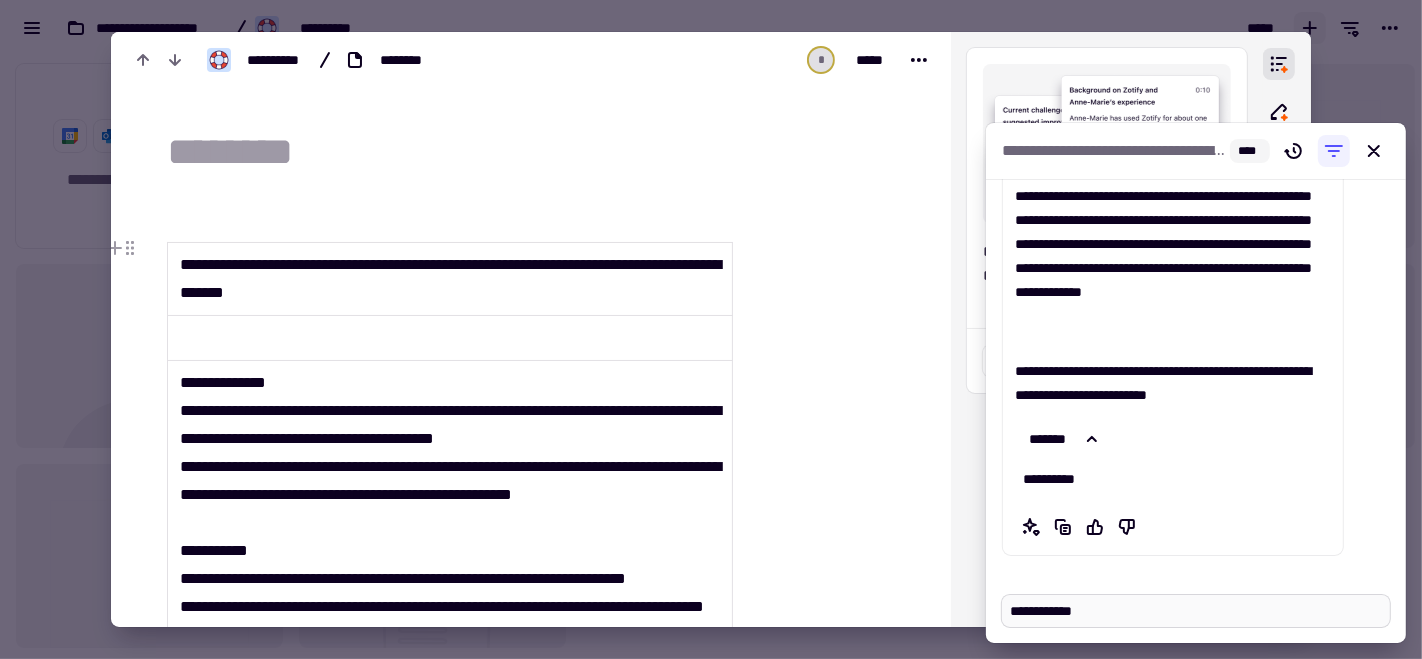type on "*" 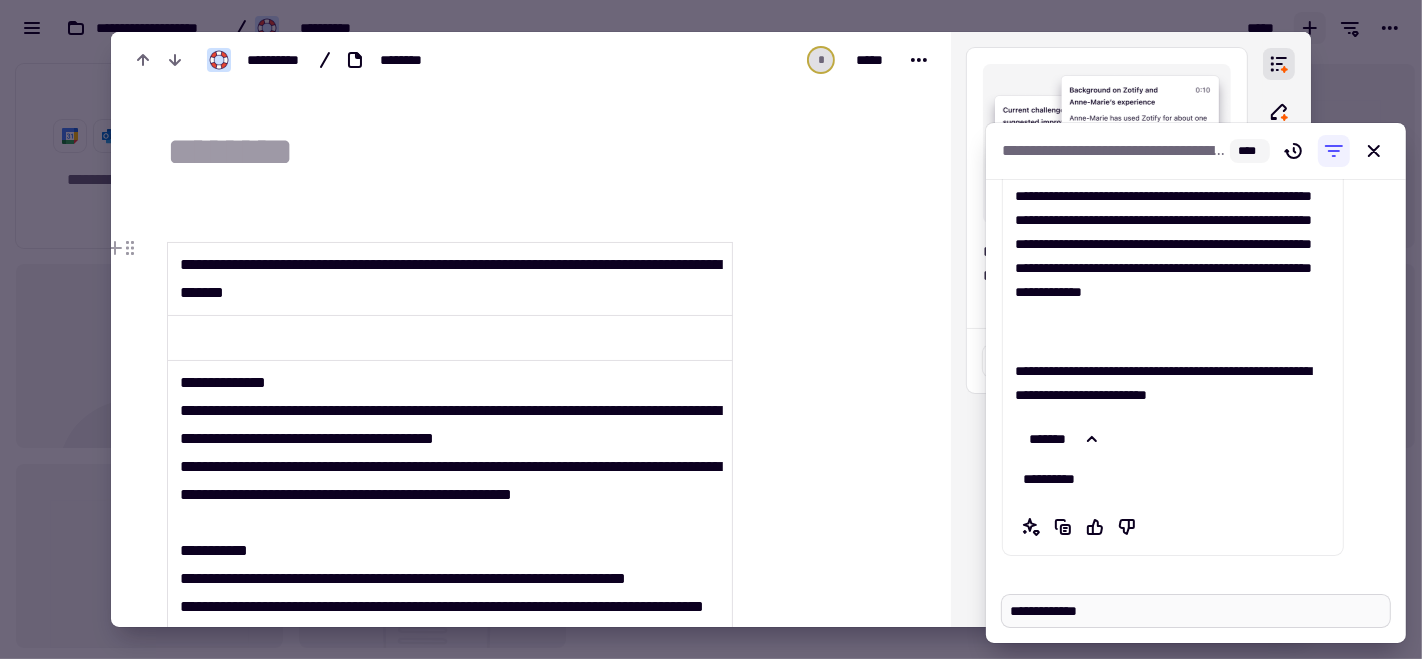 type on "*" 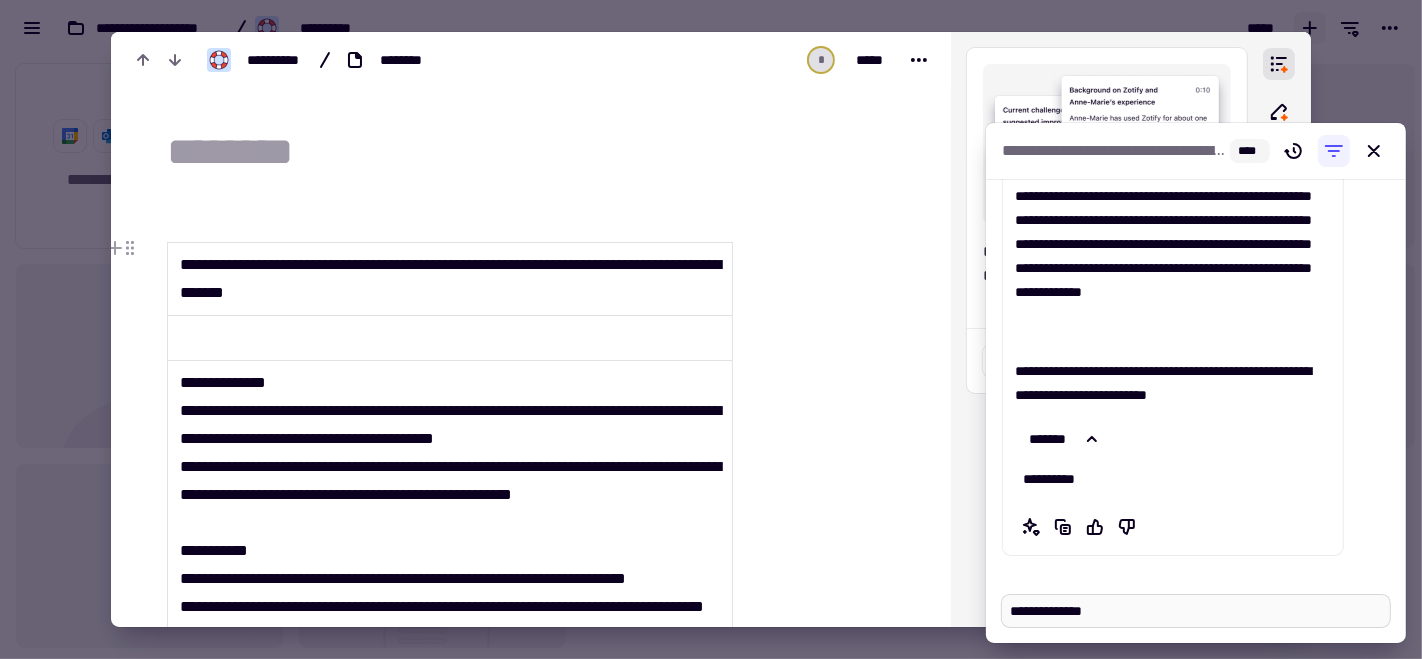 type on "*" 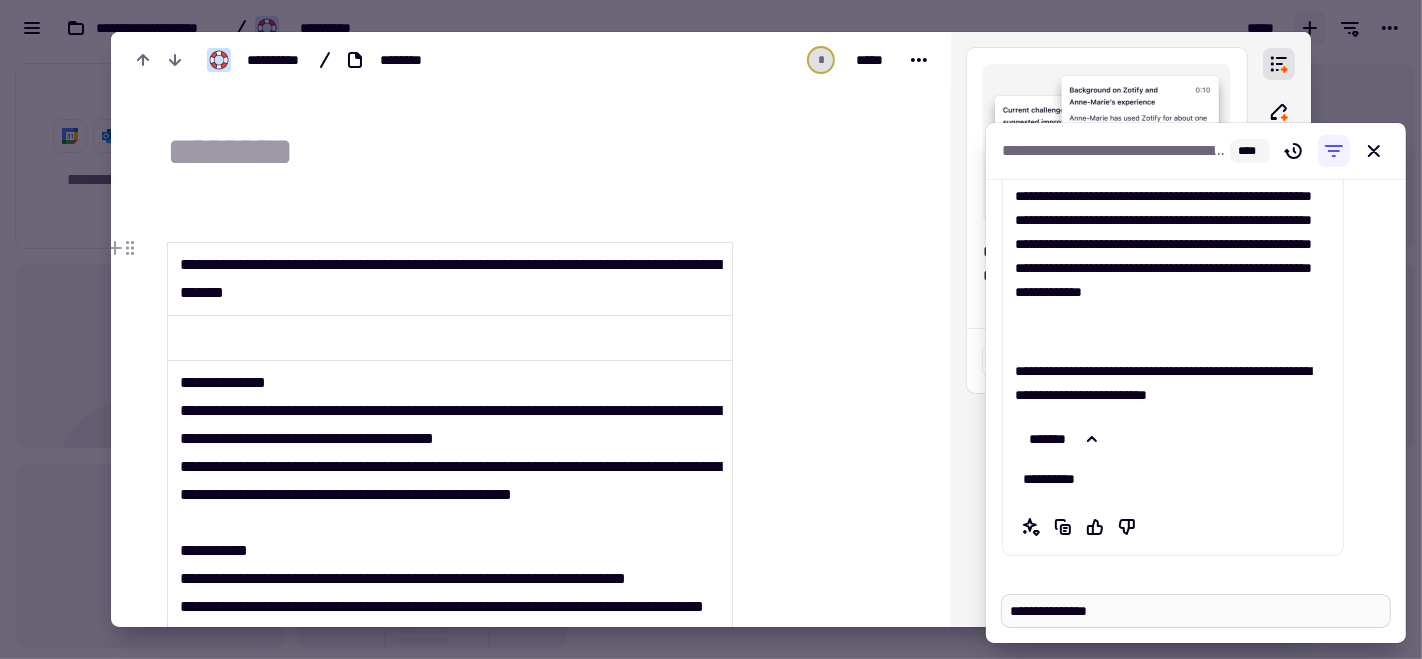 type on "*" 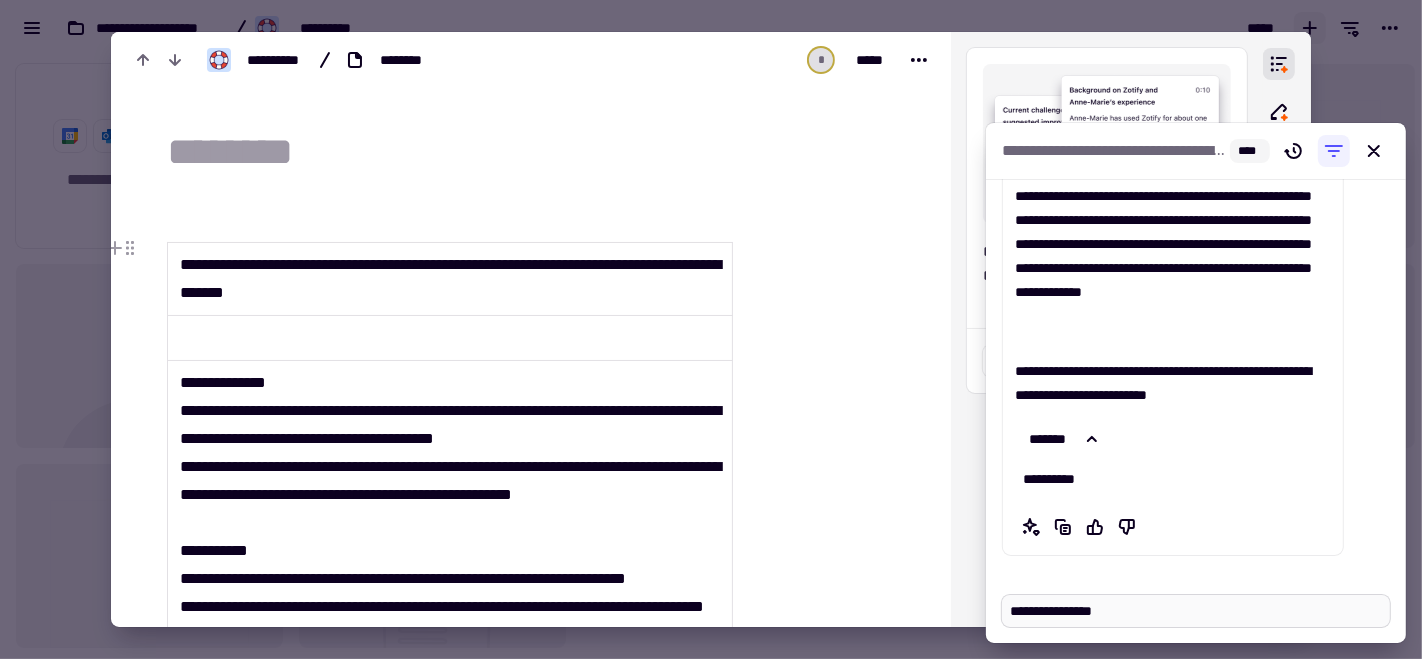 type on "*" 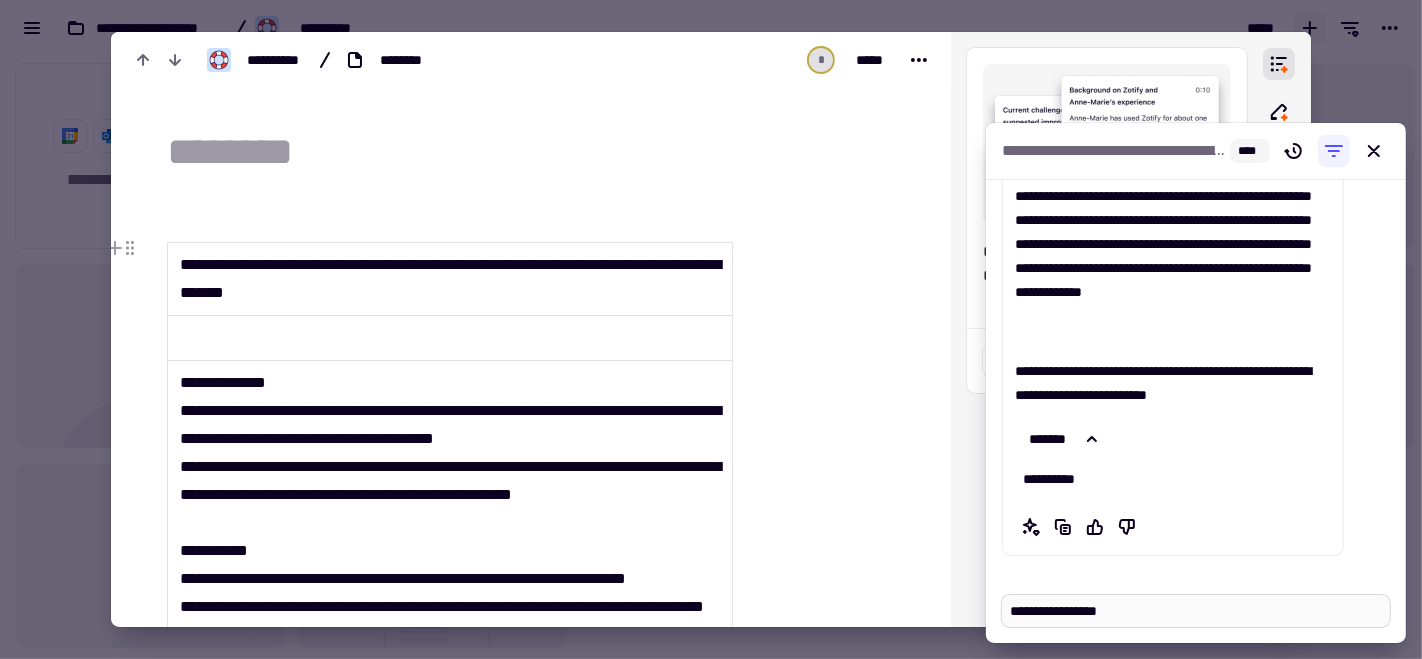 type on "*" 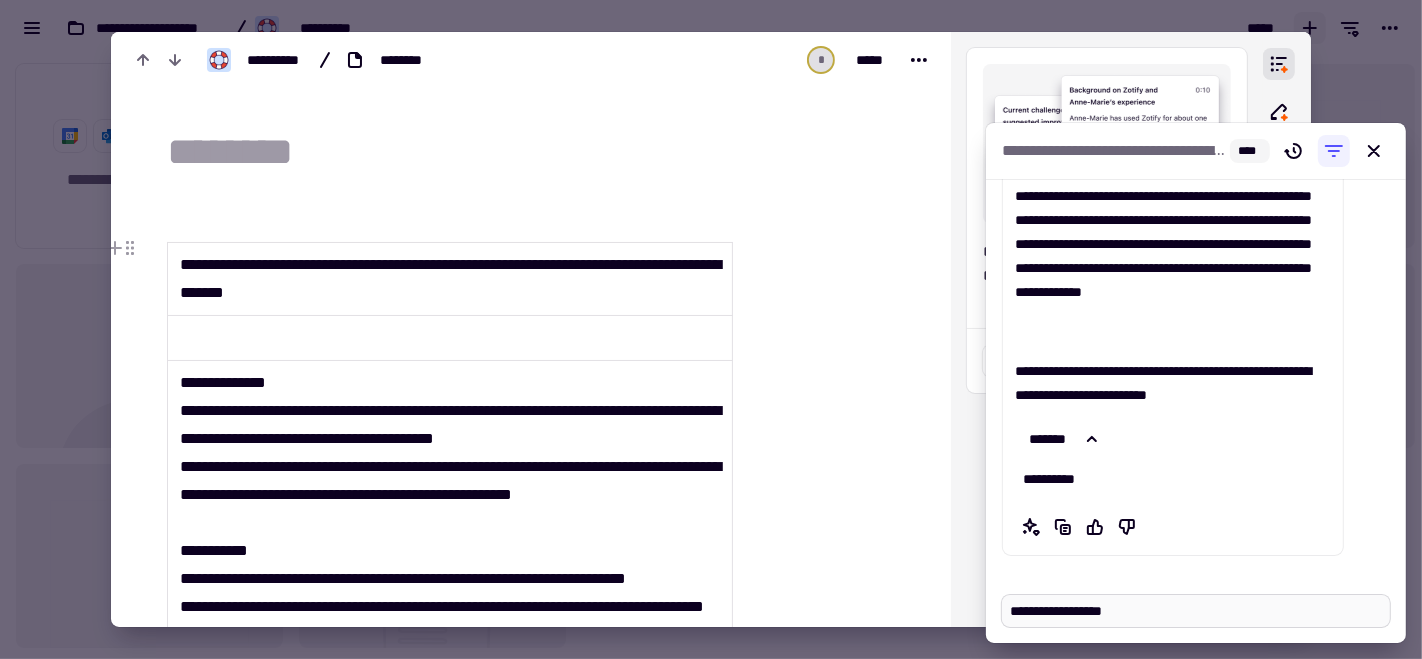 type on "*" 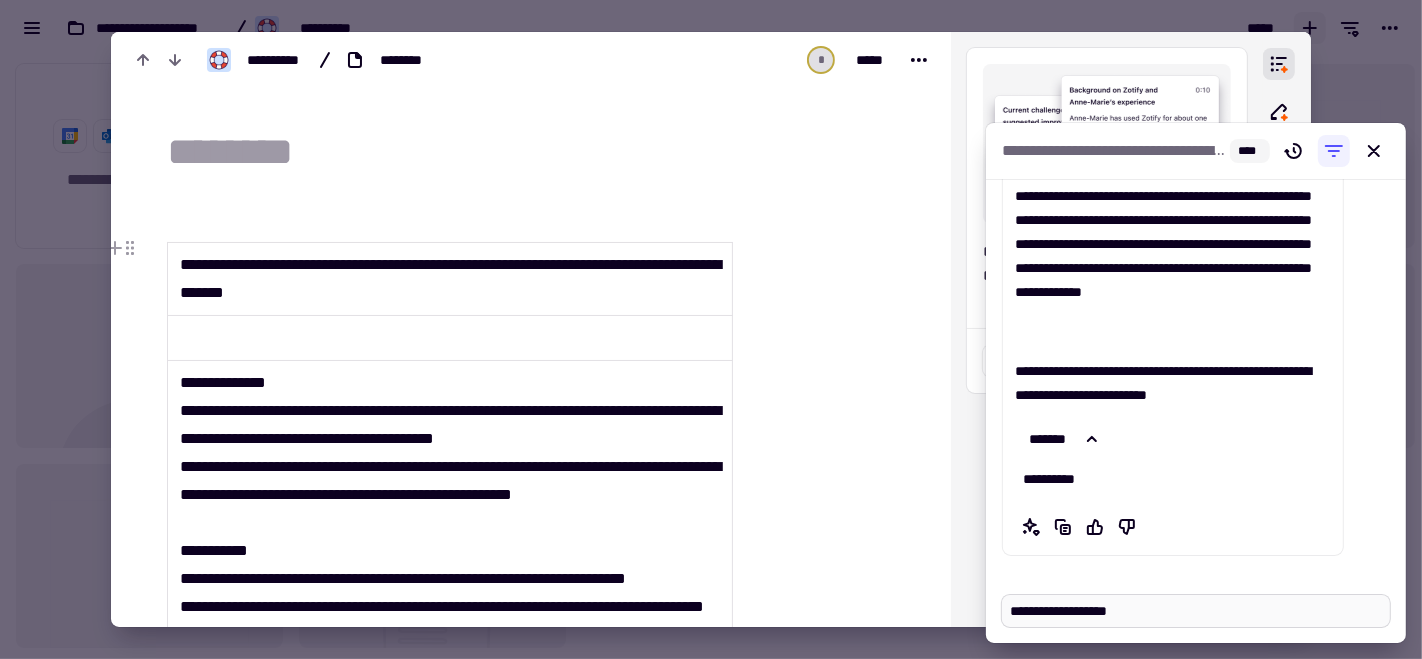 type on "*" 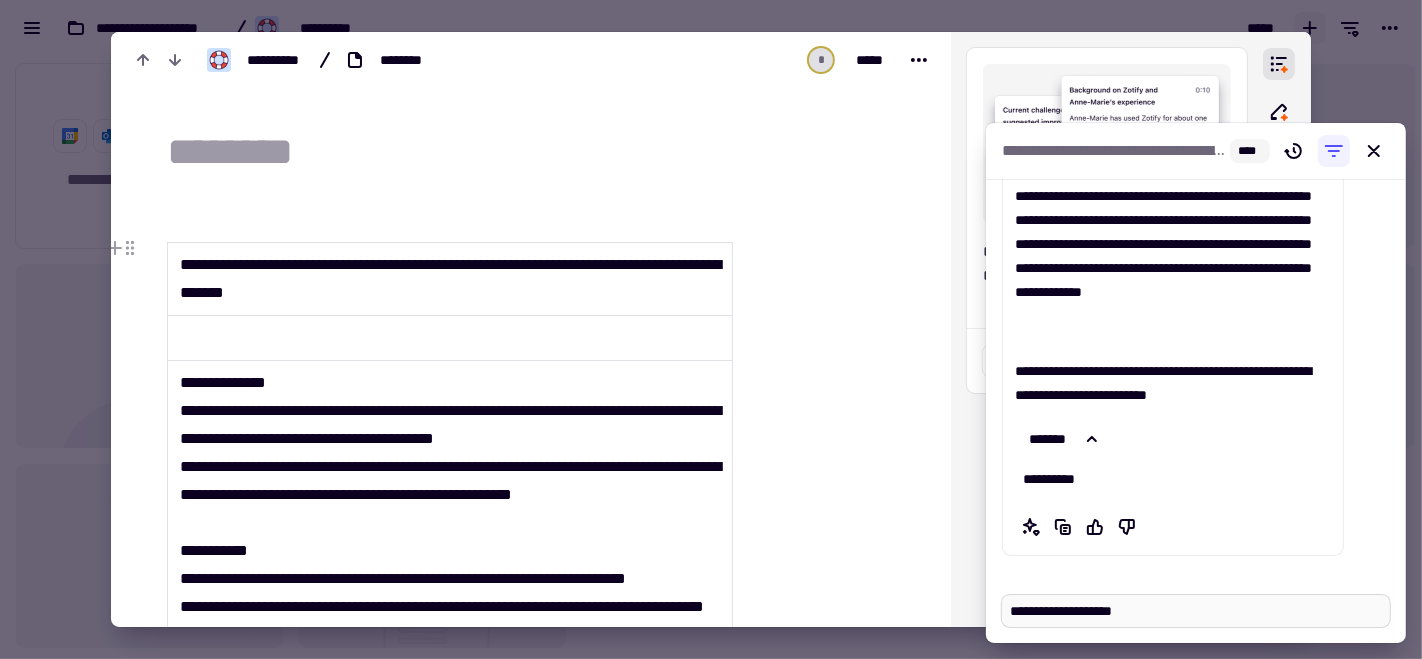 type on "*" 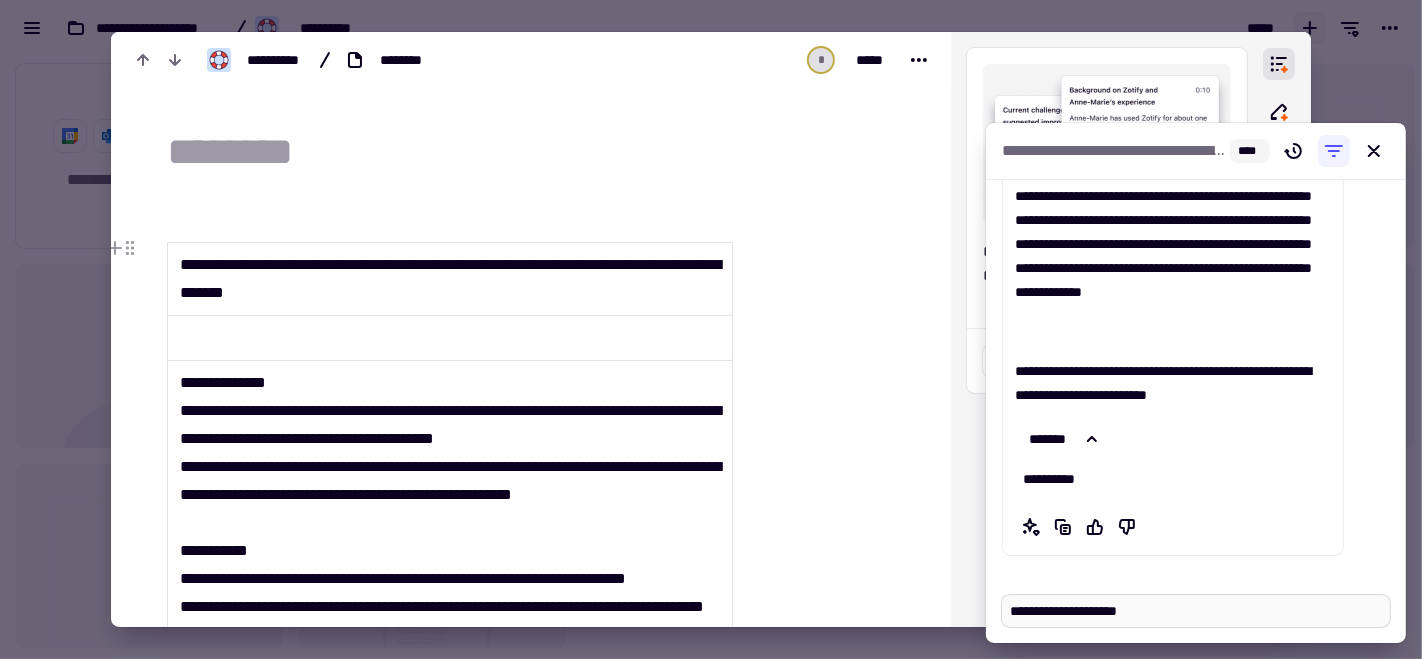 type on "*" 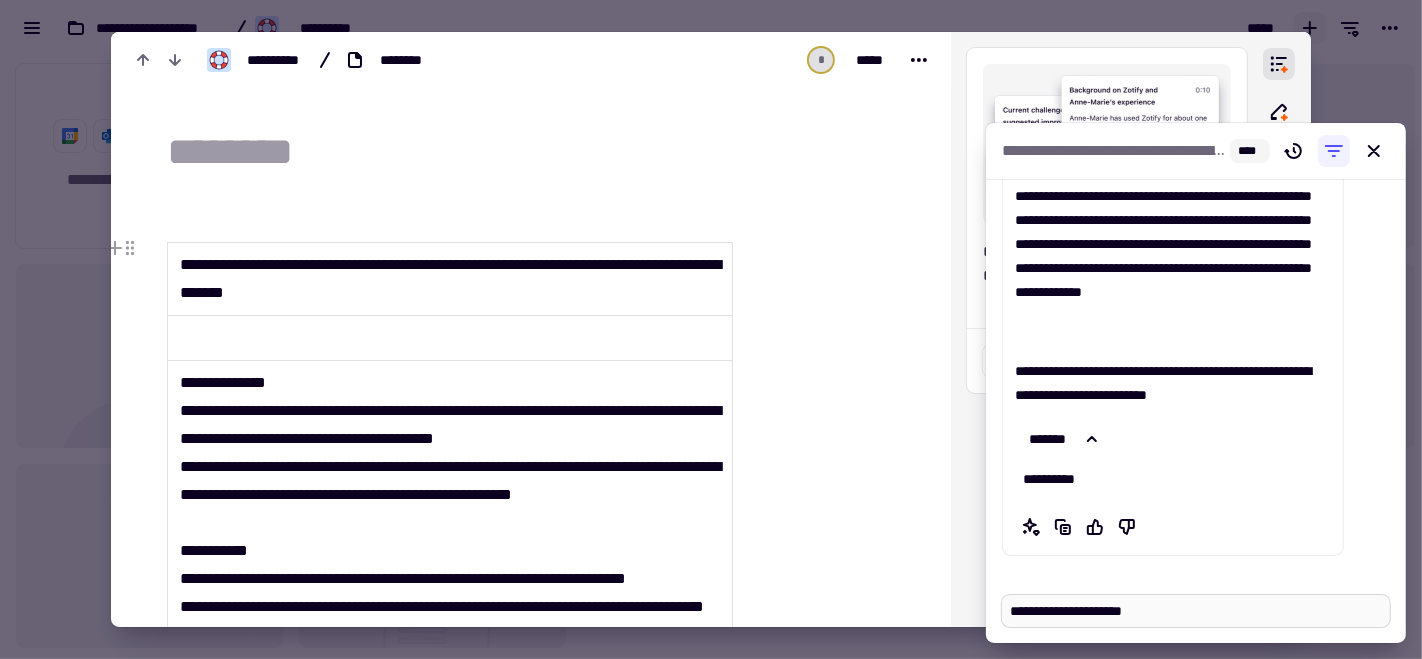 type on "*" 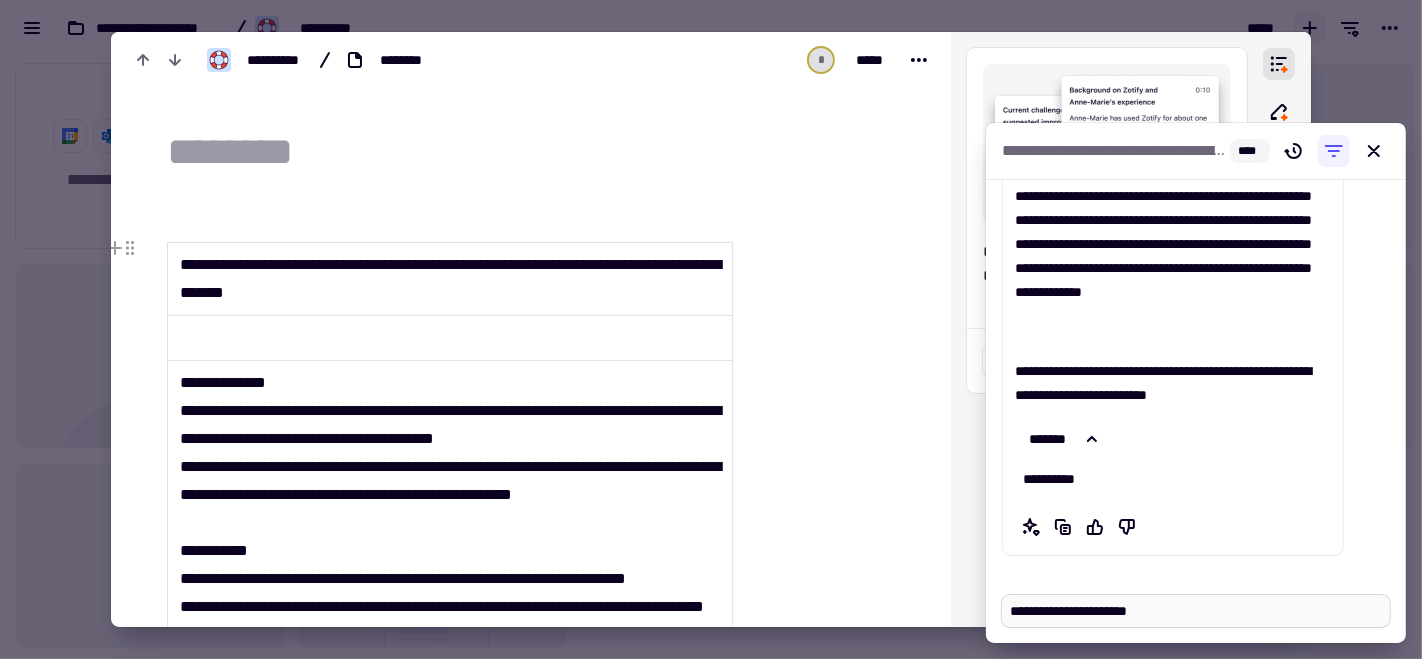 type on "*" 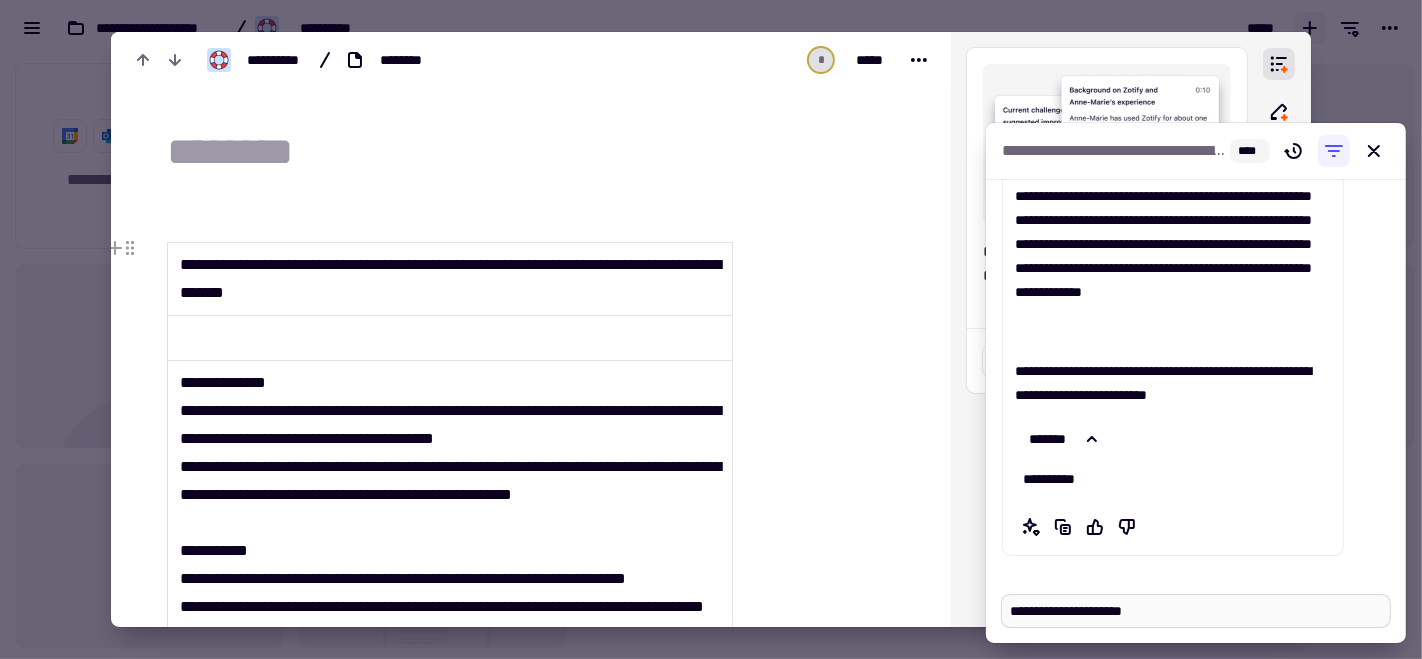type on "*" 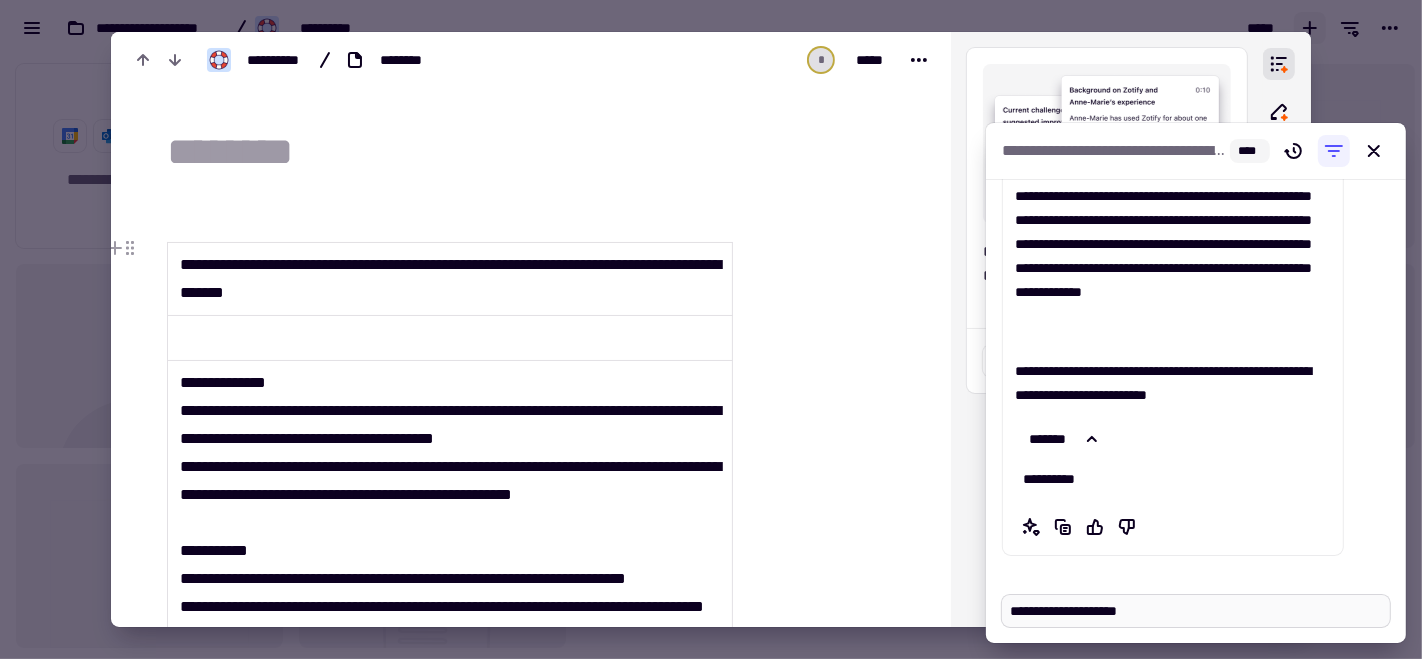 type on "*" 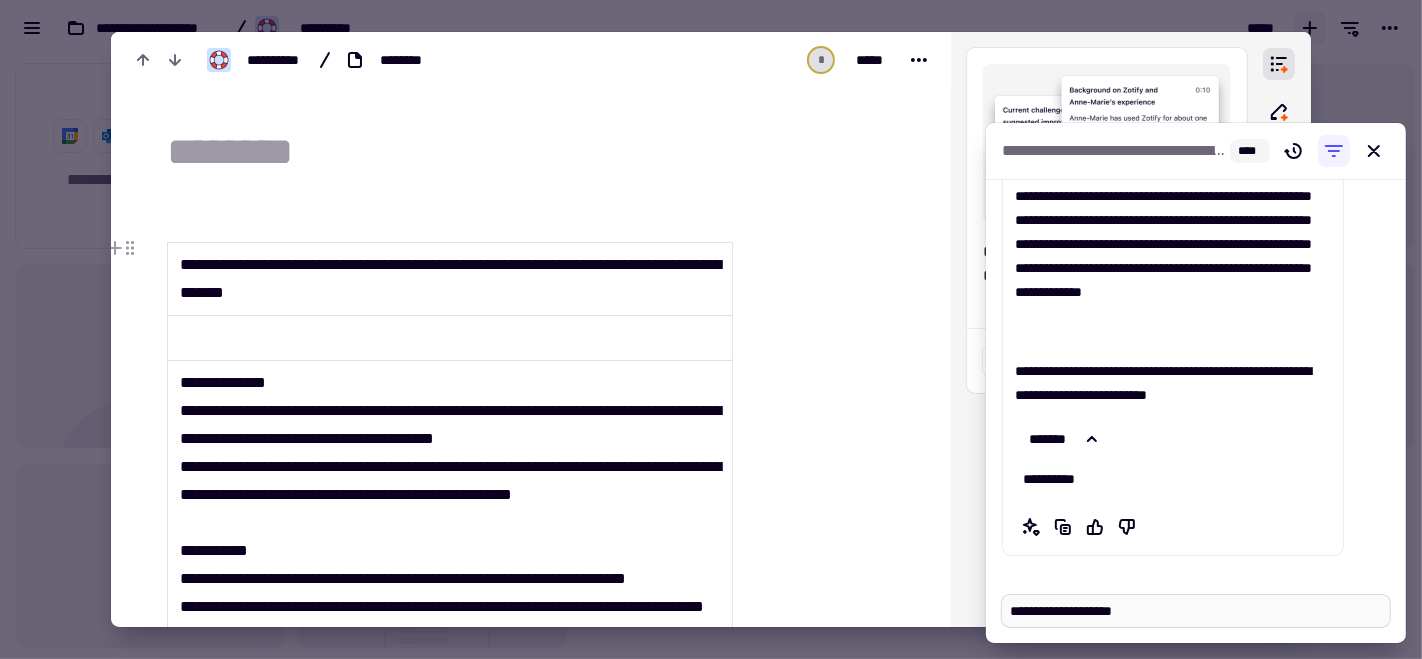 type on "*" 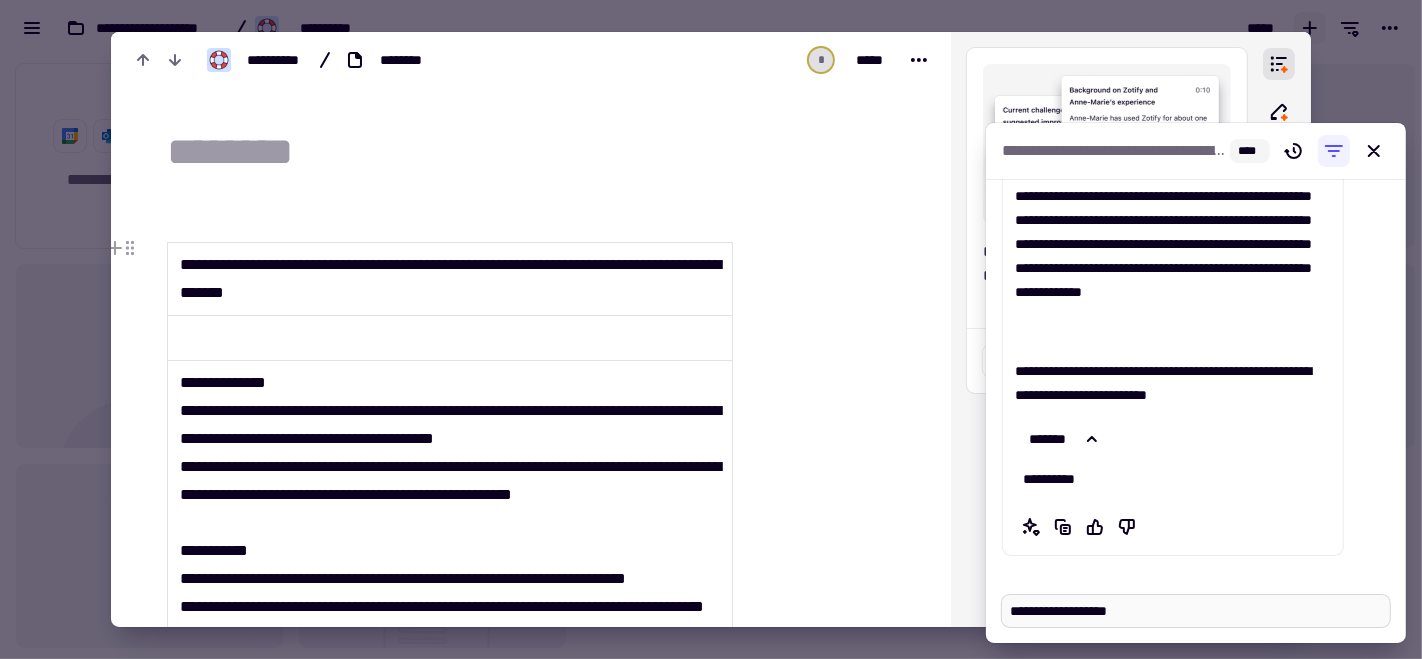 type on "*" 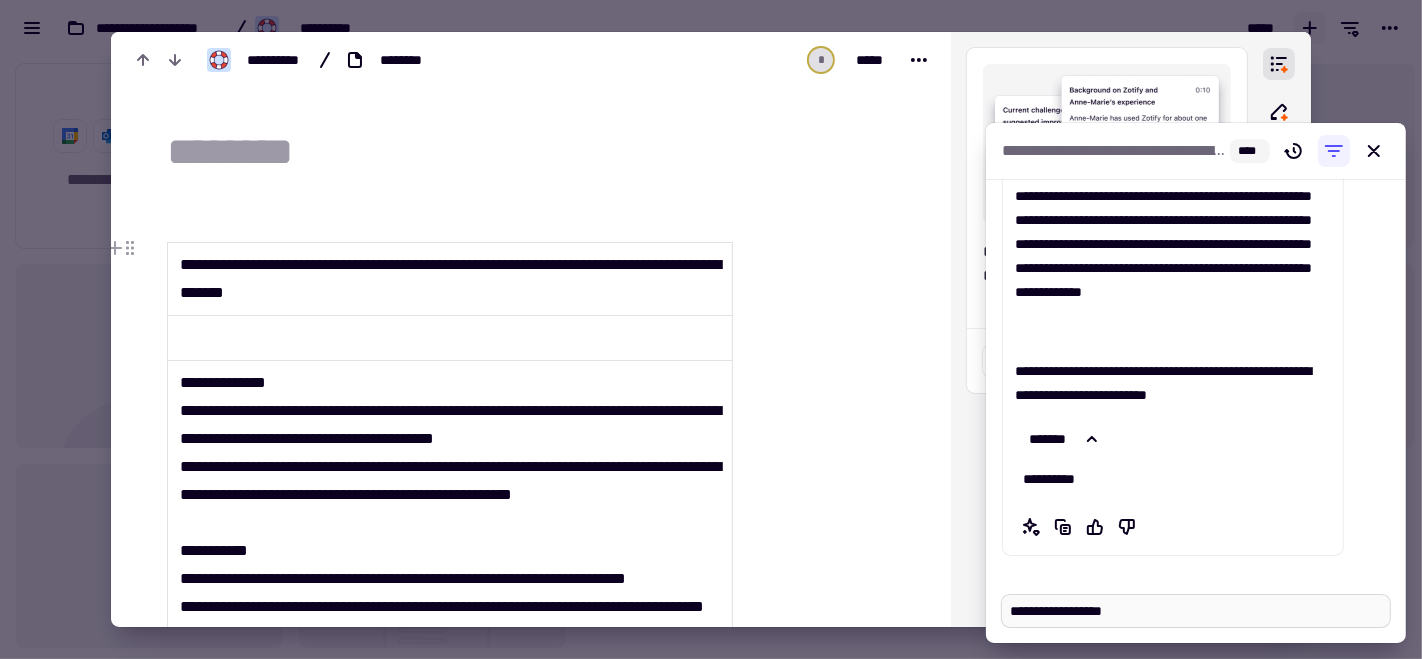 type on "*" 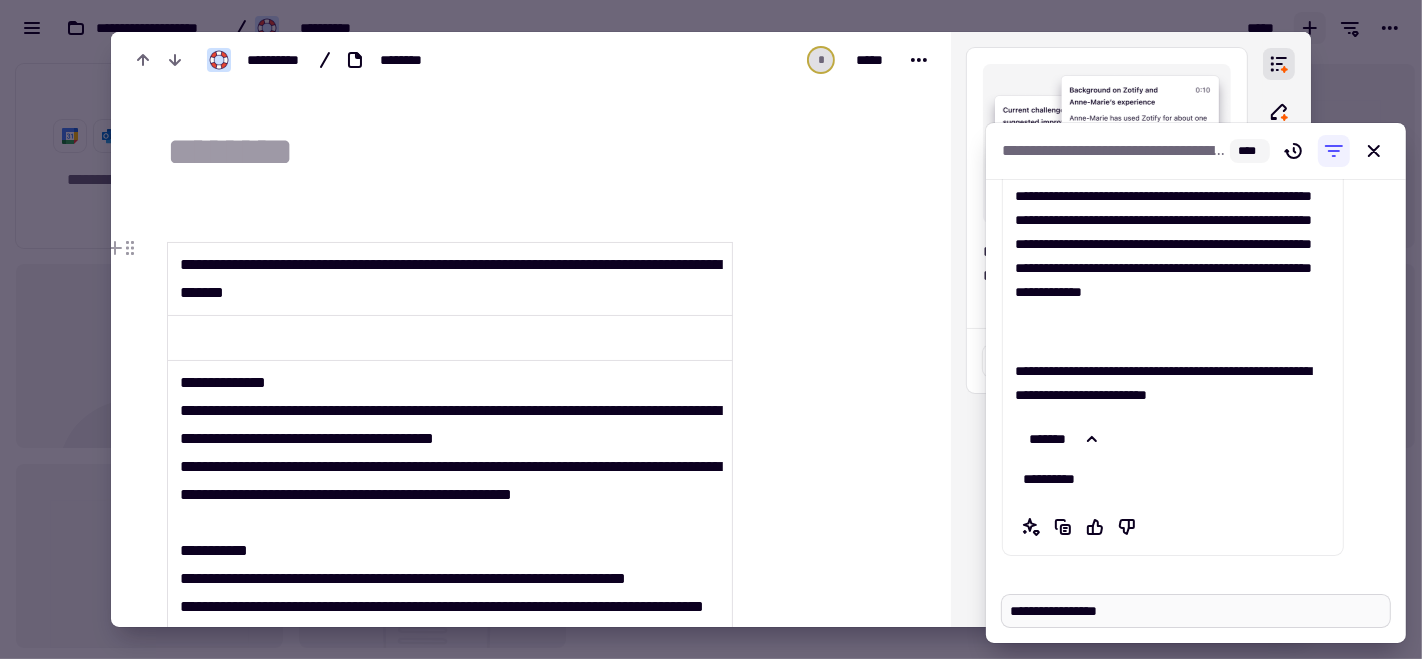 type on "*" 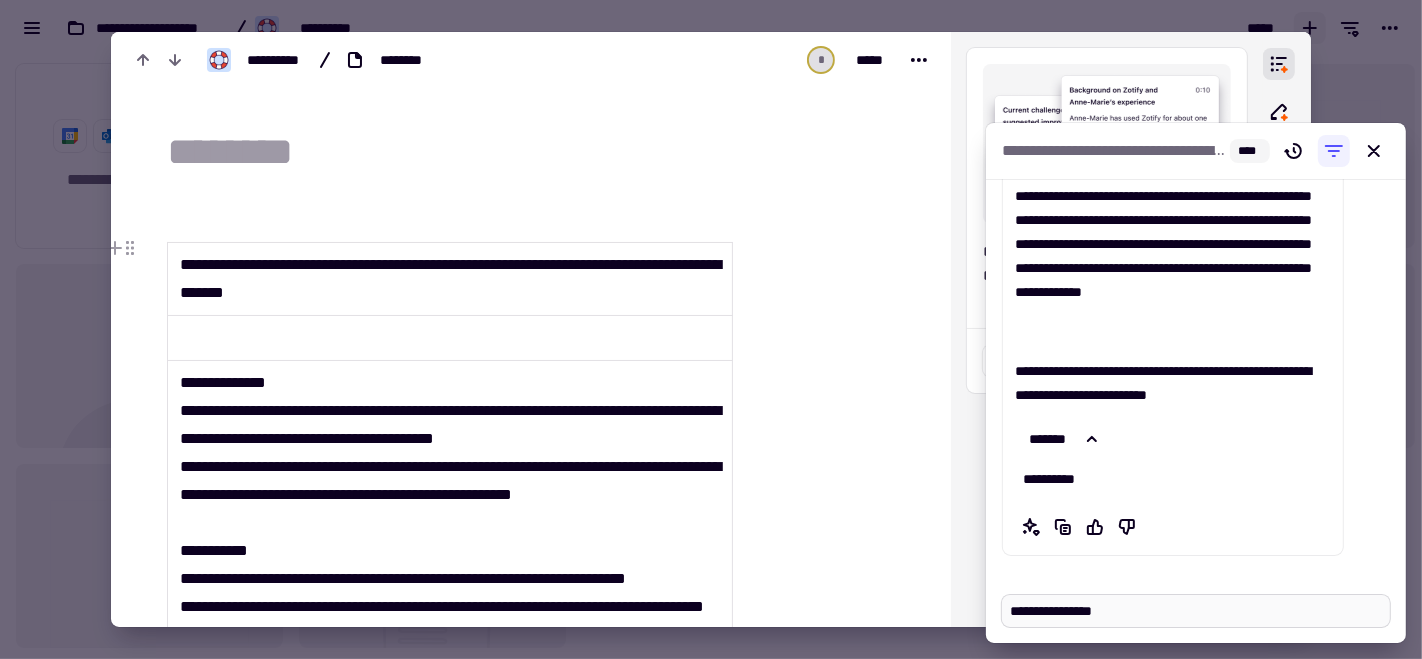 type on "*" 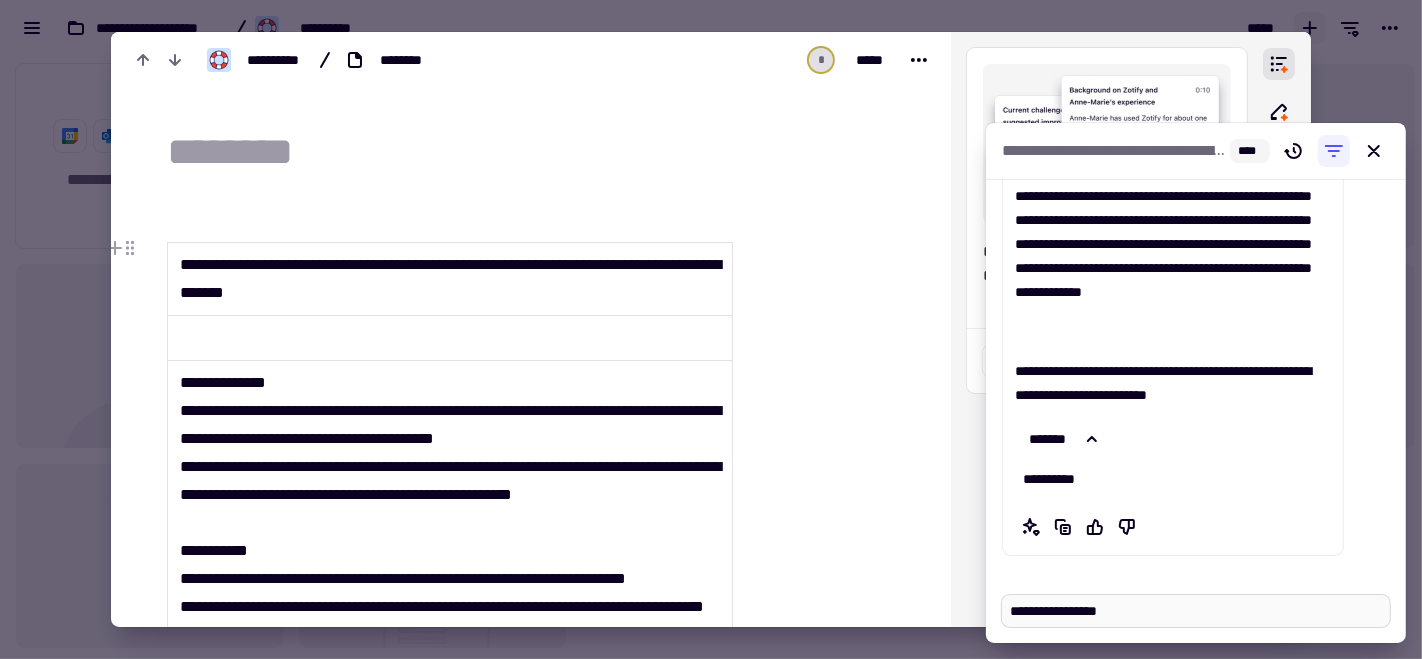 type on "*" 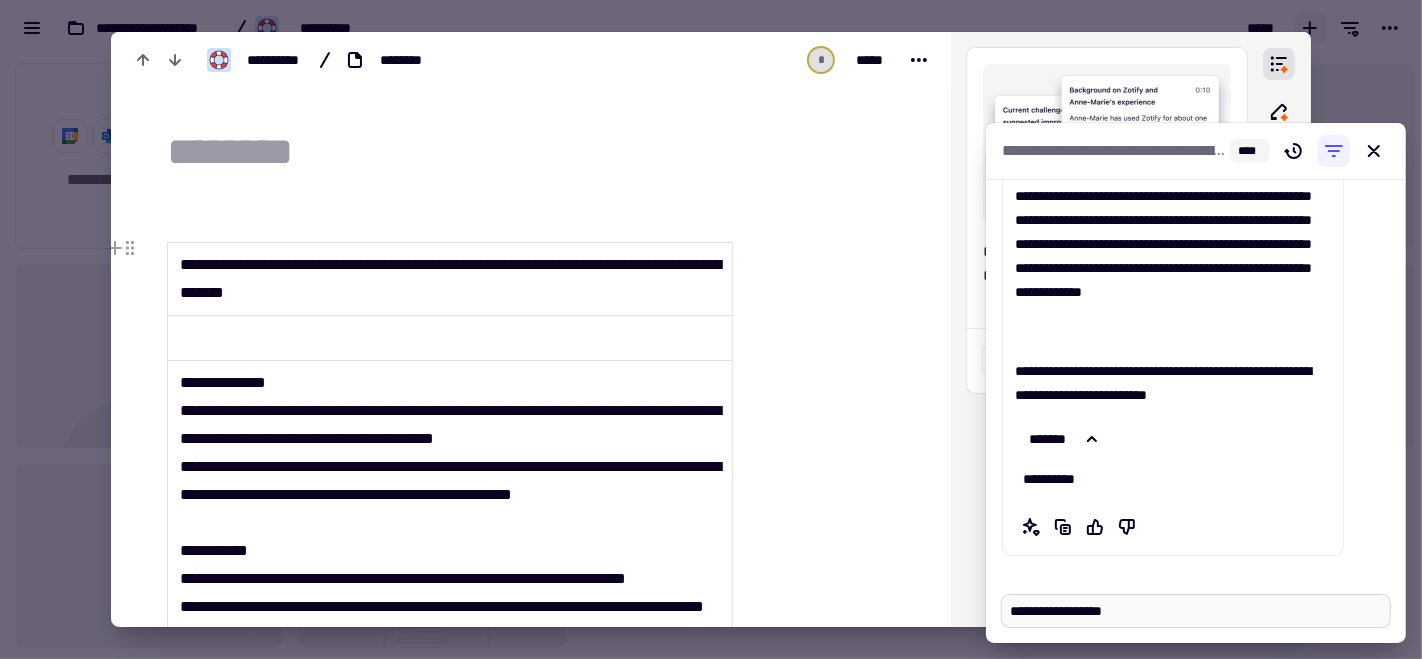 type on "*" 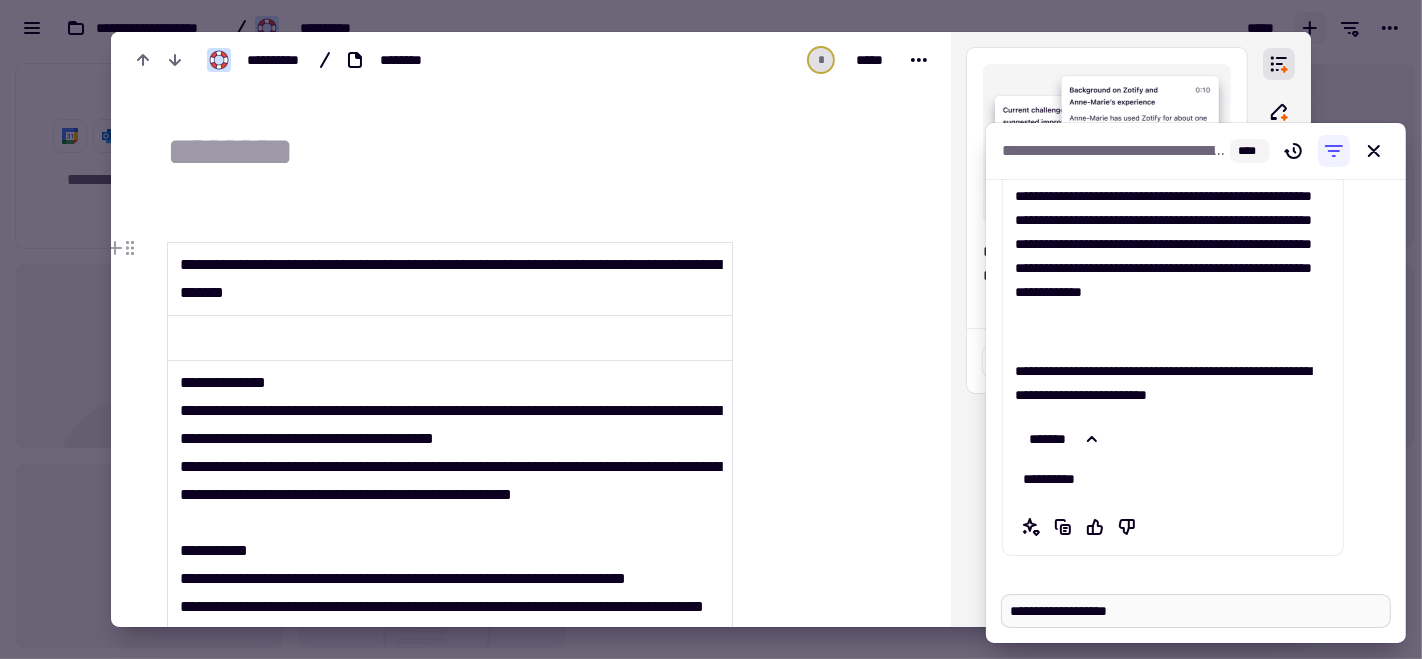 type on "*" 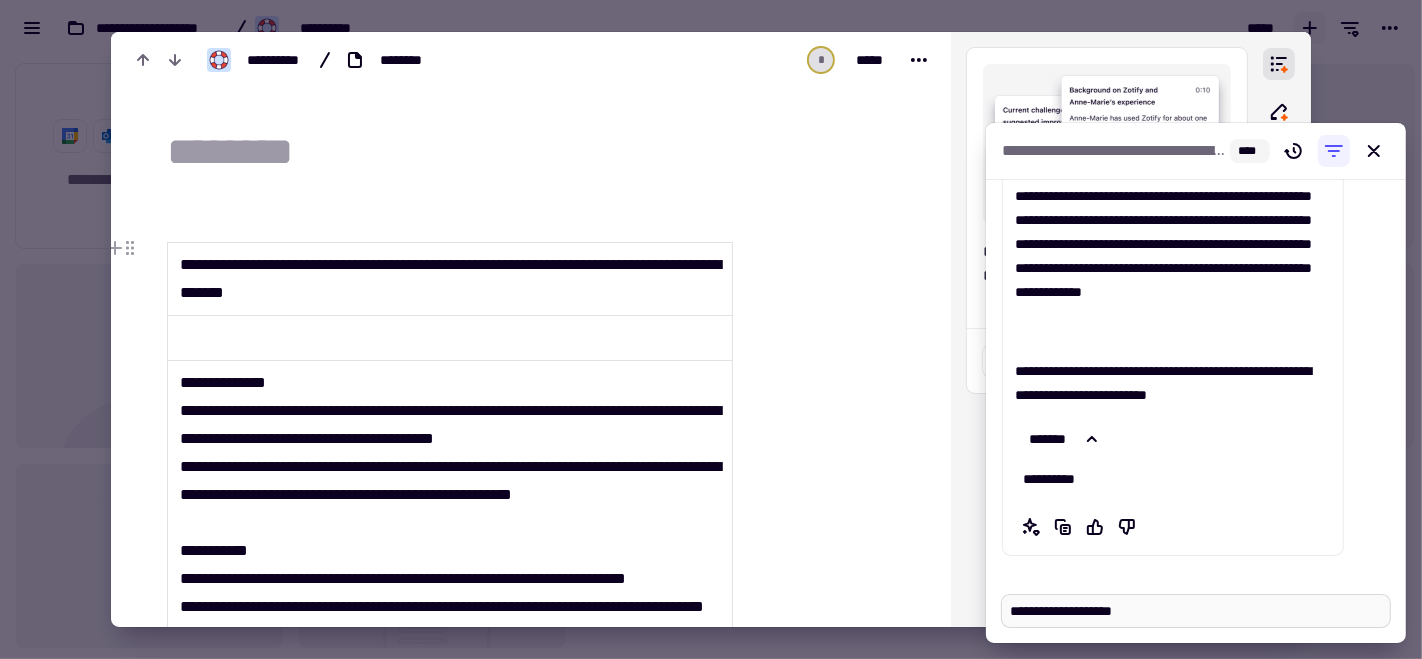 type on "*" 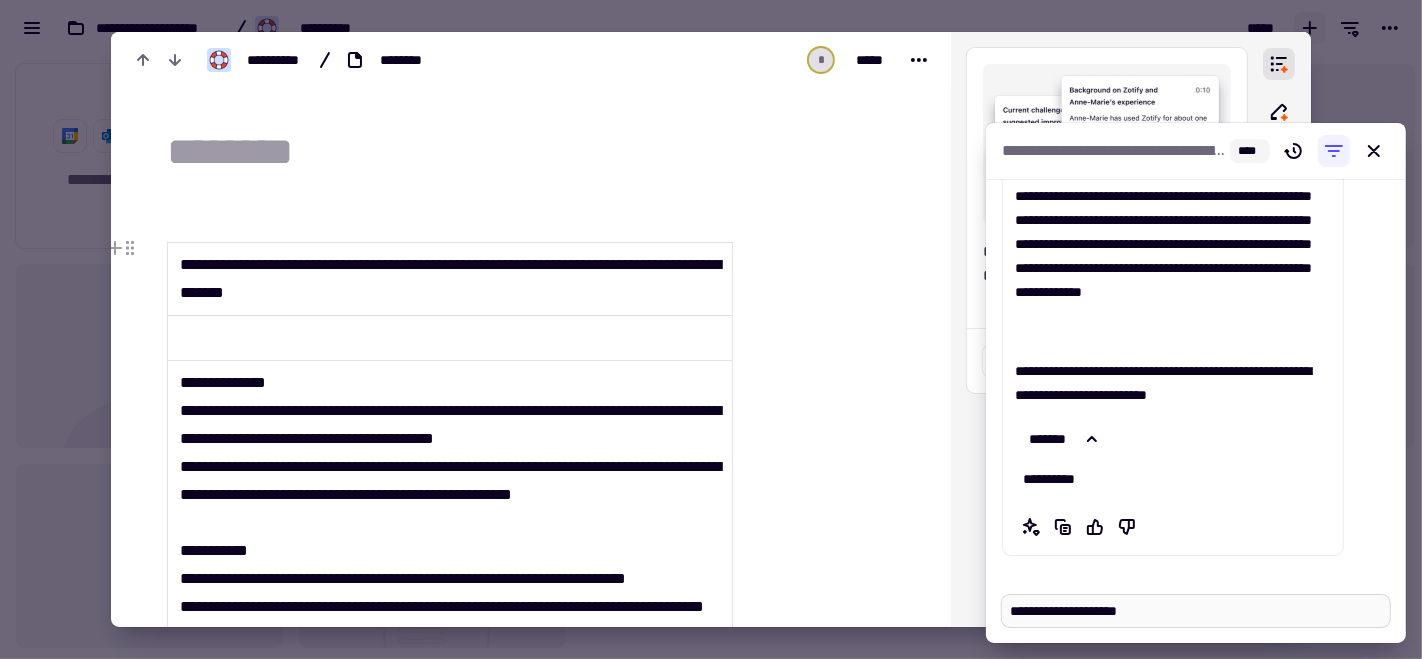 type on "*" 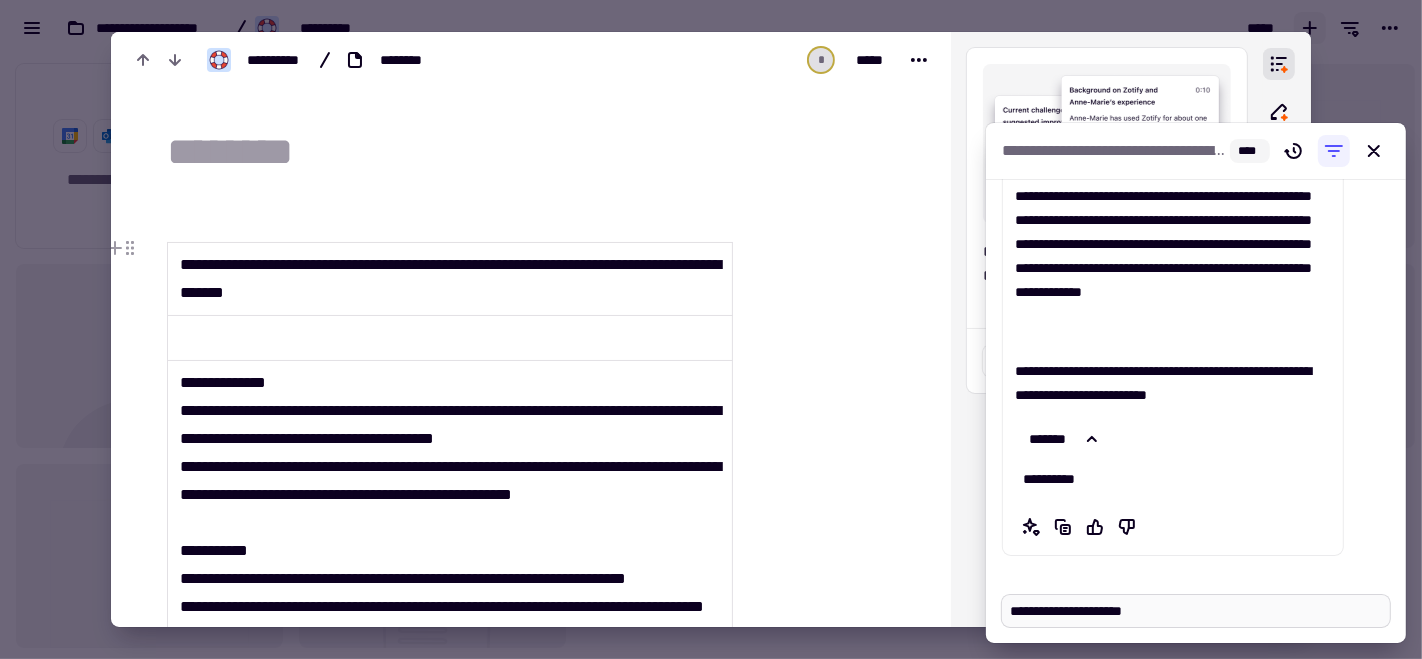 type on "*" 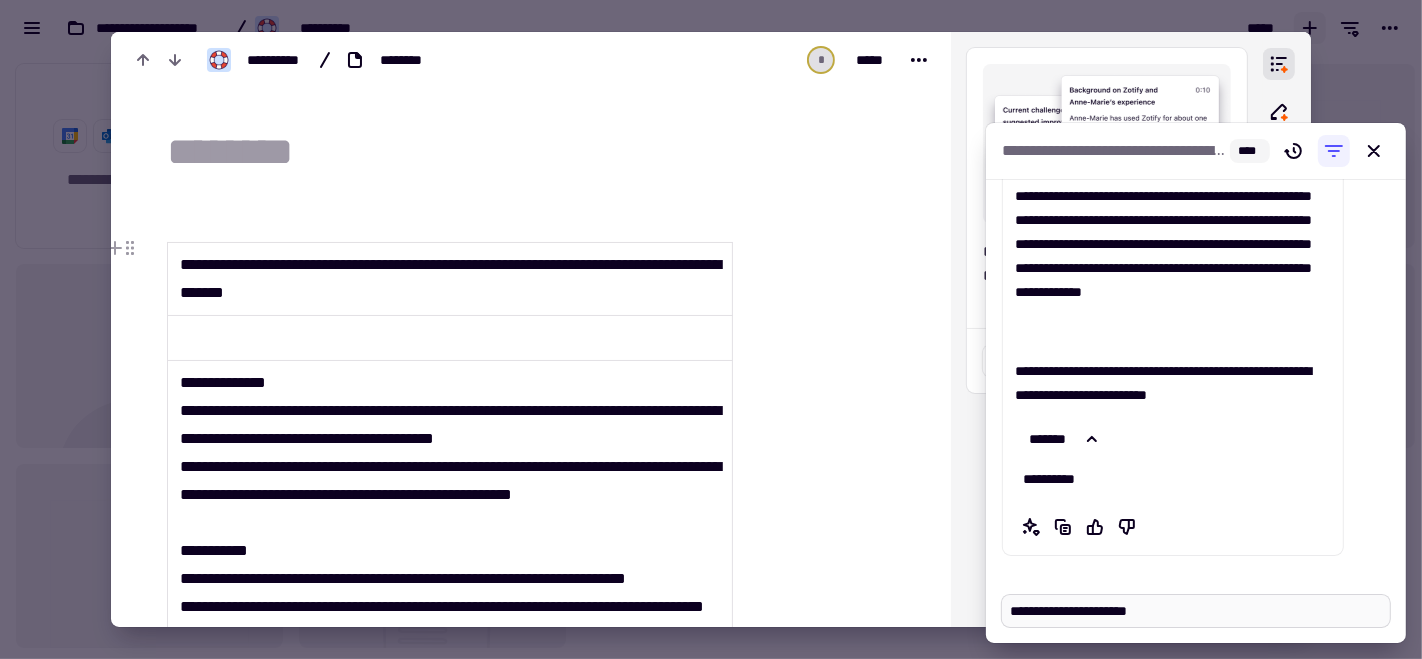 type on "*" 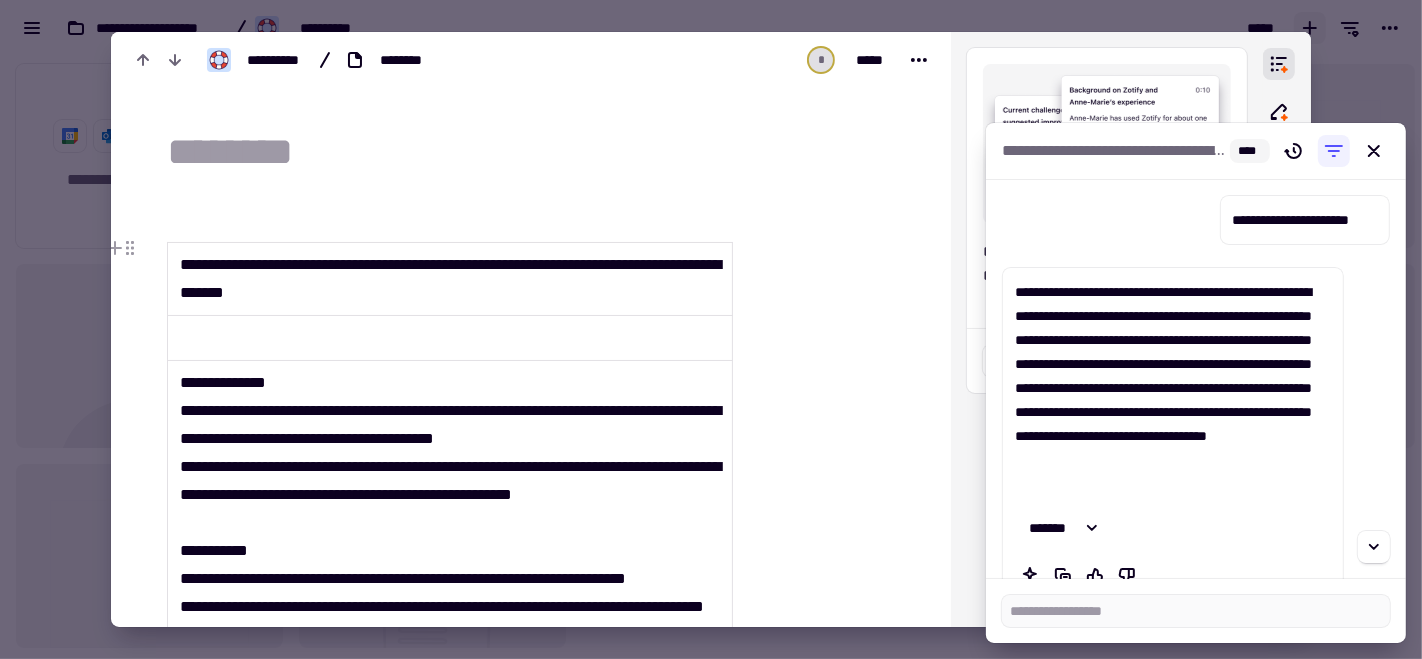 scroll, scrollTop: 622, scrollLeft: 0, axis: vertical 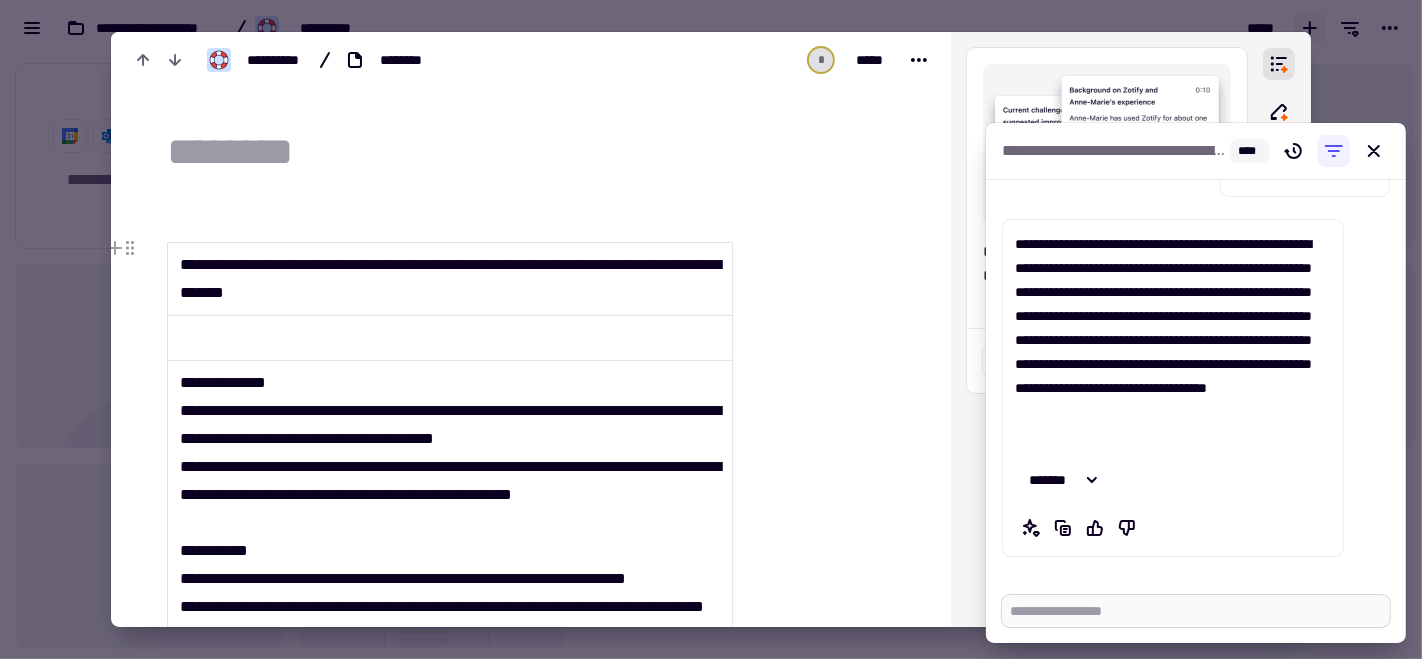 type on "*" 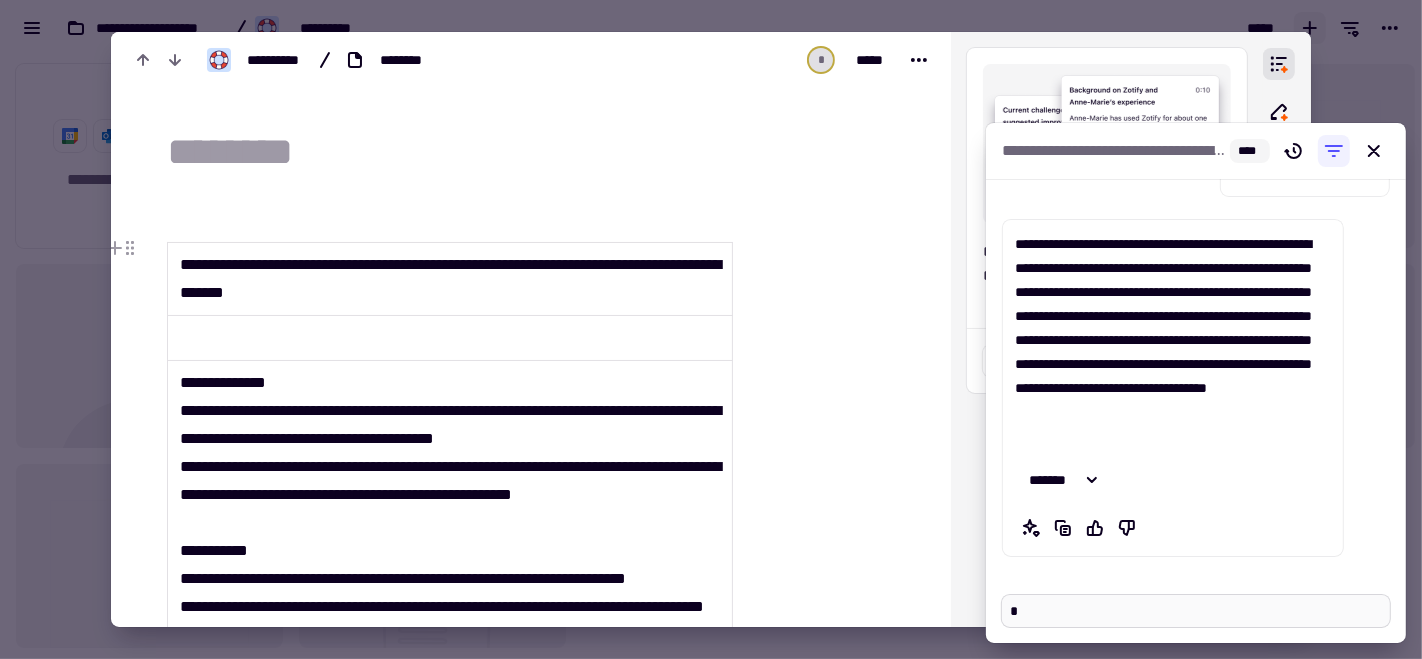 type on "*" 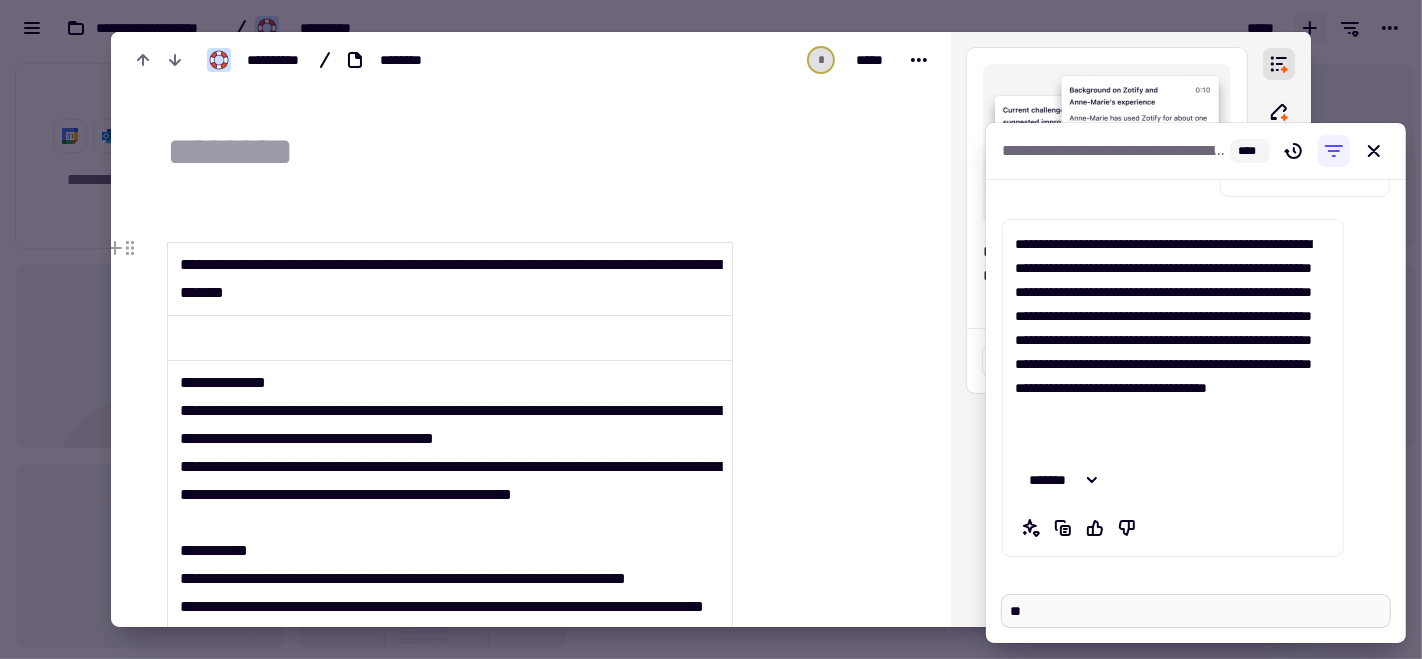 type on "*" 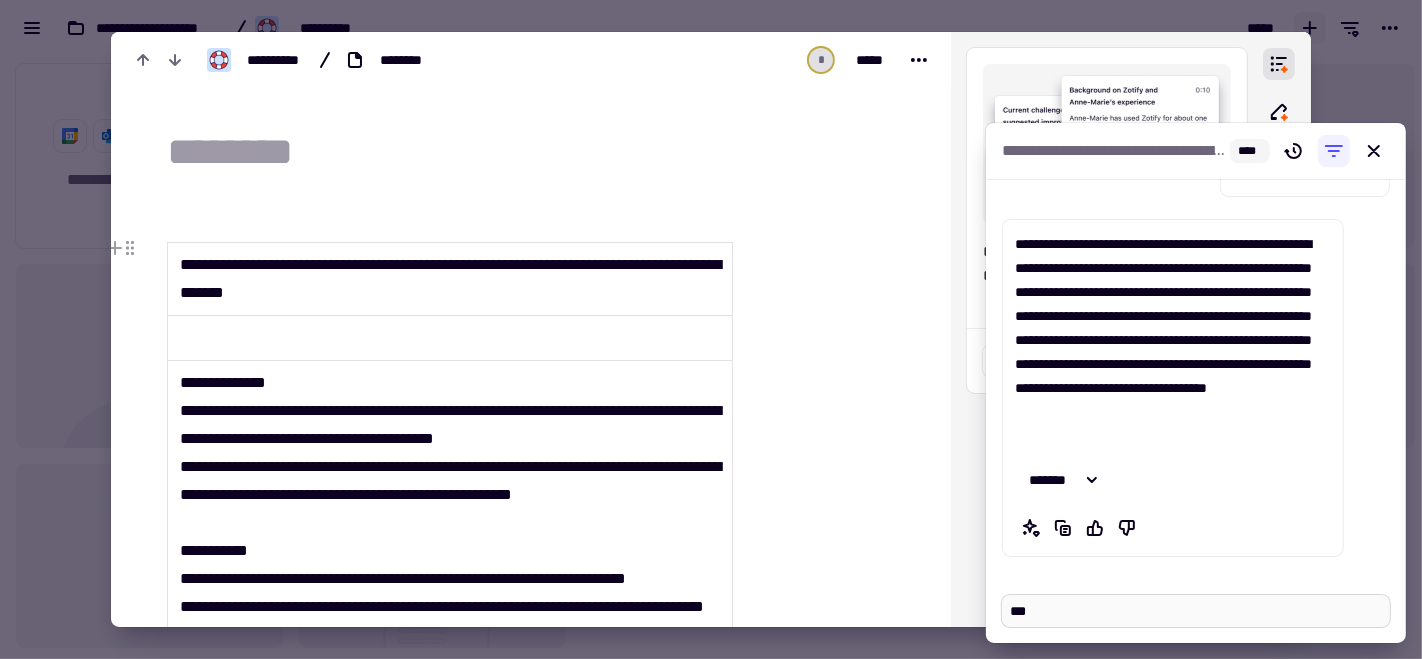 type on "*" 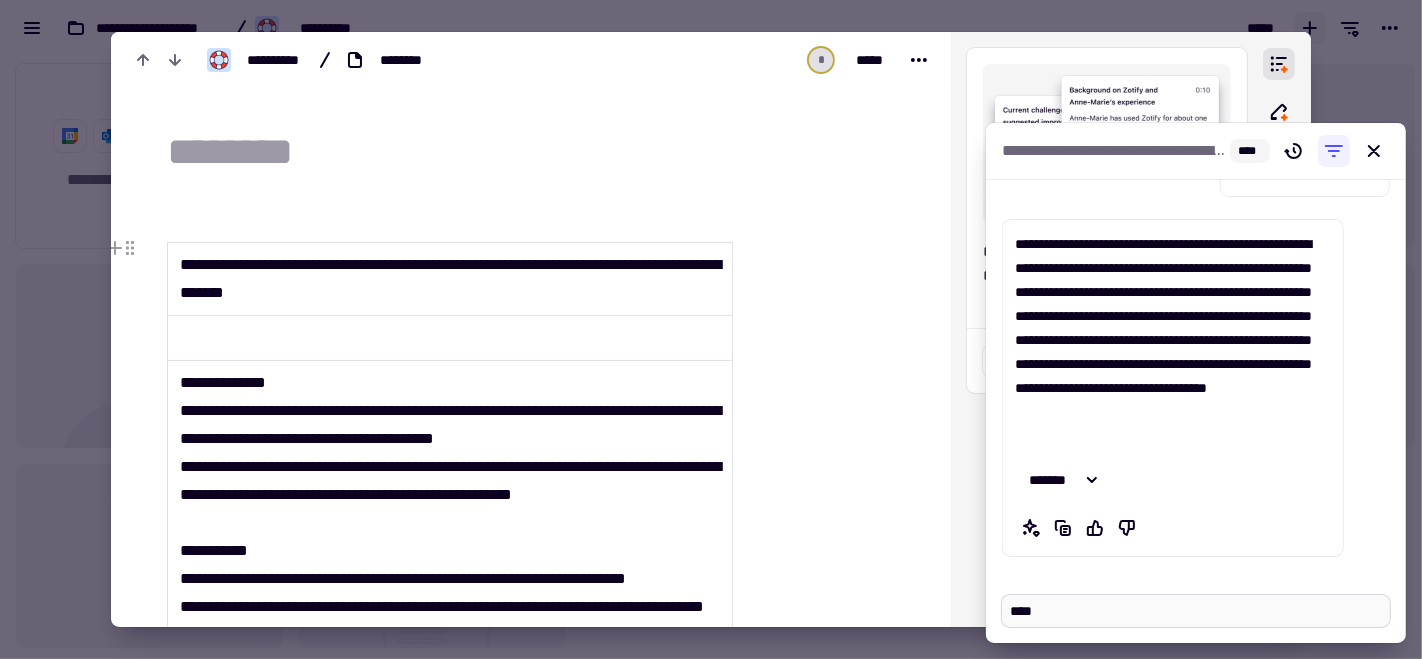 type on "*" 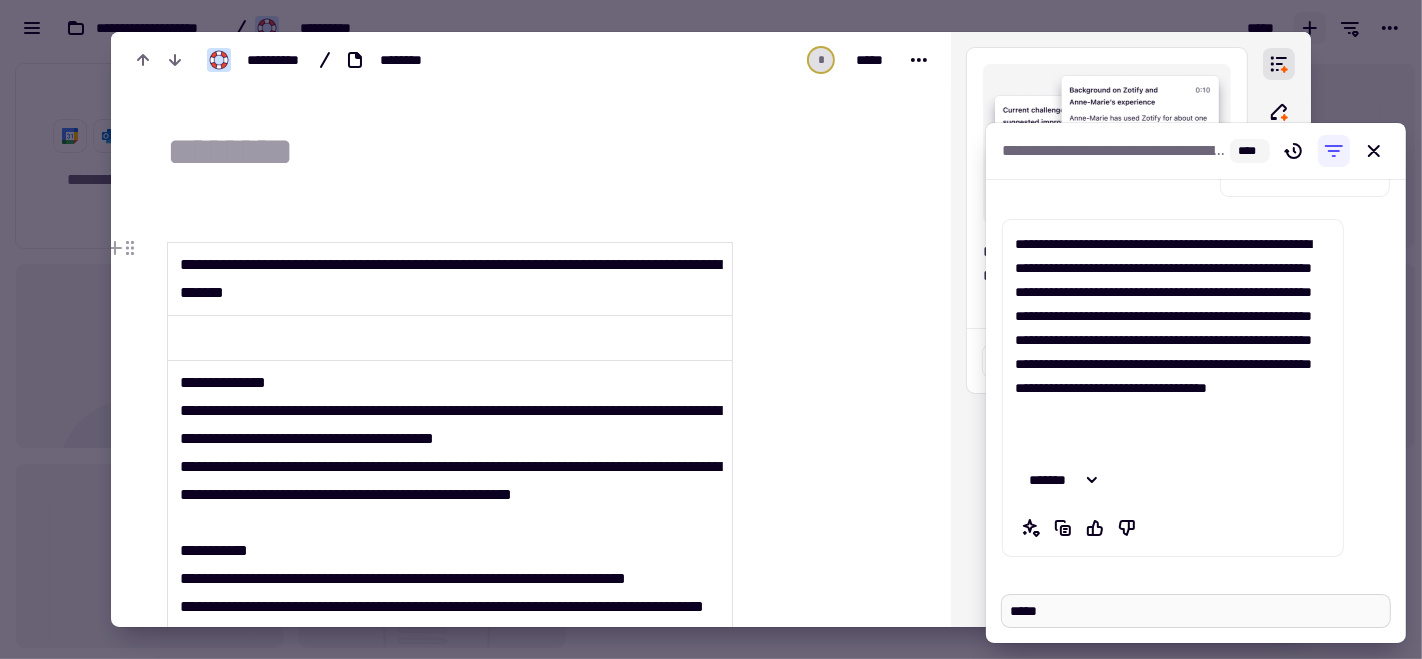 type on "*" 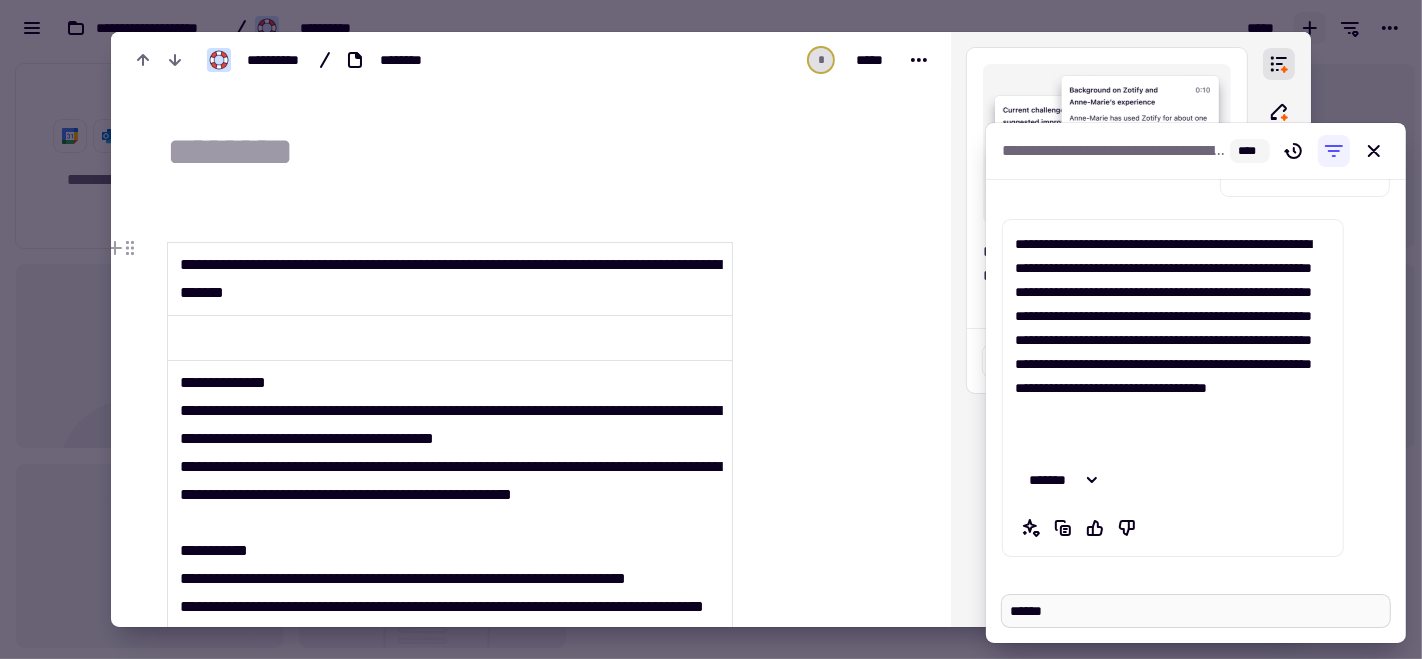 type on "*" 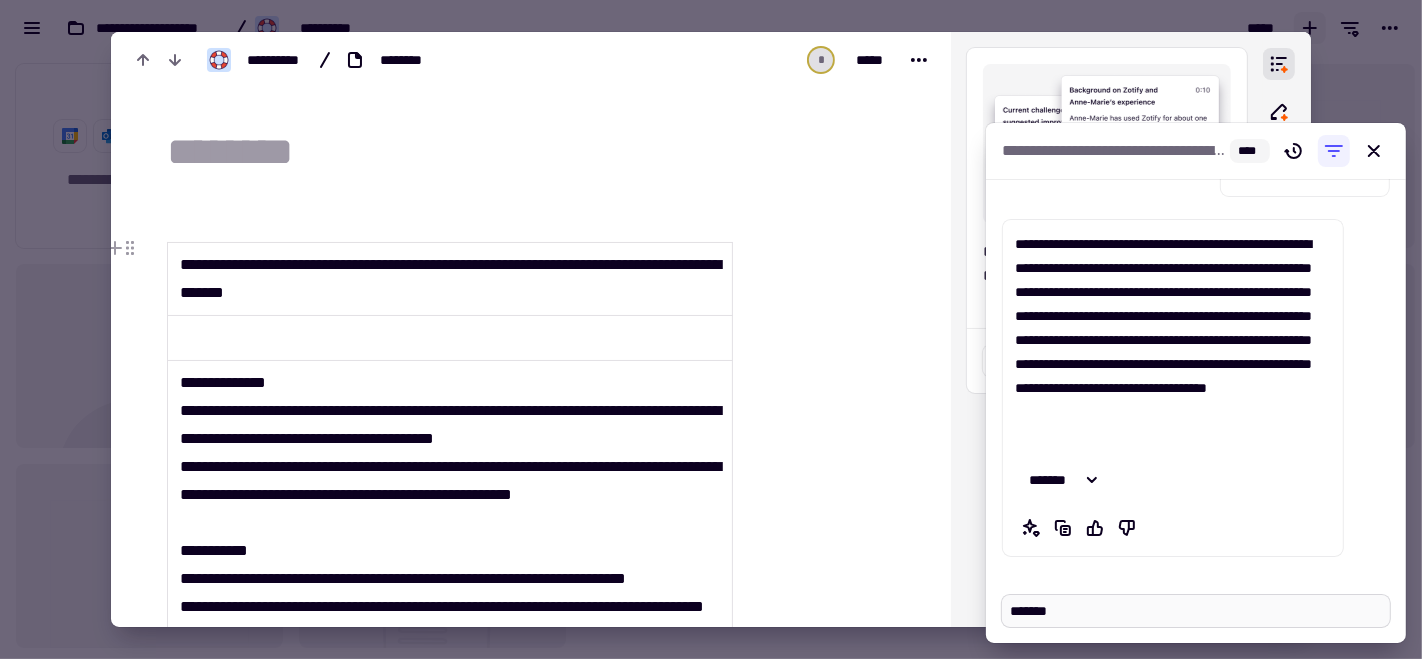 type on "*" 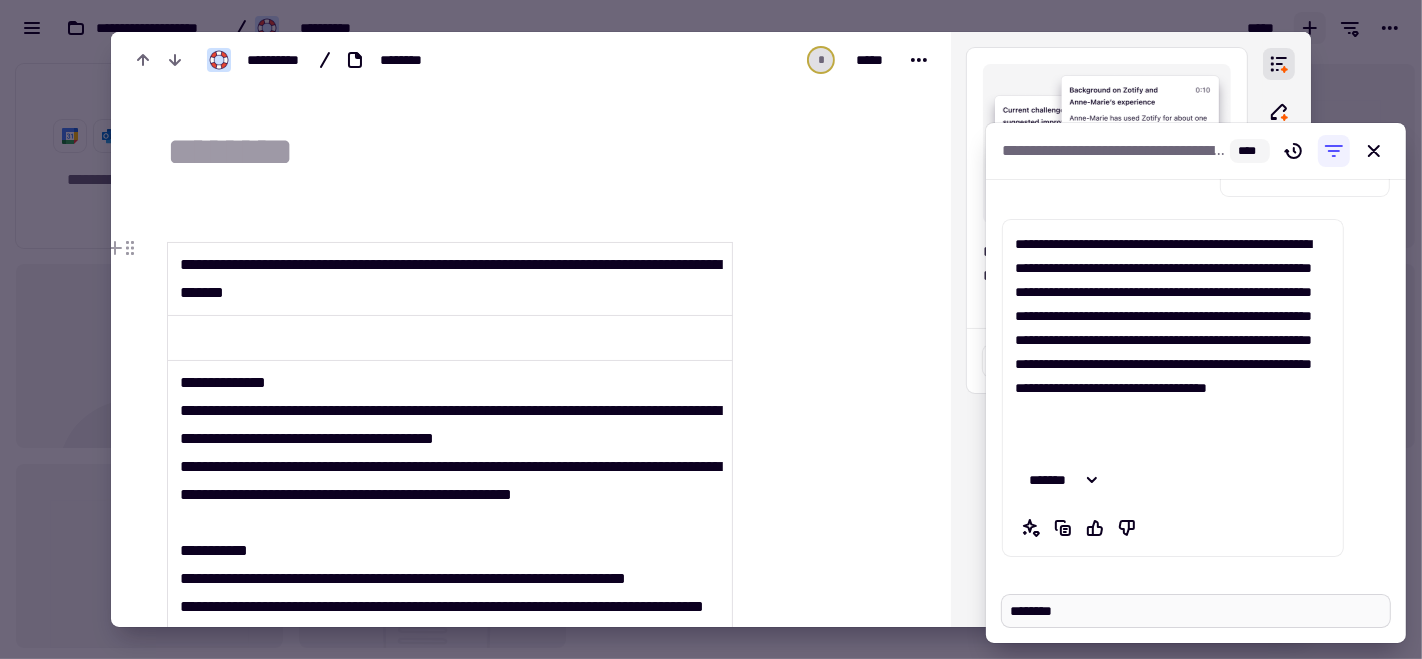type on "*" 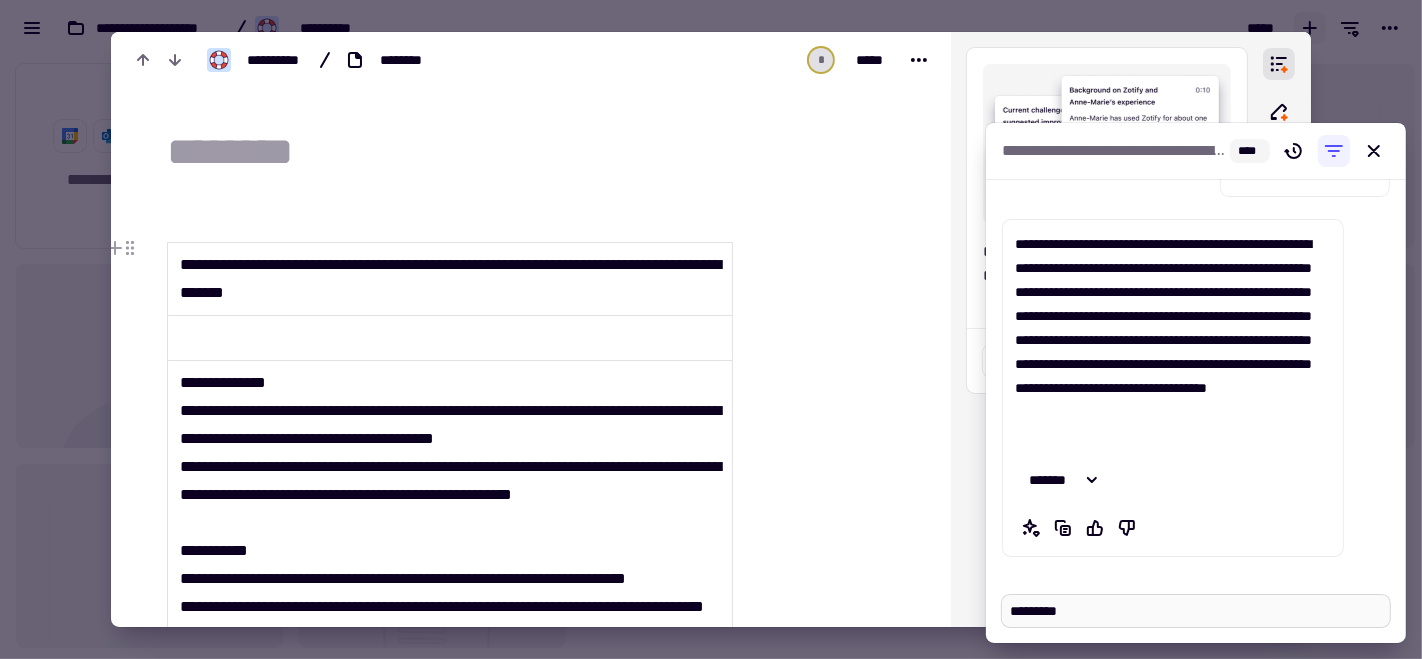 type on "*" 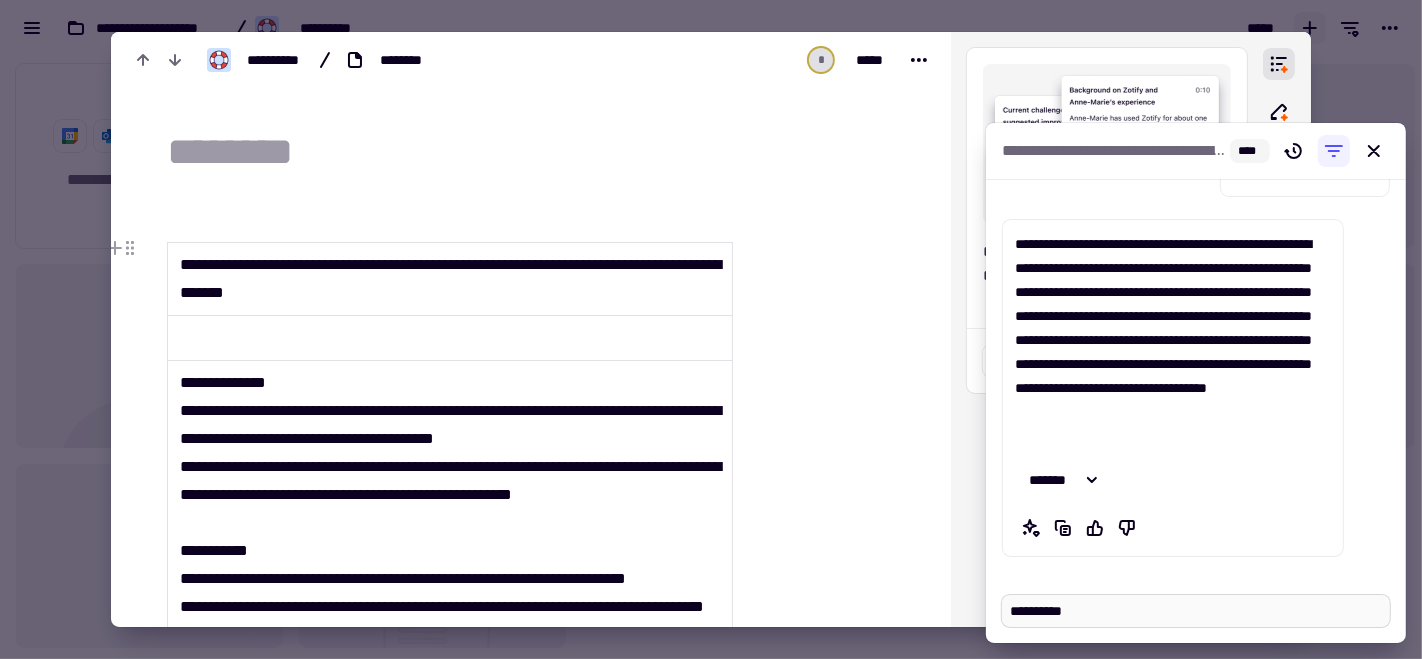 type on "**********" 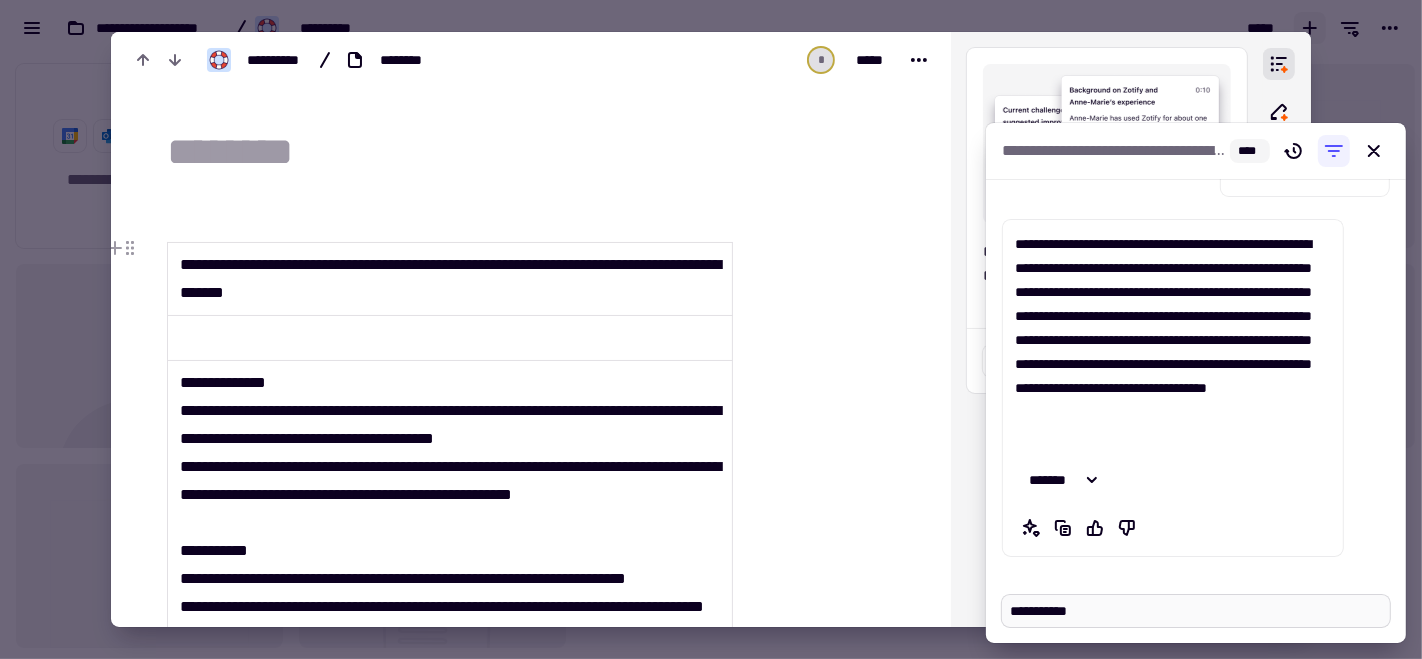 type on "*" 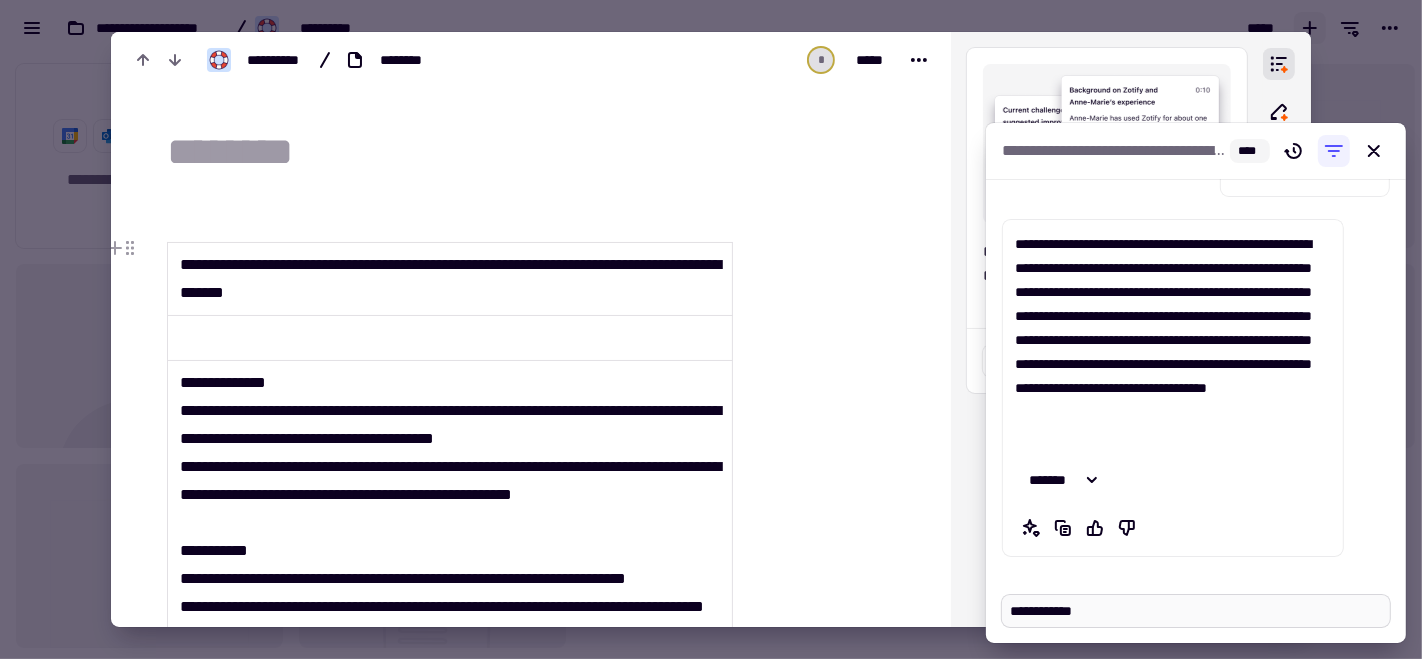 type on "*" 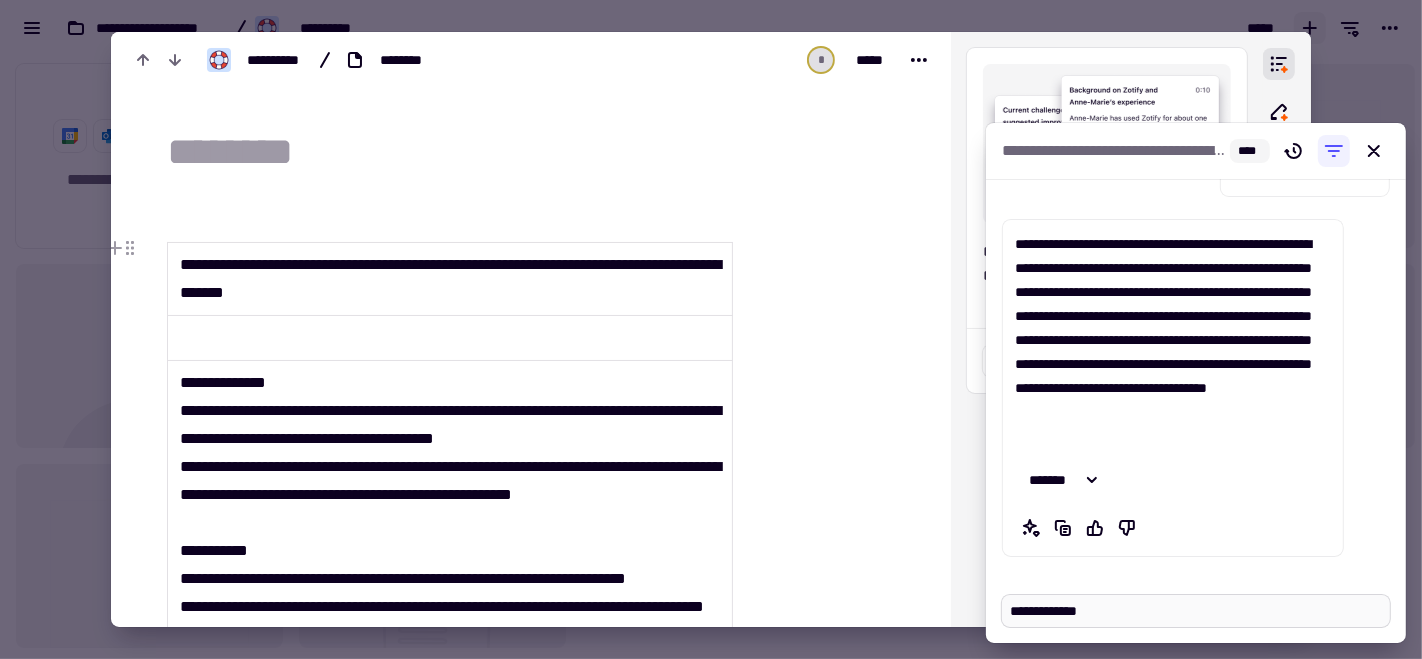 type on "*" 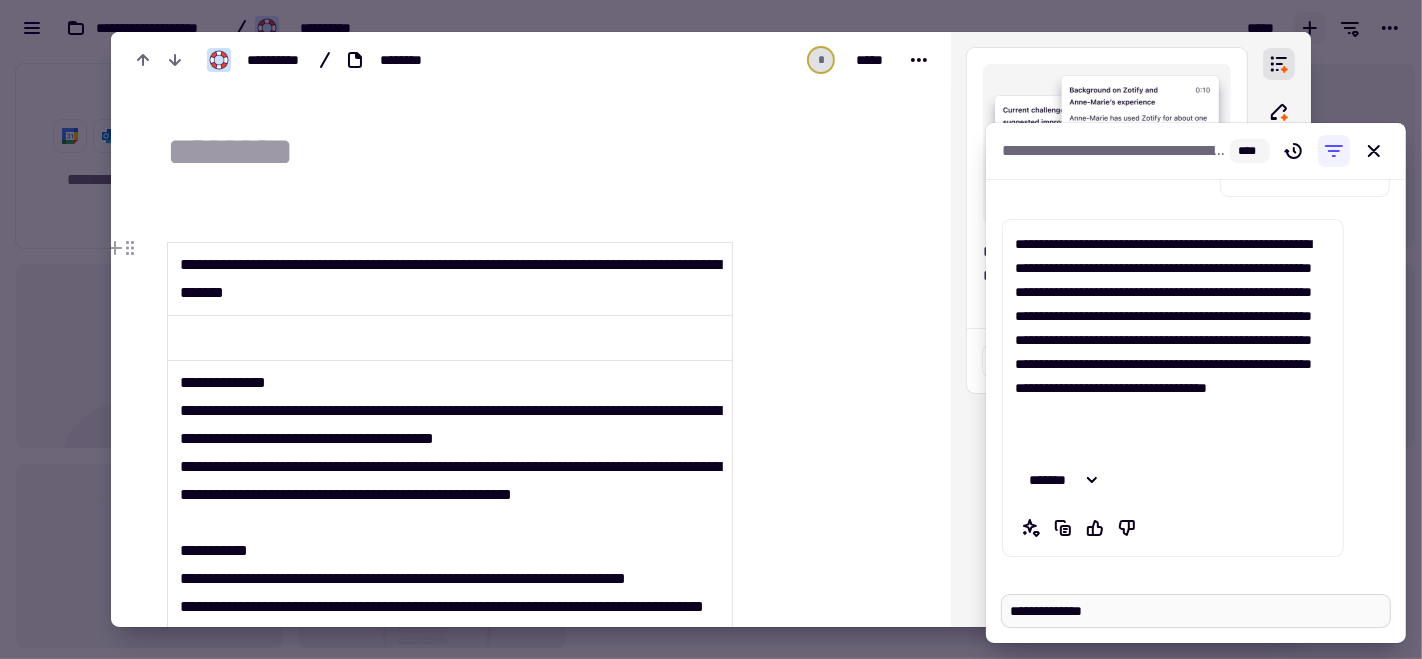 type on "*" 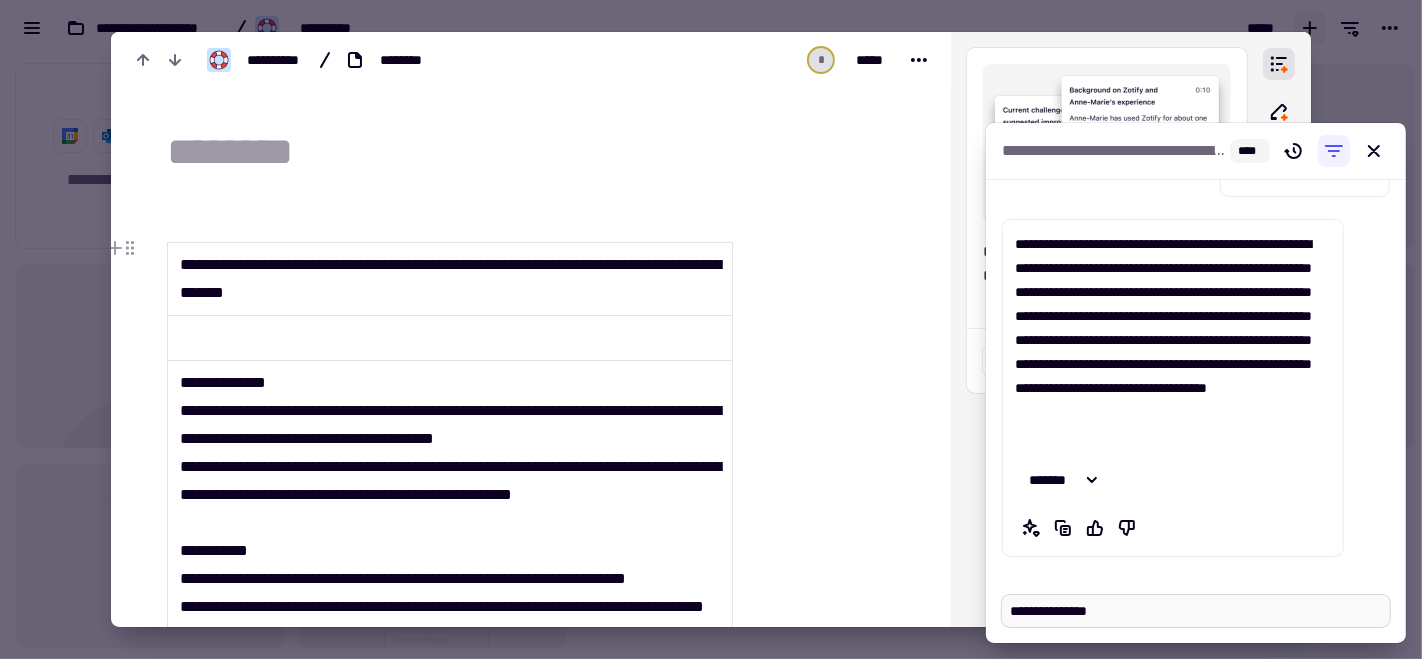 type on "*" 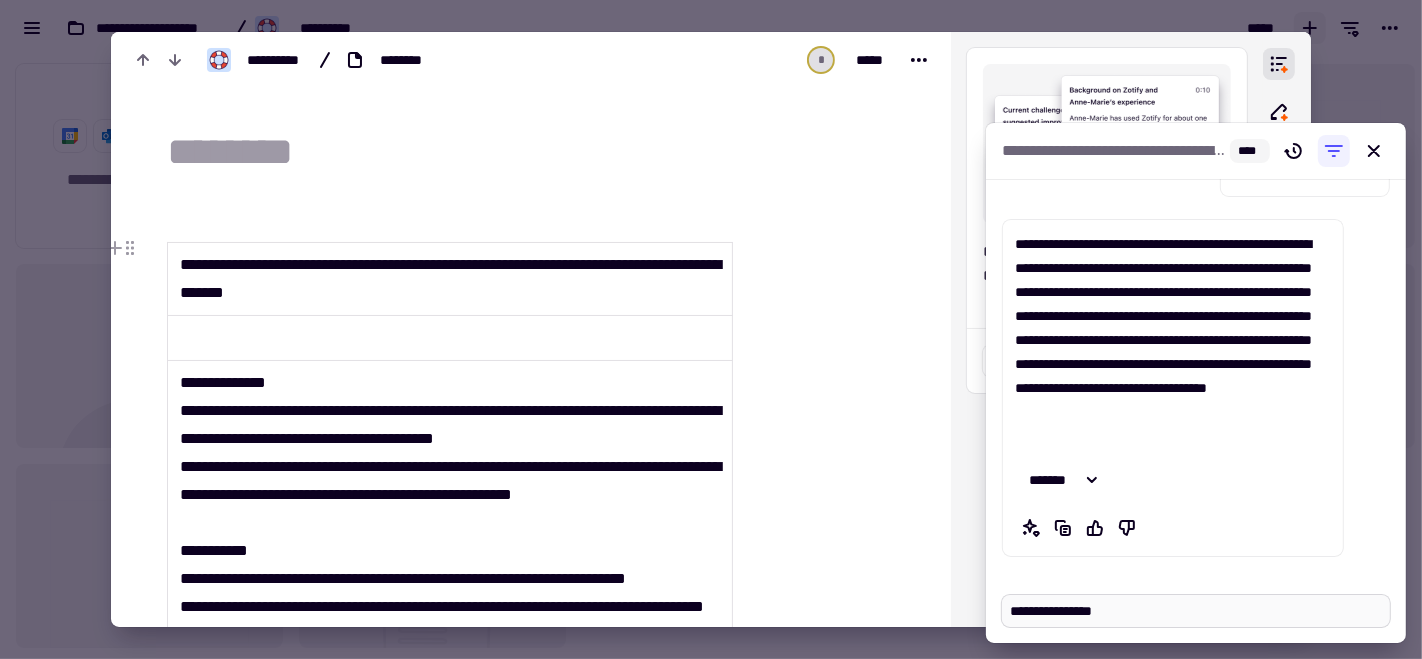 type on "*" 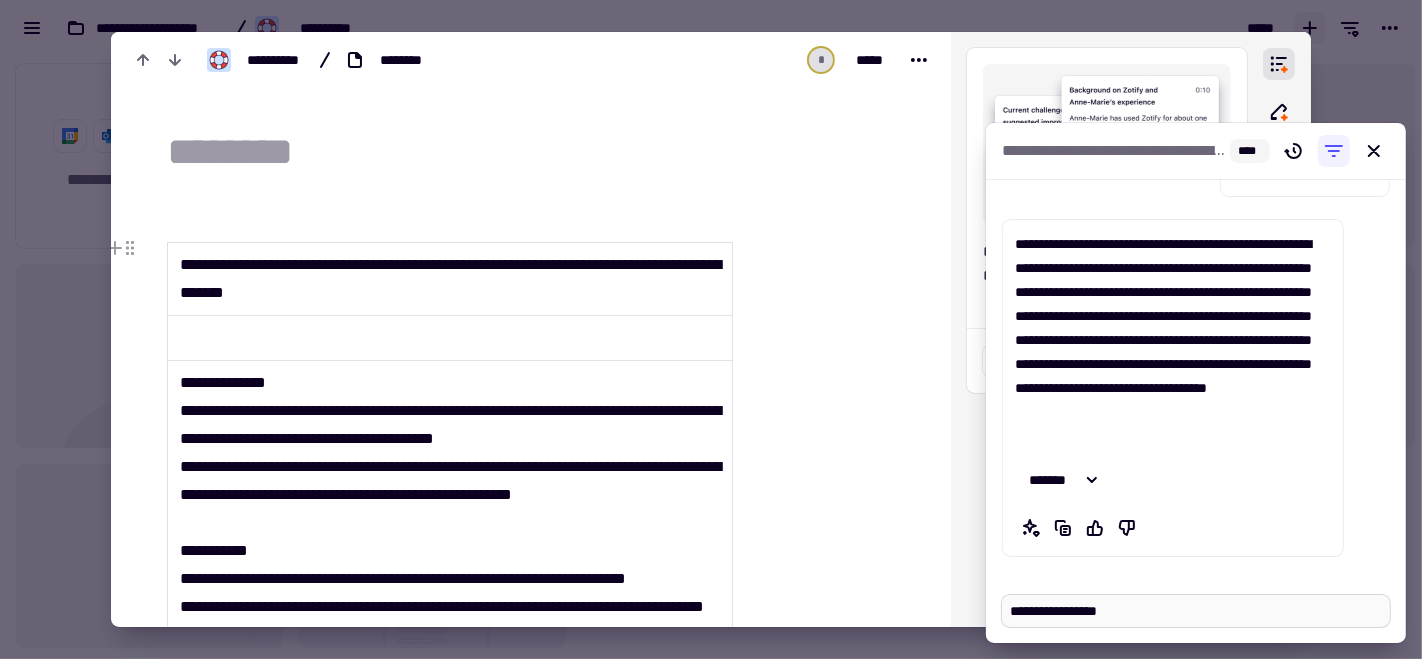 type on "*" 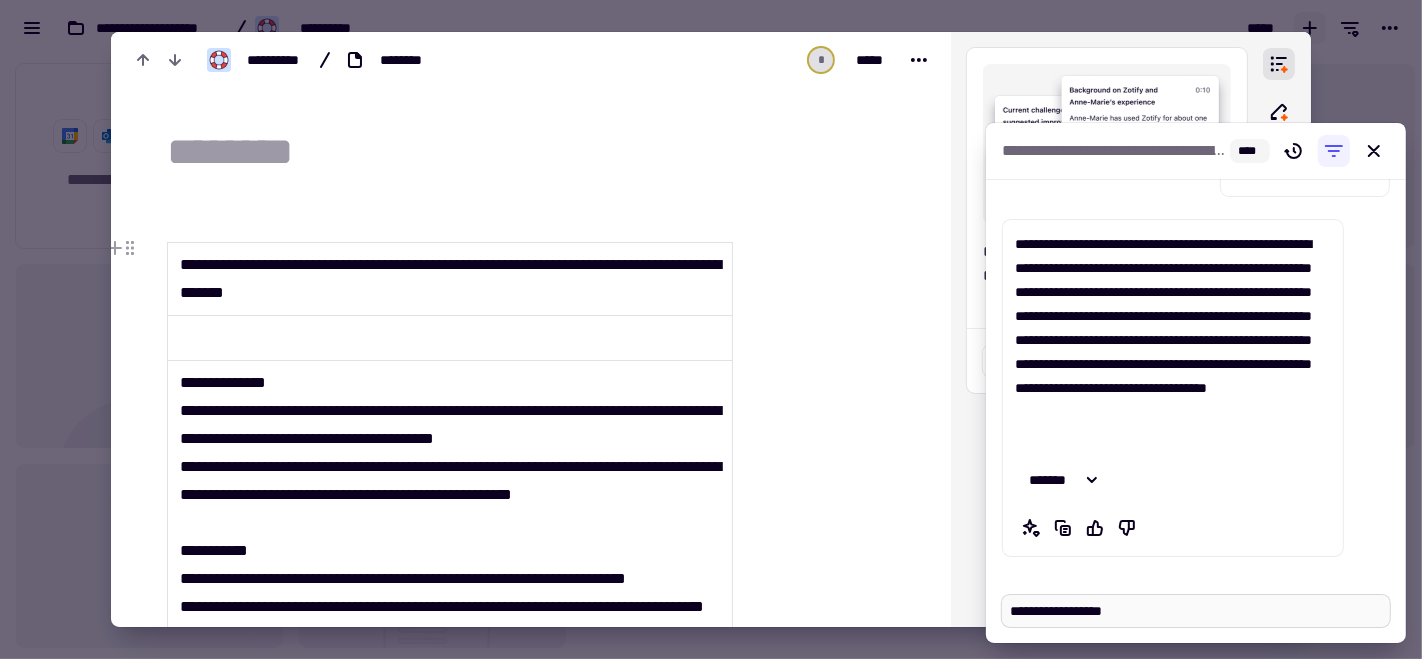 type on "*" 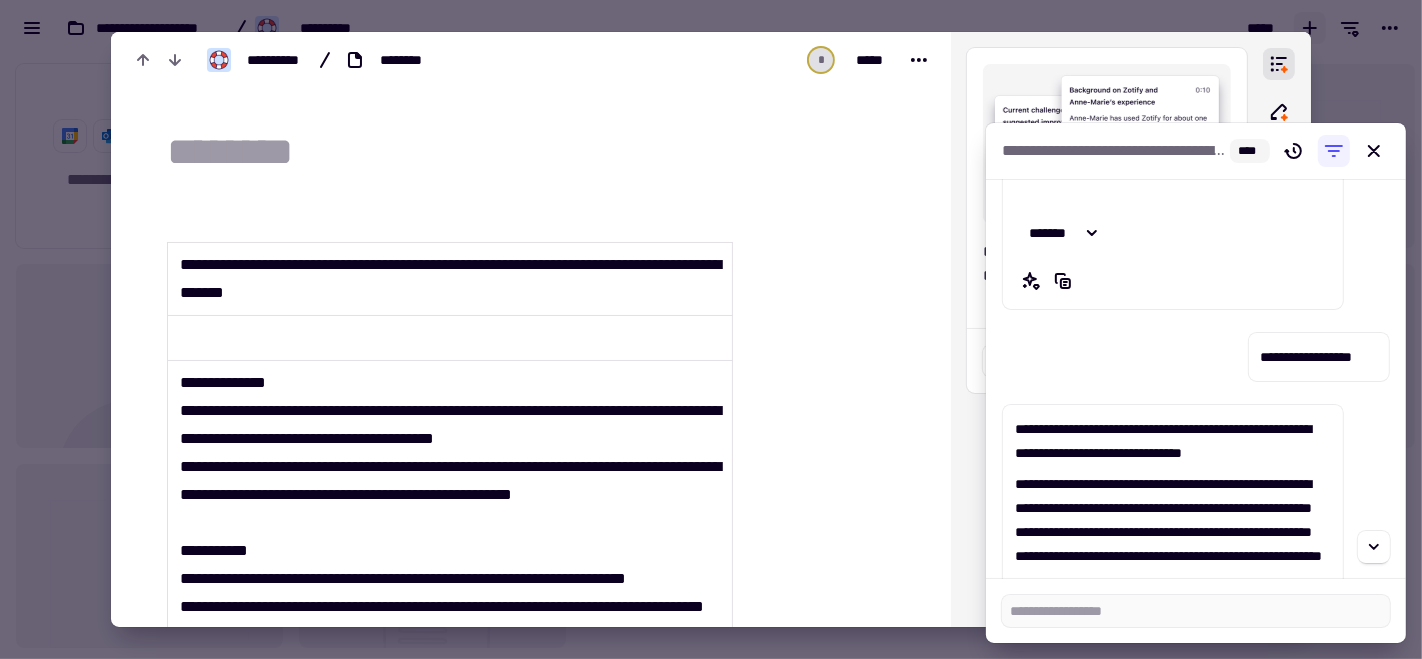 scroll, scrollTop: 1006, scrollLeft: 0, axis: vertical 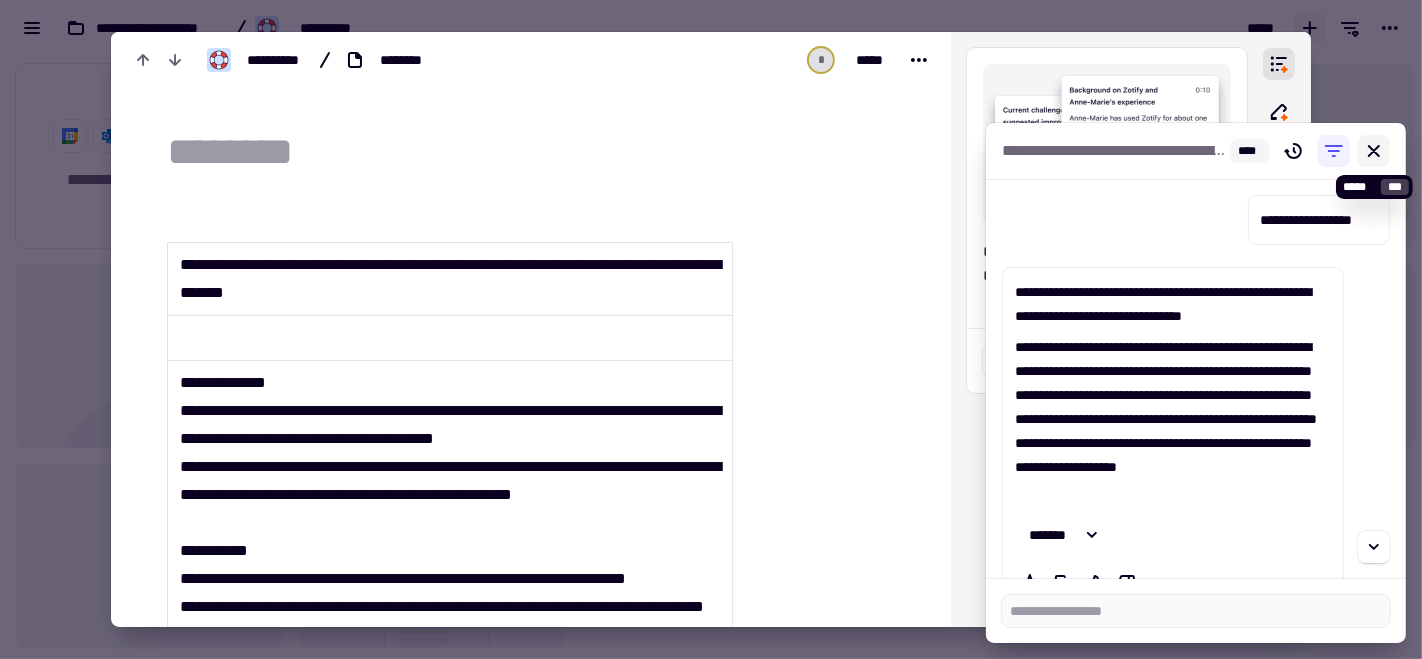 type on "*" 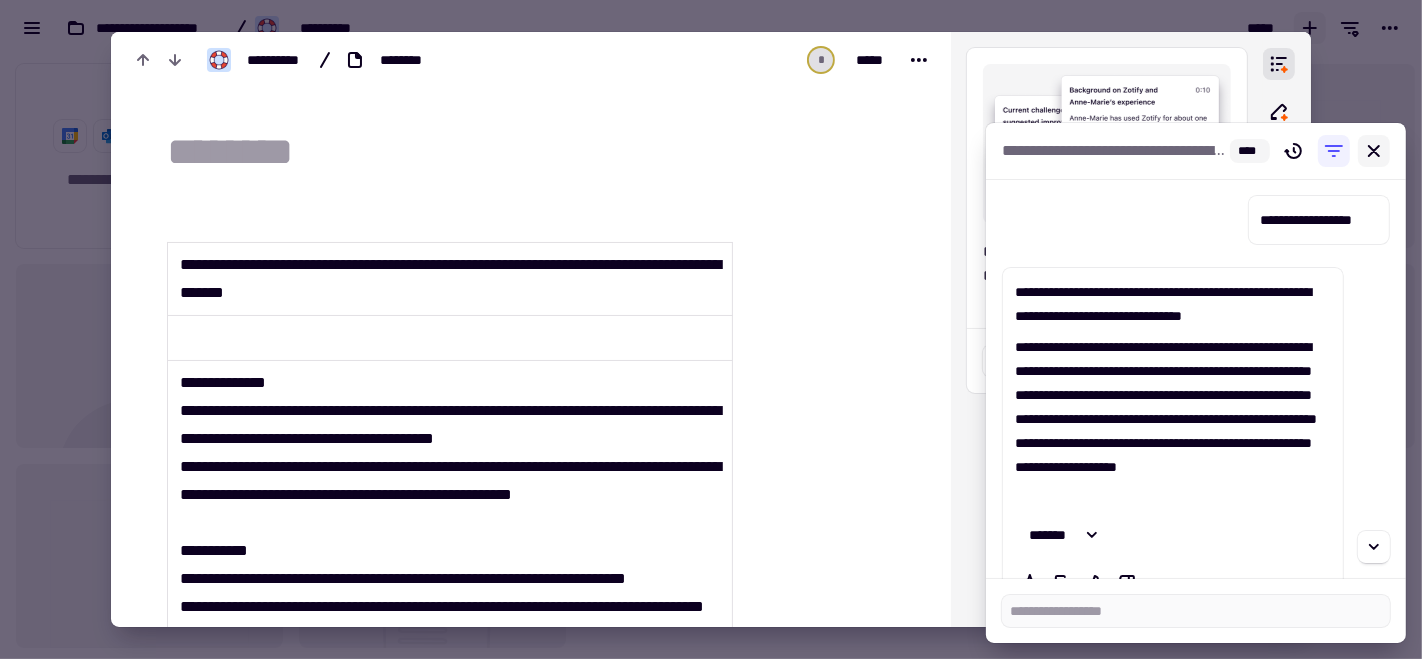 click 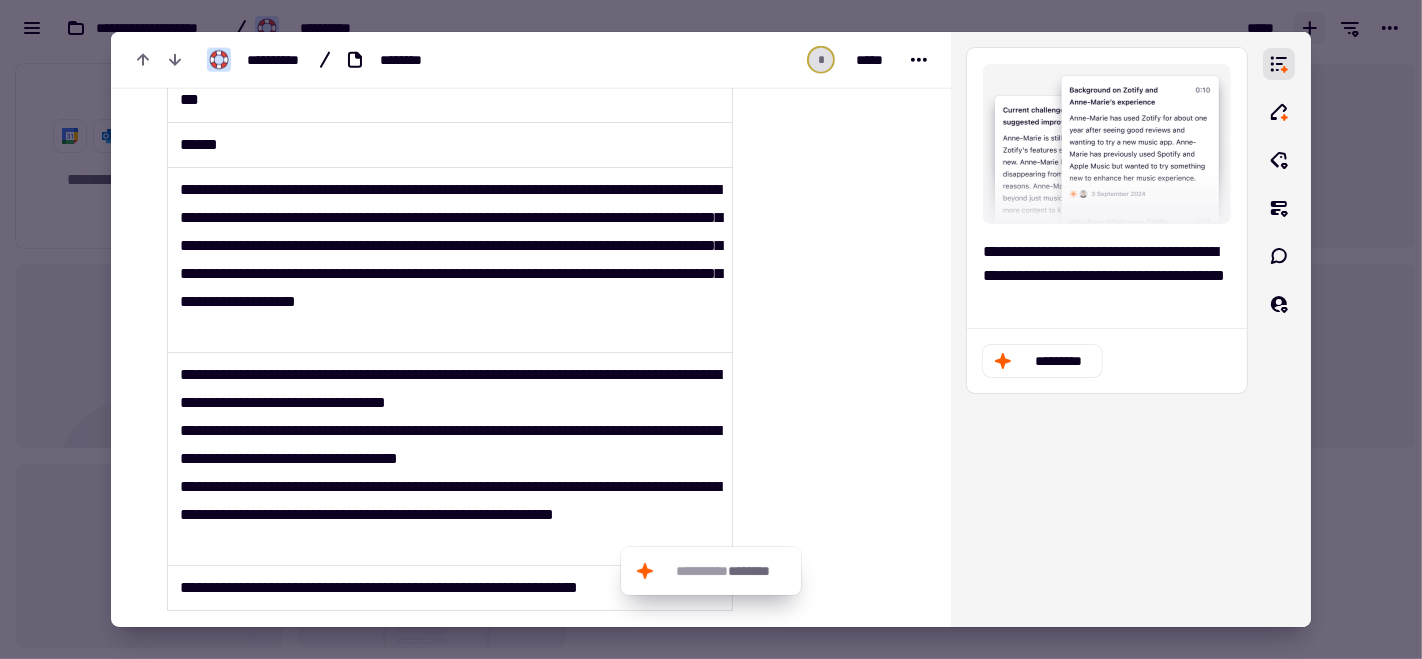scroll, scrollTop: 2405, scrollLeft: 0, axis: vertical 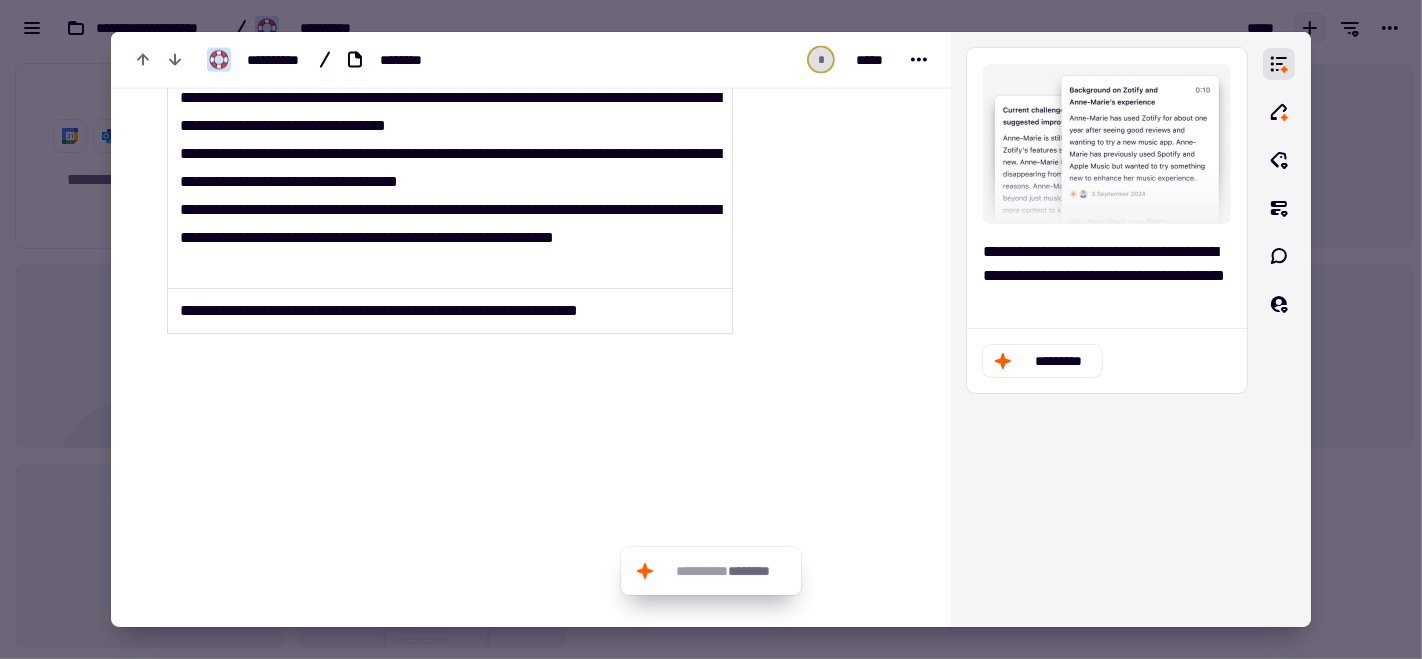 click at bounding box center [711, 329] 